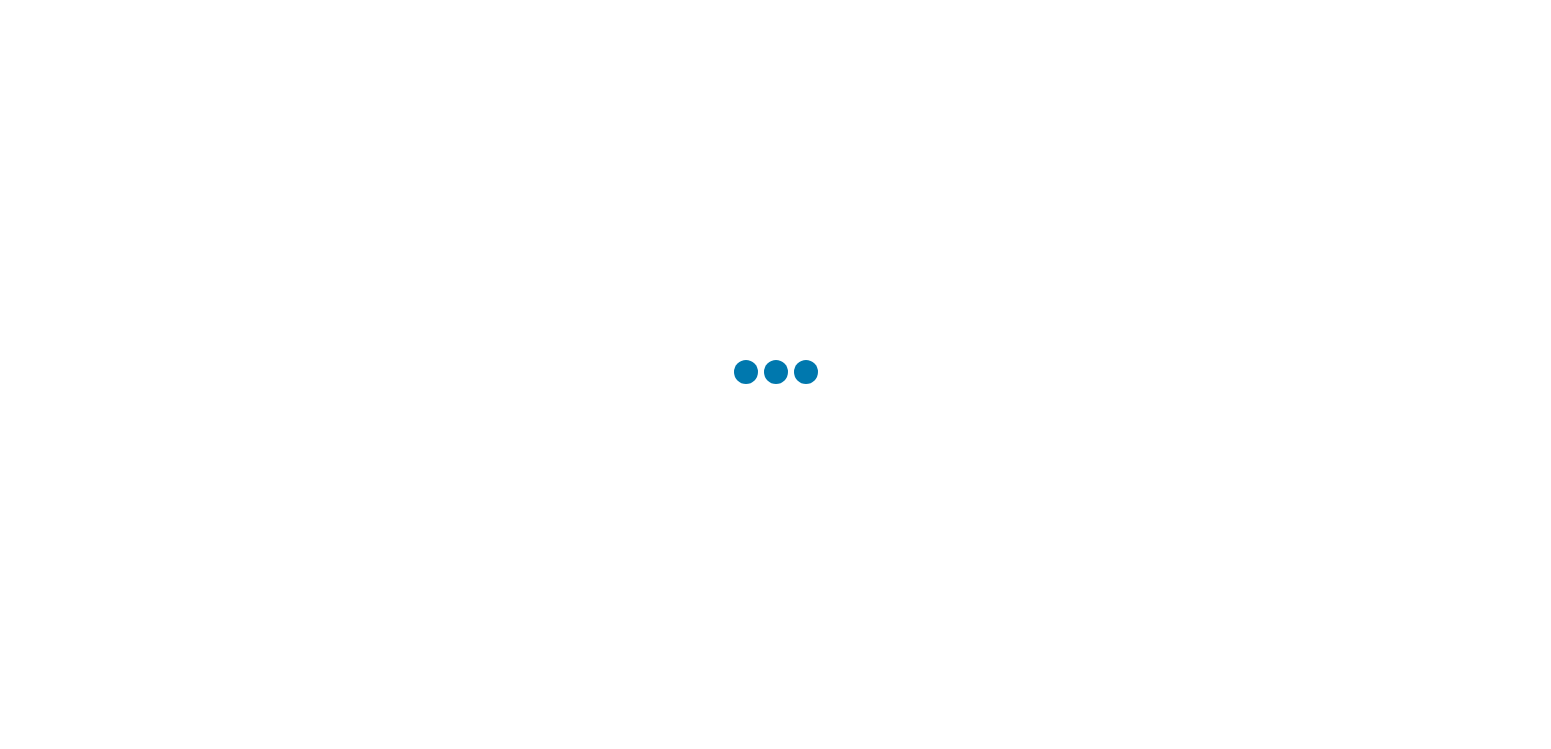 scroll, scrollTop: 0, scrollLeft: 0, axis: both 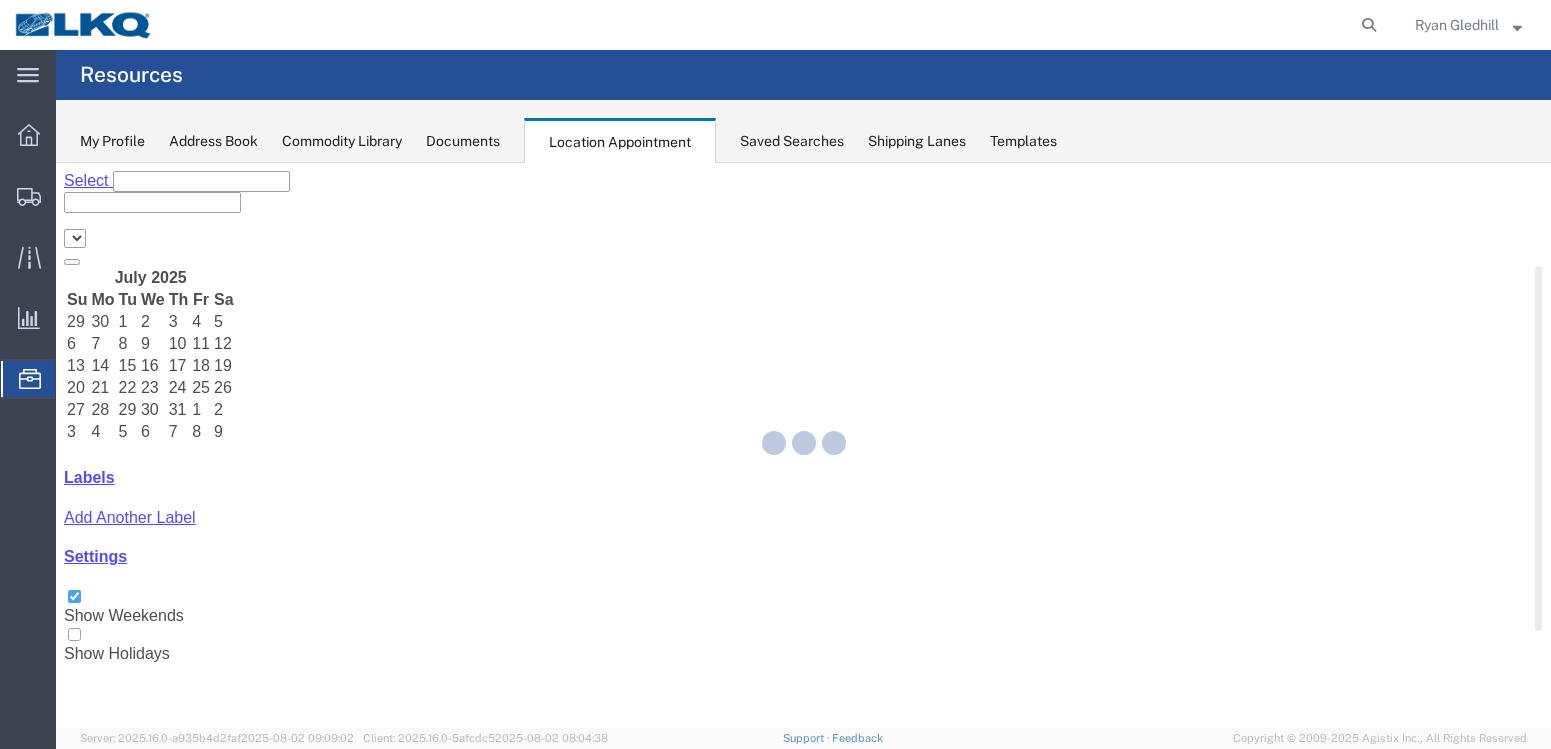 select on "28018" 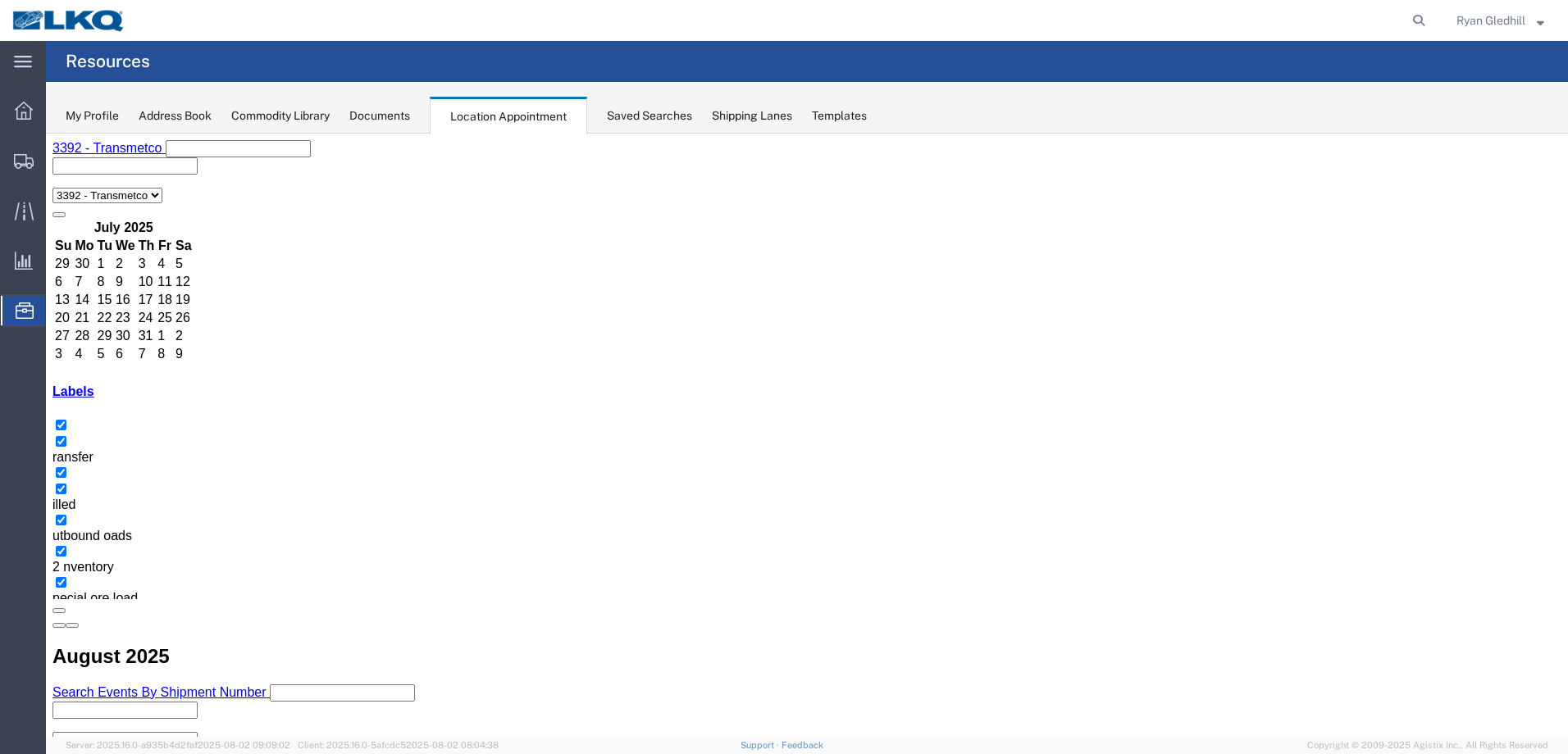 click on "+2 more" at bounding box center (347, 1682) 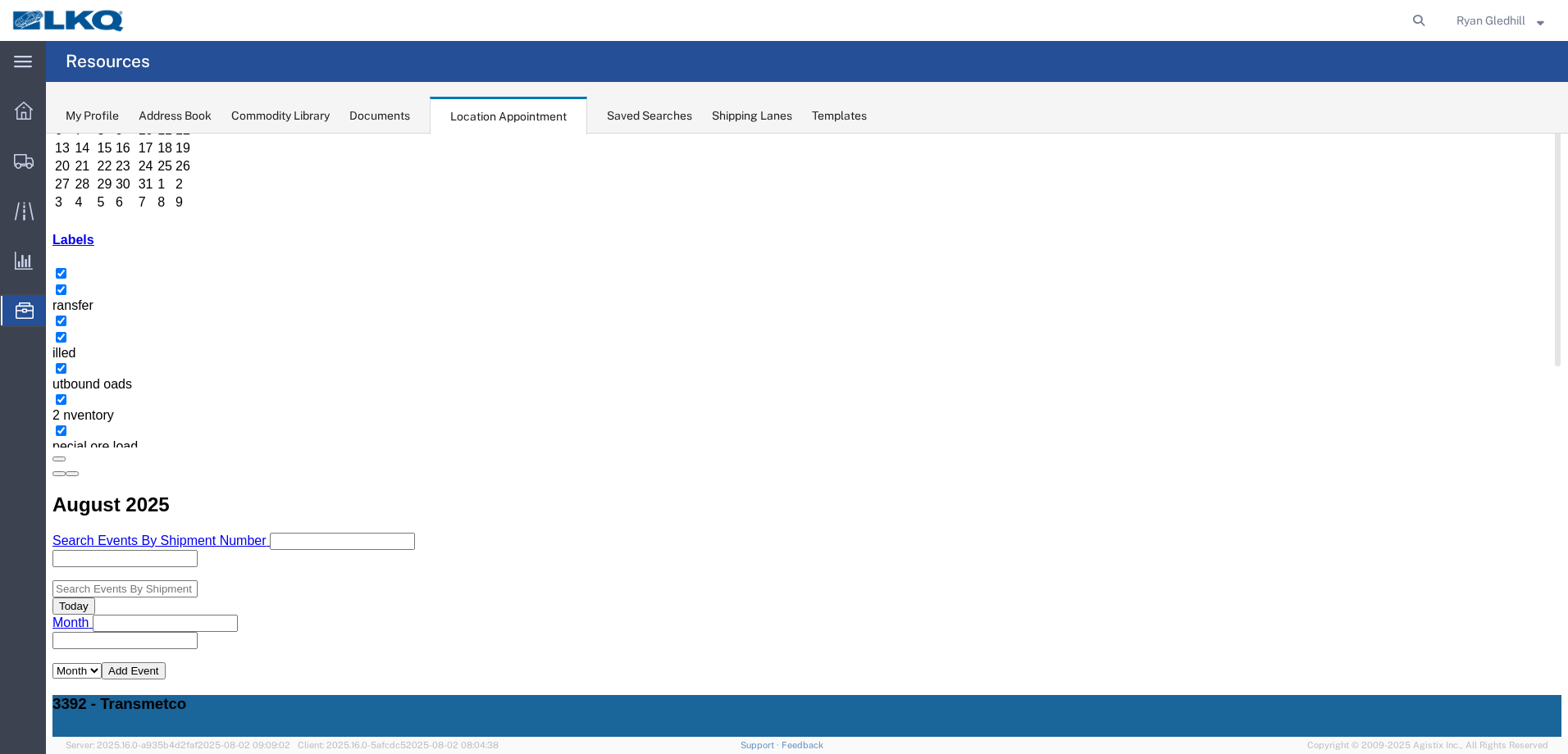 scroll, scrollTop: 161, scrollLeft: 0, axis: vertical 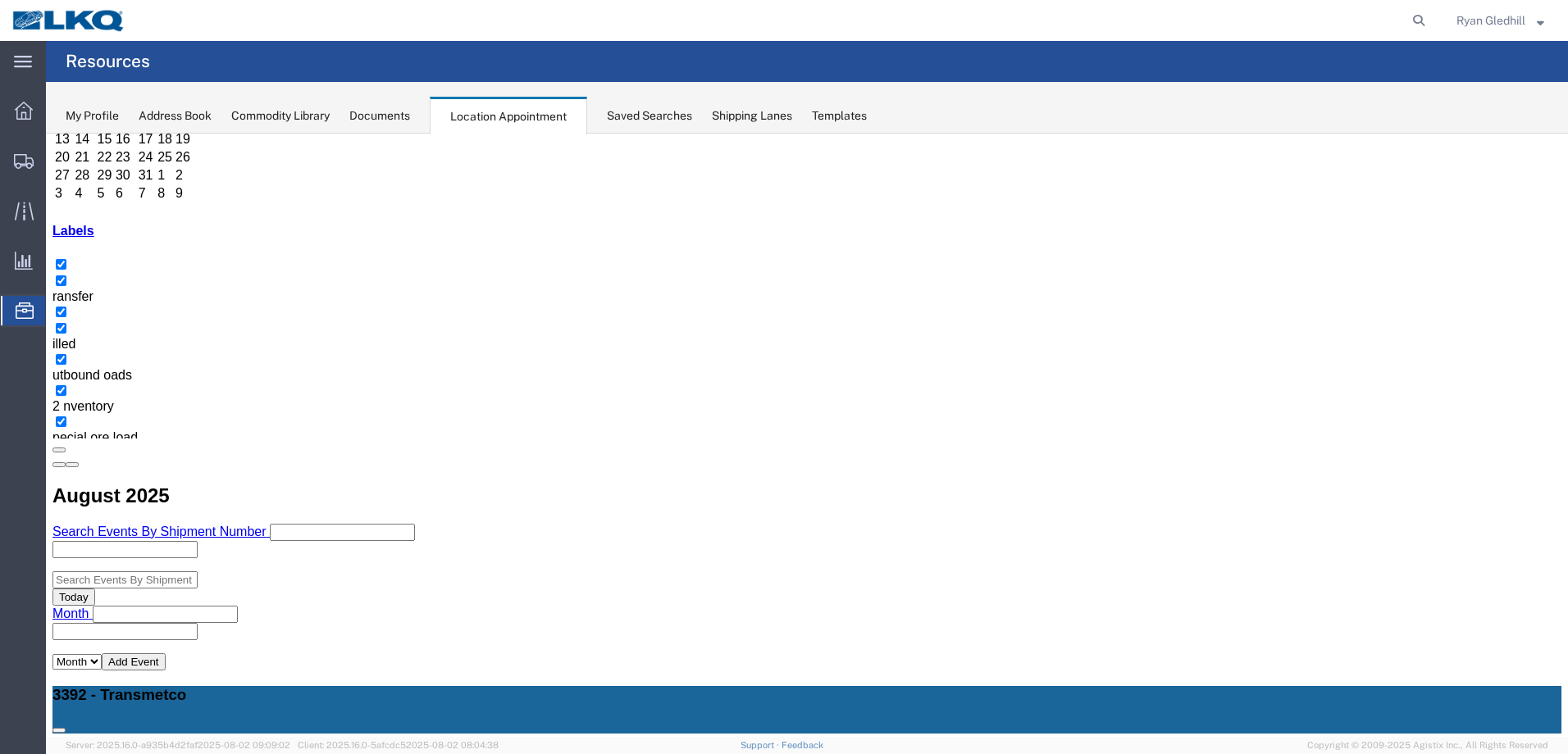 click on "01:00 PM   T31176- Grand Rapids Iron & Metal- Loose" at bounding box center [263, 1547] 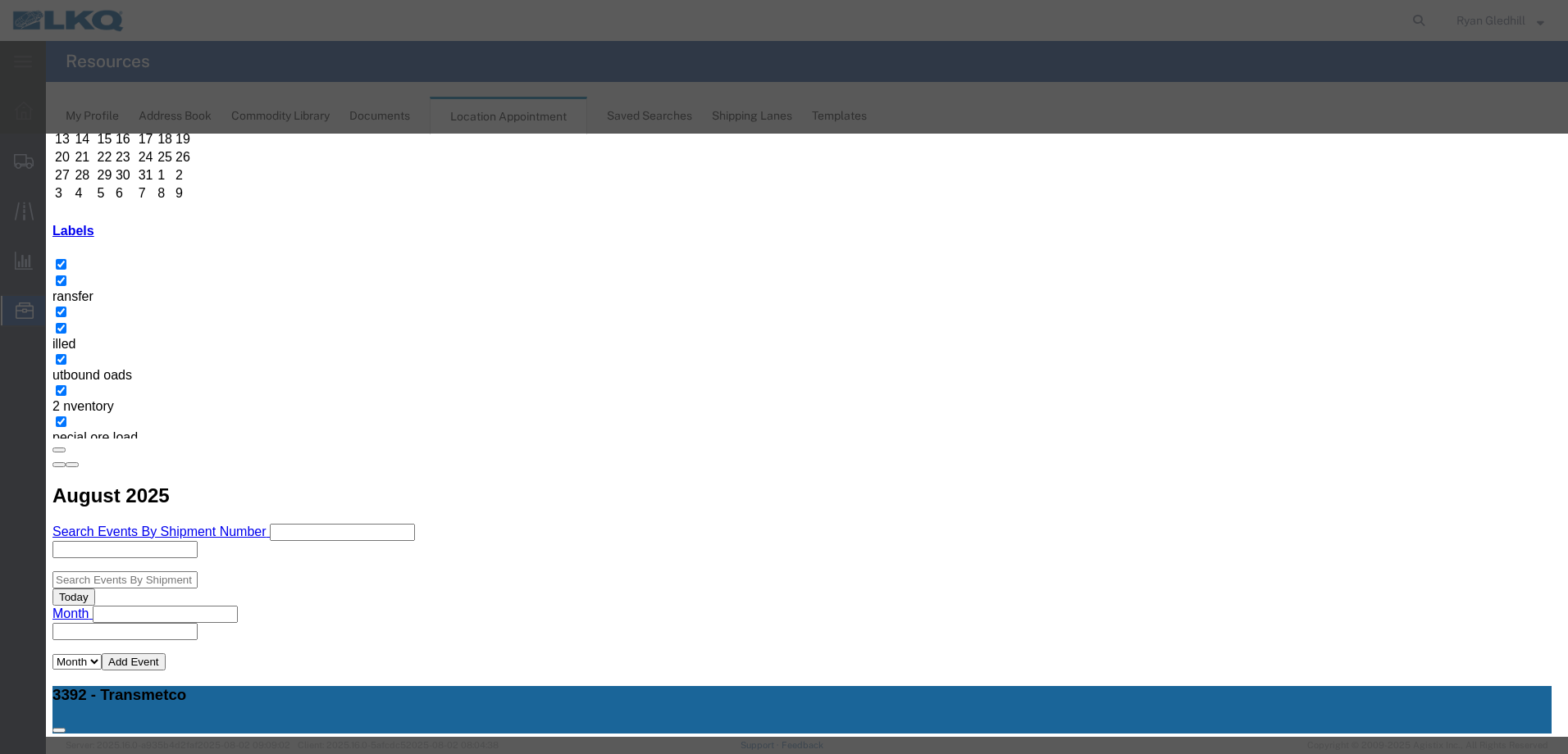 click on "Event Title" at bounding box center (186, 1138) 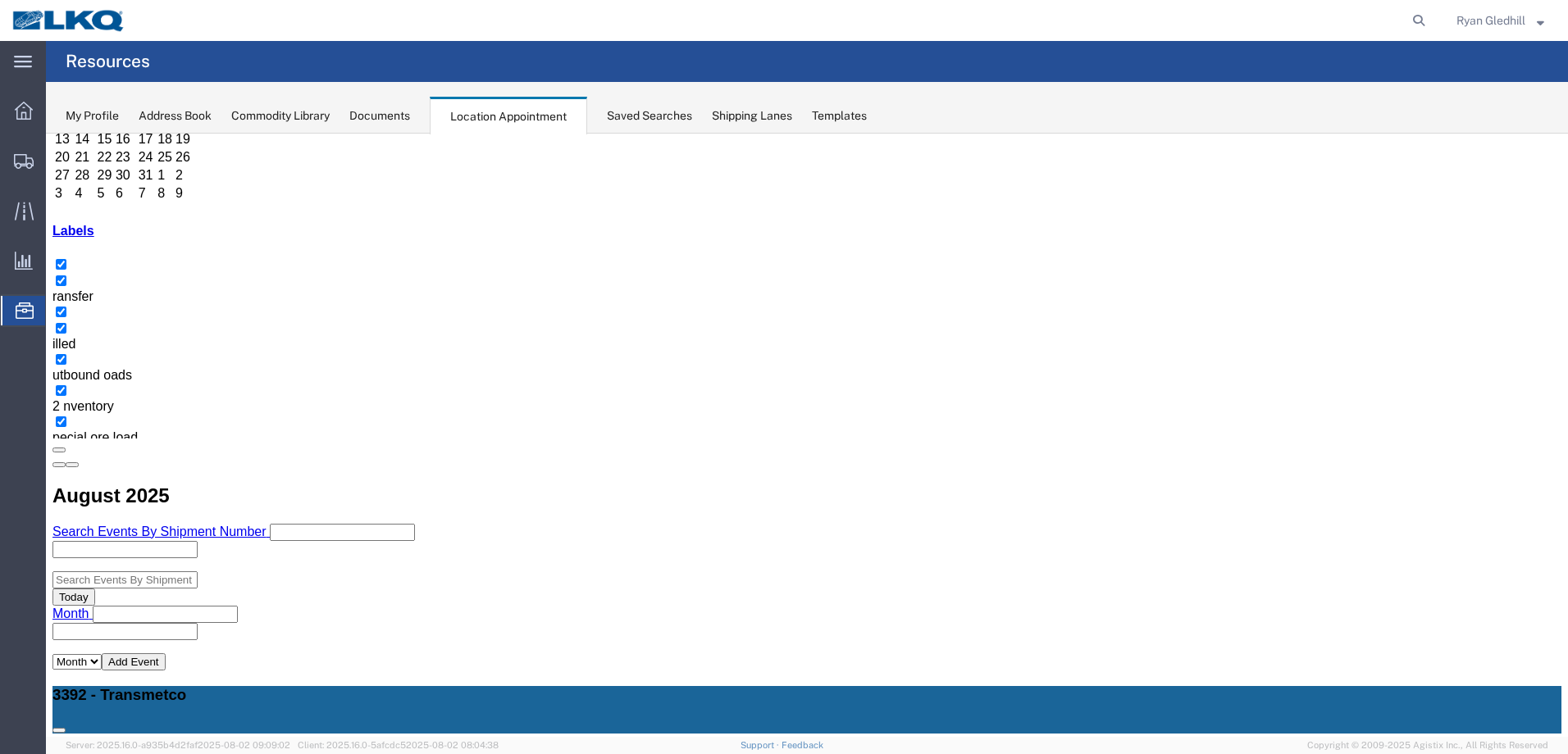 scroll, scrollTop: 0, scrollLeft: 0, axis: both 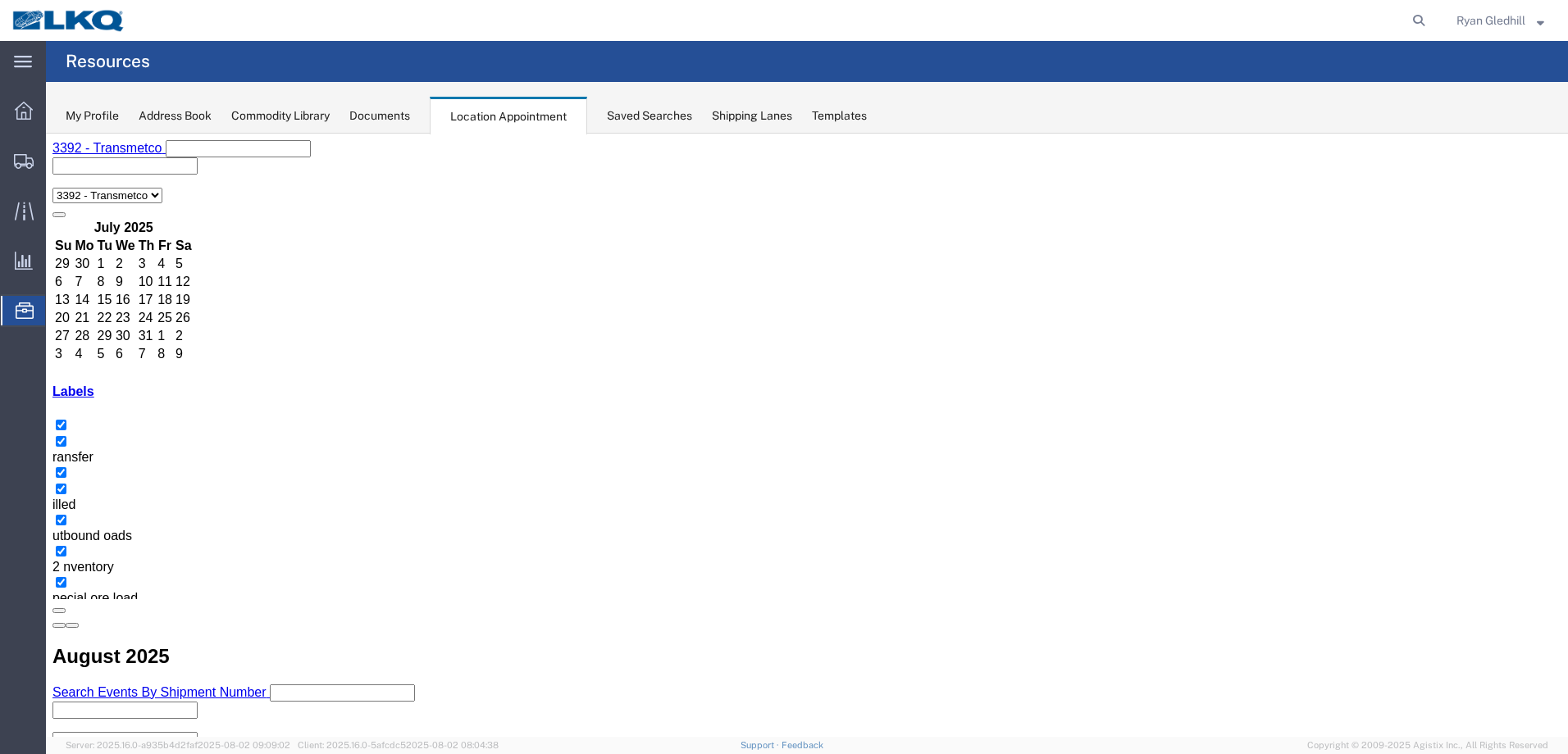 click on "+2 more" at bounding box center (1117, 1682) 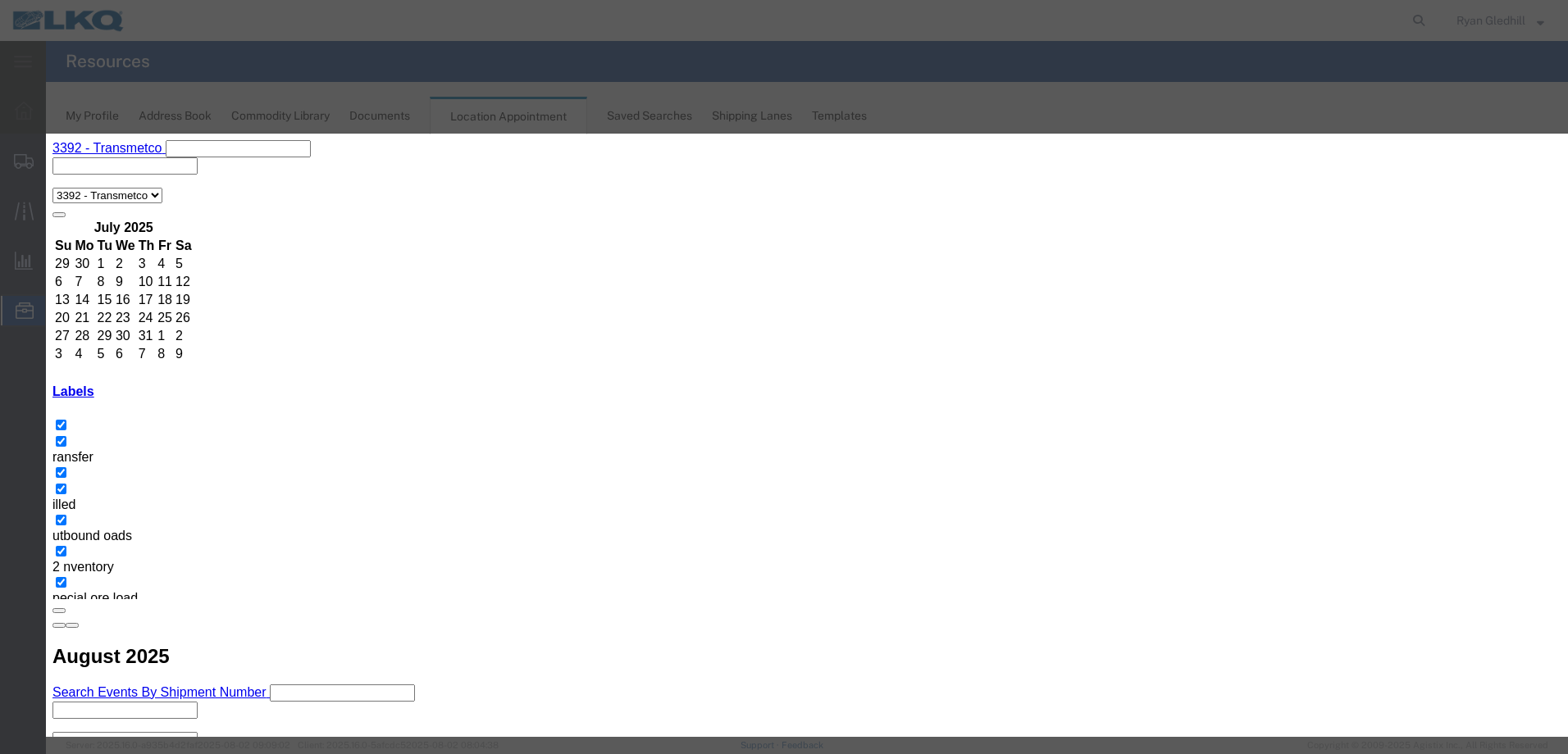 click on "Event Title" at bounding box center [186, 1439] 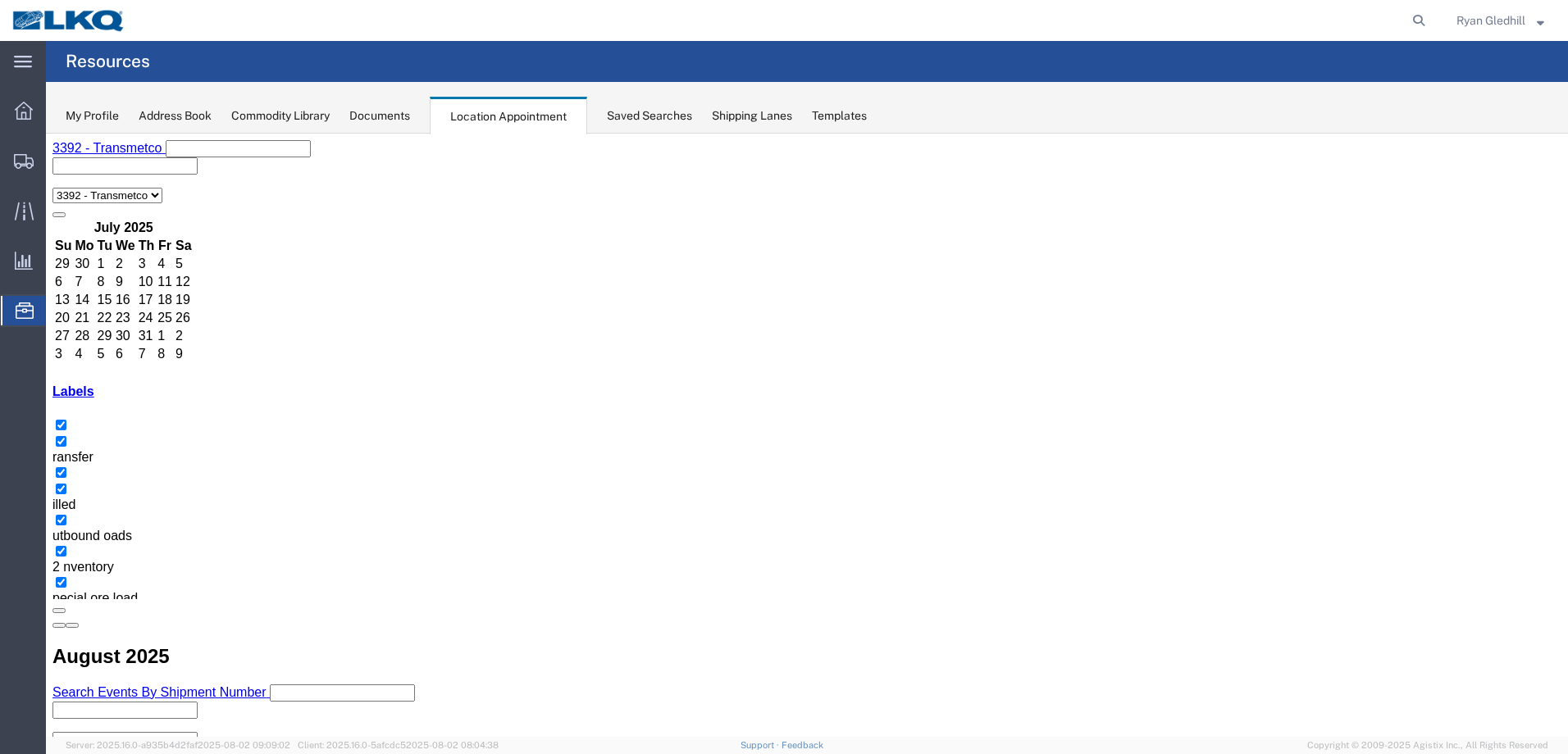drag, startPoint x: 877, startPoint y: 470, endPoint x: 896, endPoint y: 466, distance: 19.41649 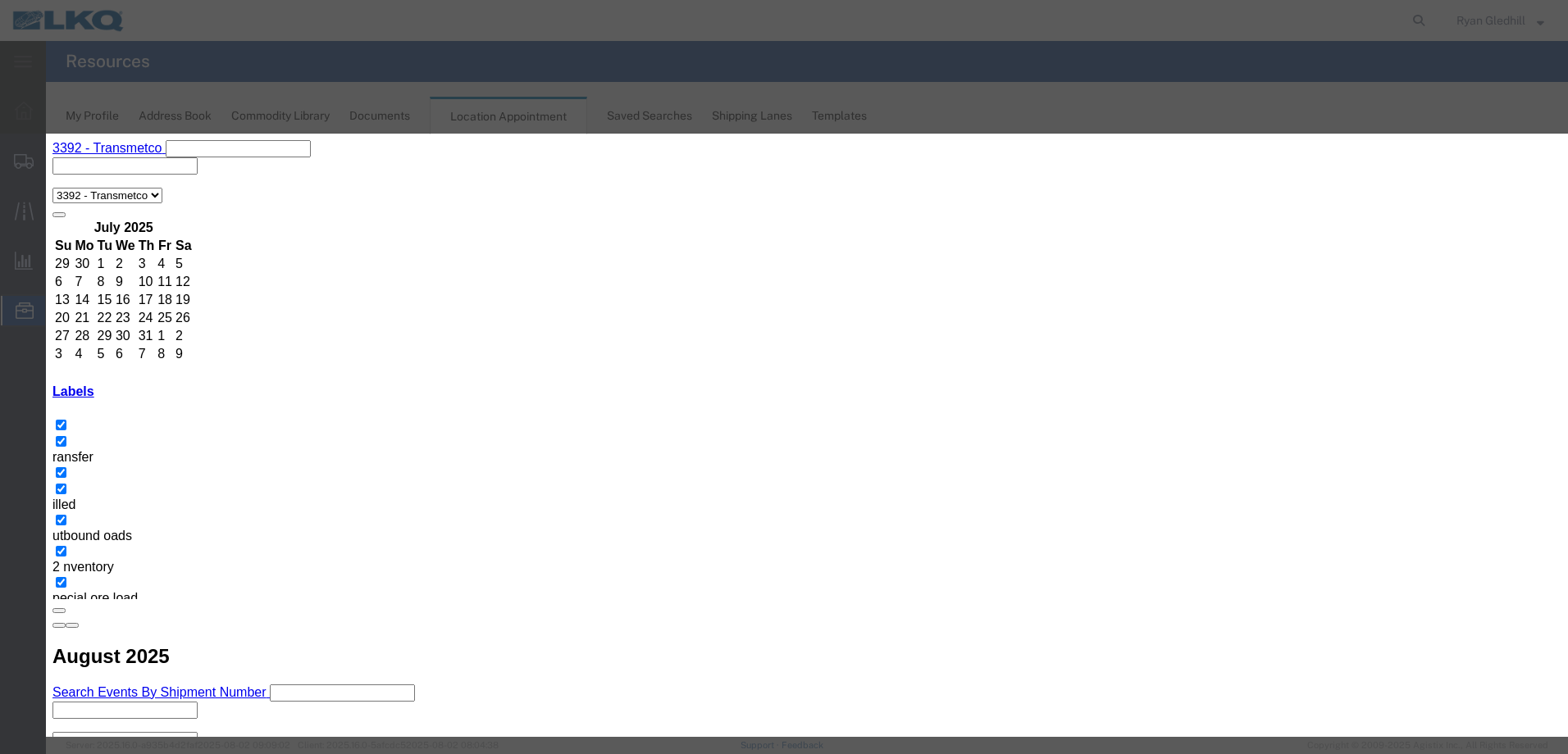 click on "Event Title" at bounding box center (186, 1439) 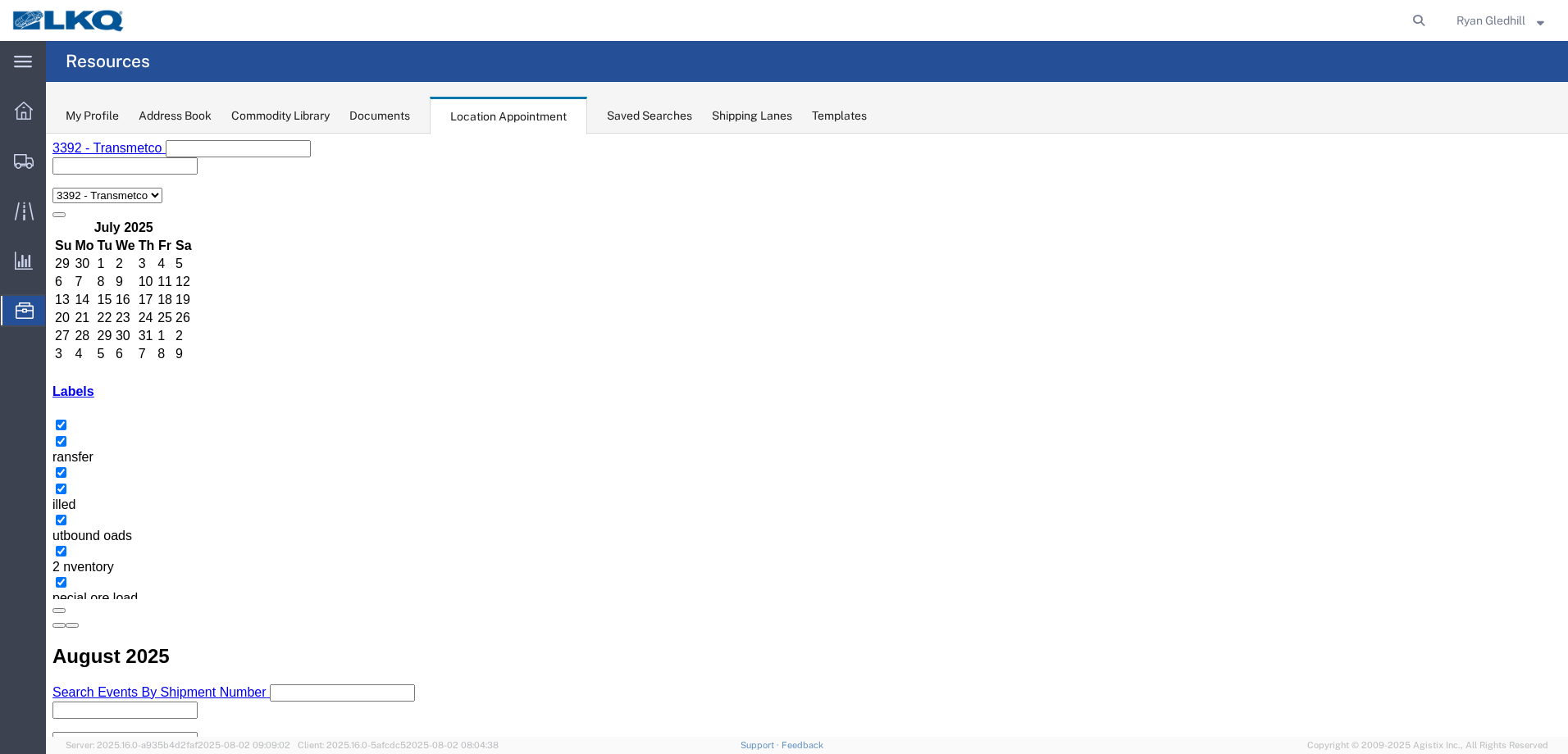 click on "+2 more" at bounding box center [1379, 1903] 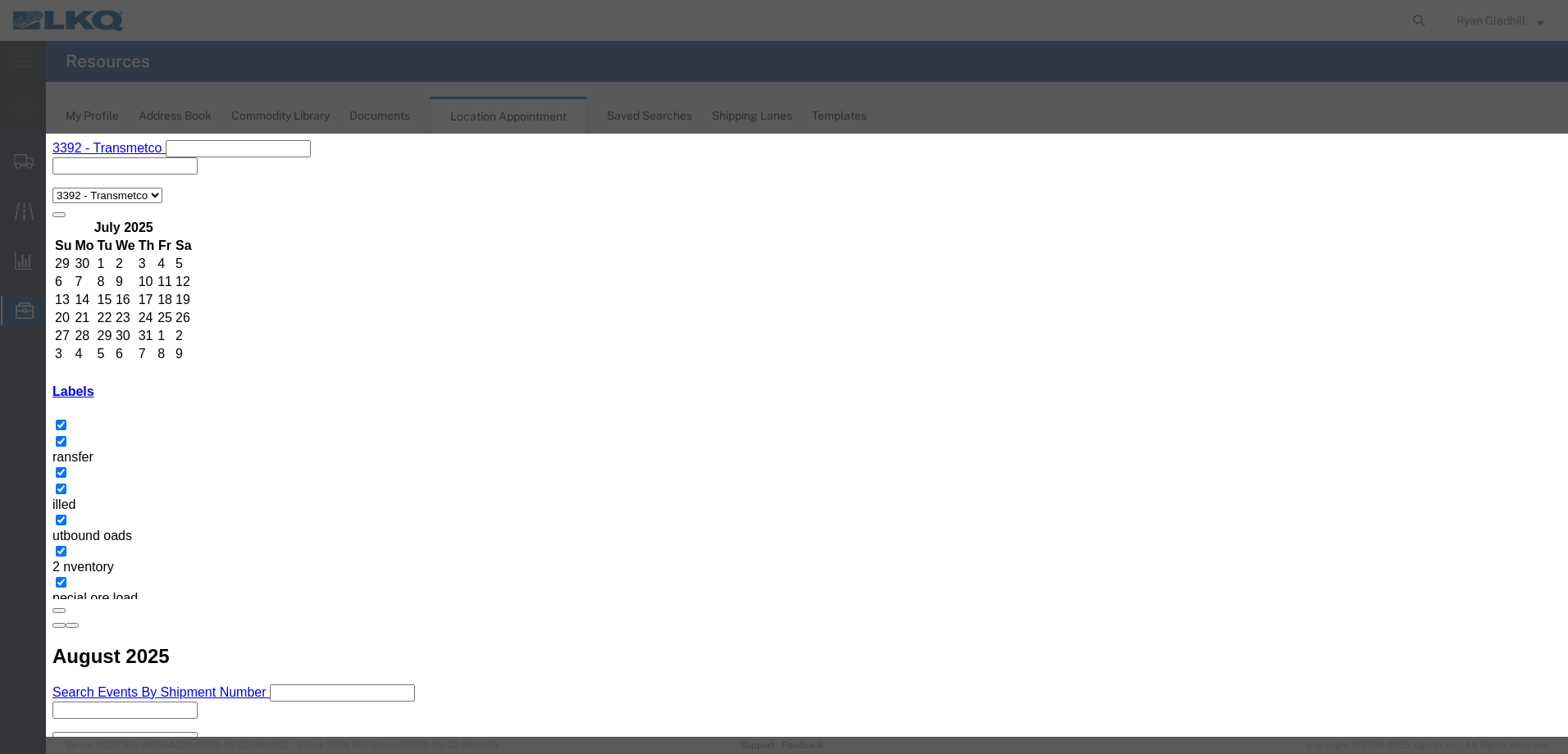 click on "Event Title" at bounding box center (186, 1439) 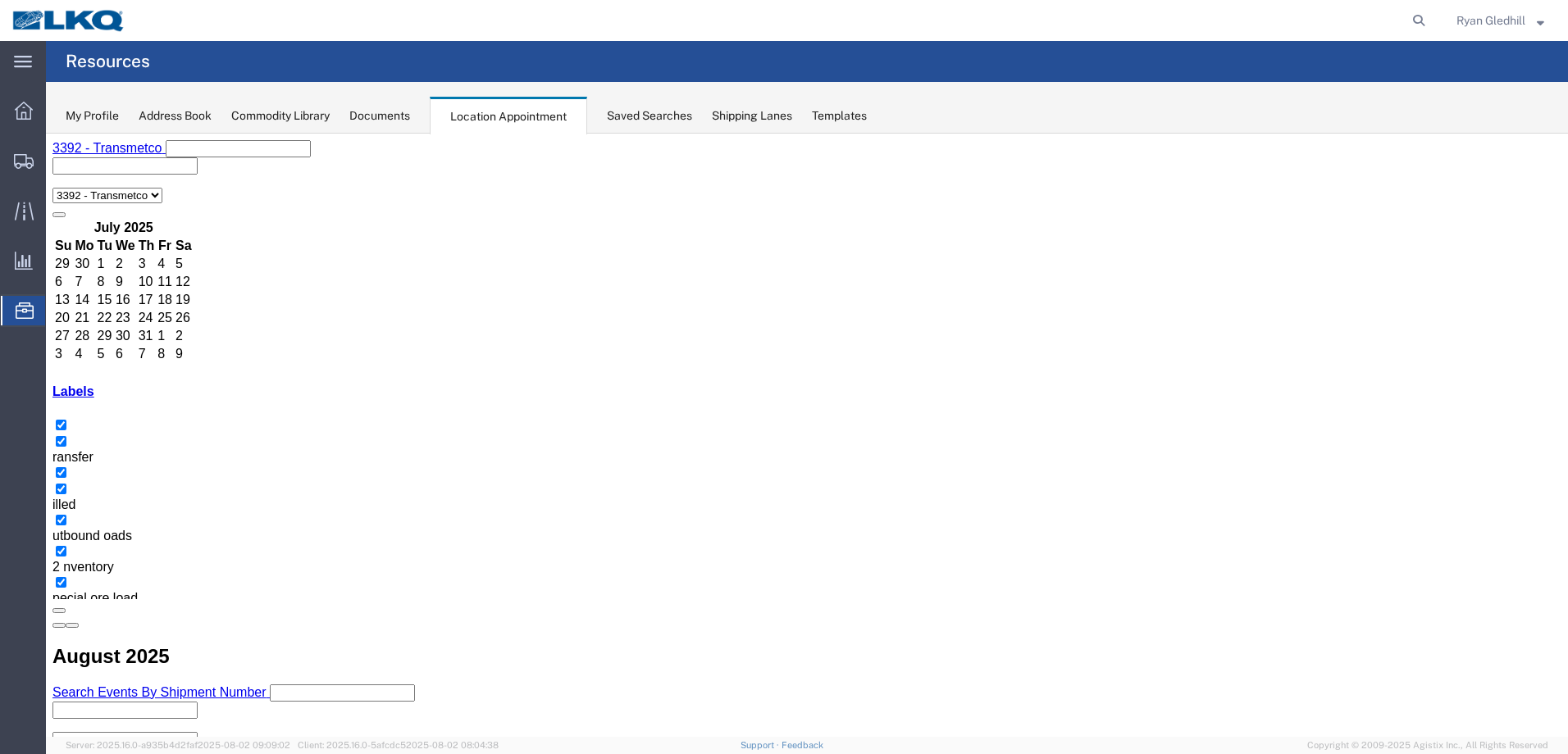 click on "25" at bounding box center (251, 1972) 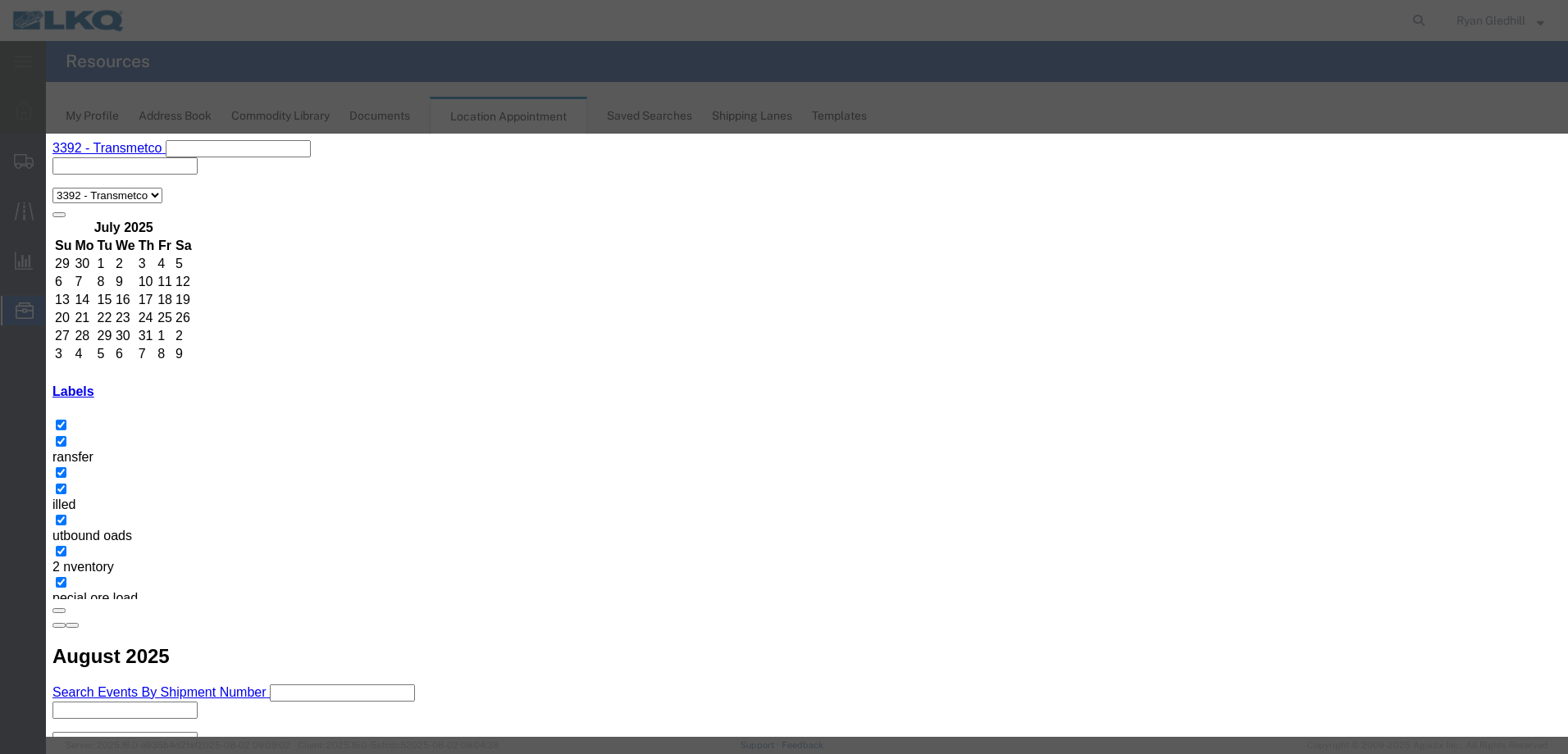 click on "Event Title" at bounding box center (186, 1439) 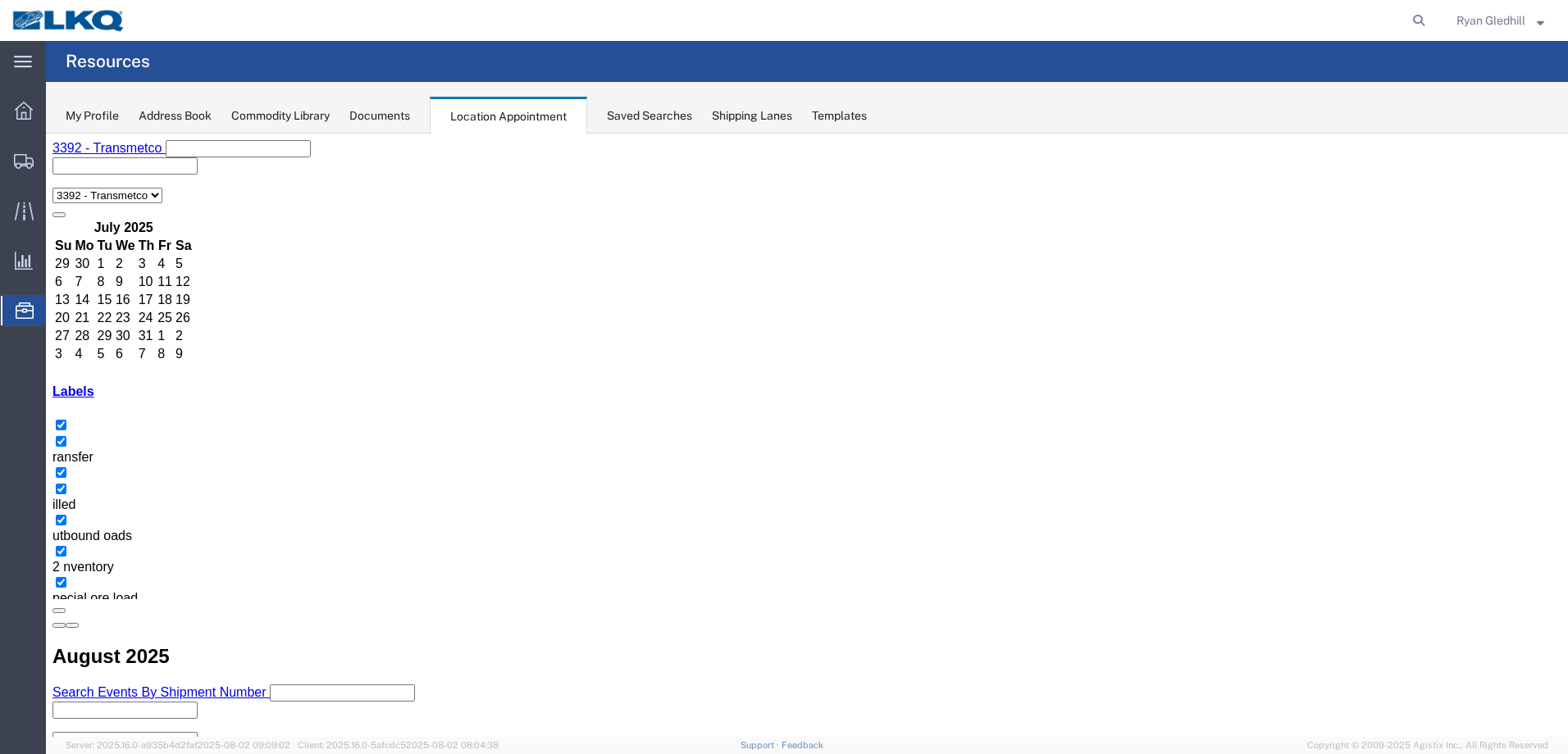 click on "27" at bounding box center [764, 1972] 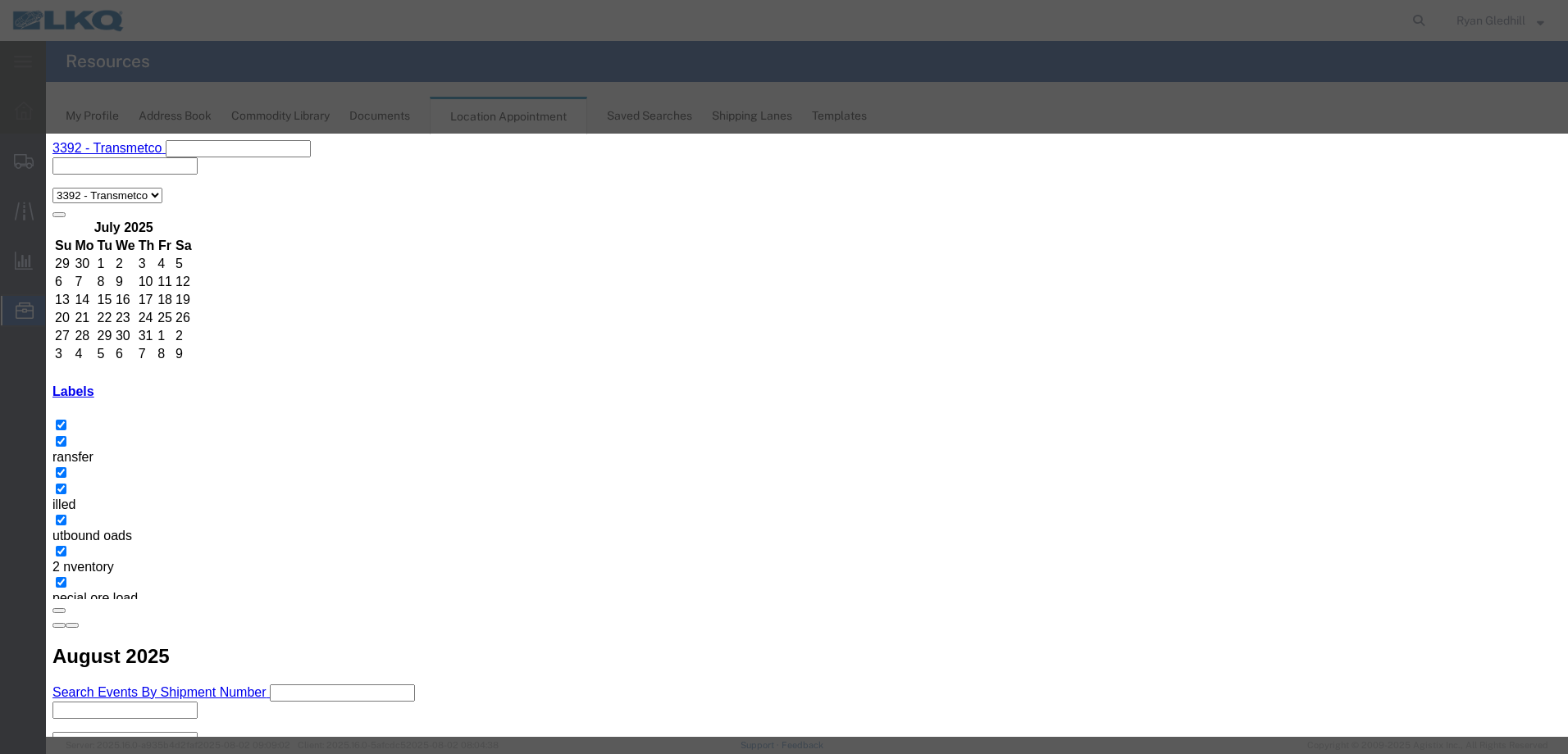 click on "Event Title" at bounding box center (186, 1439) 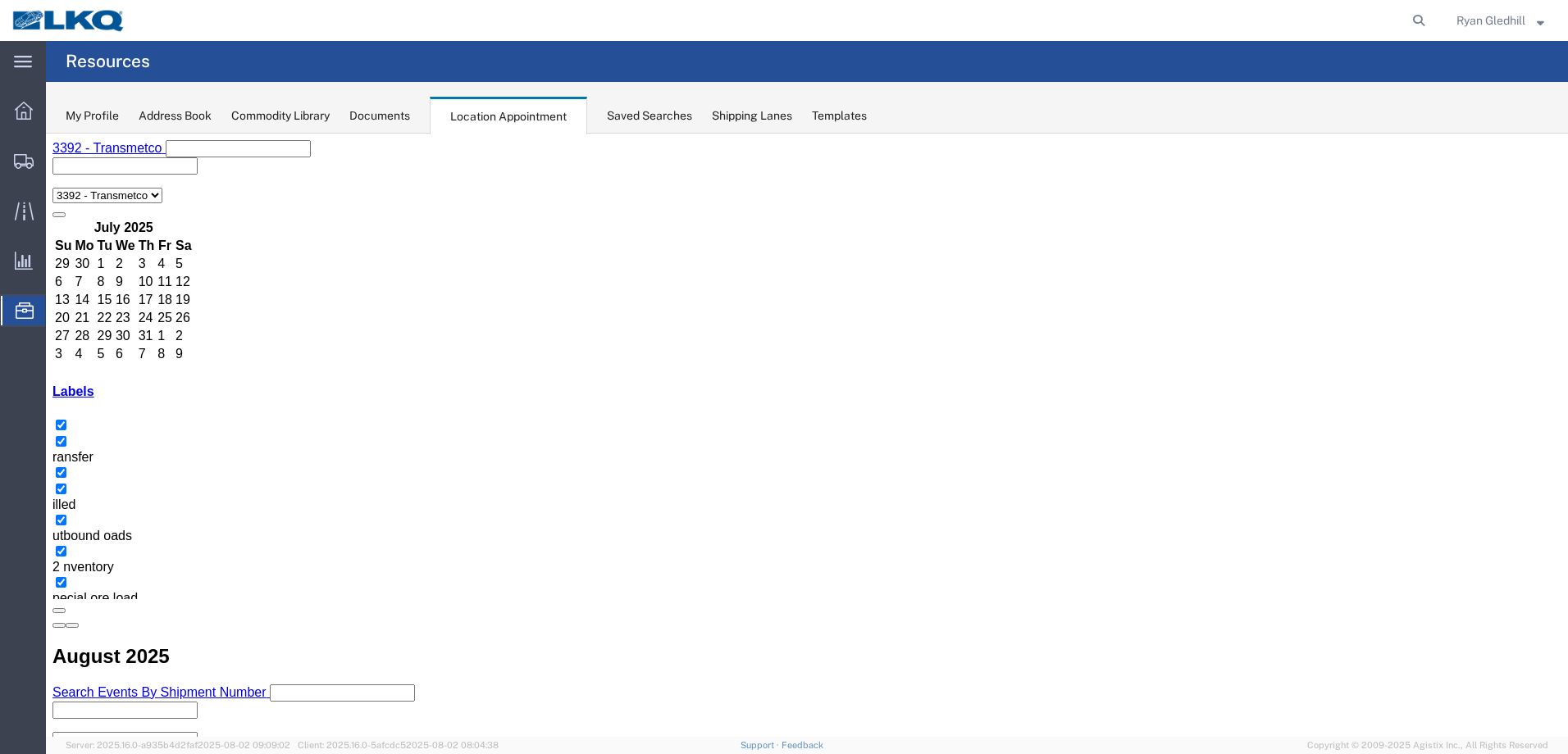 click on "28" at bounding box center (983, 1972) 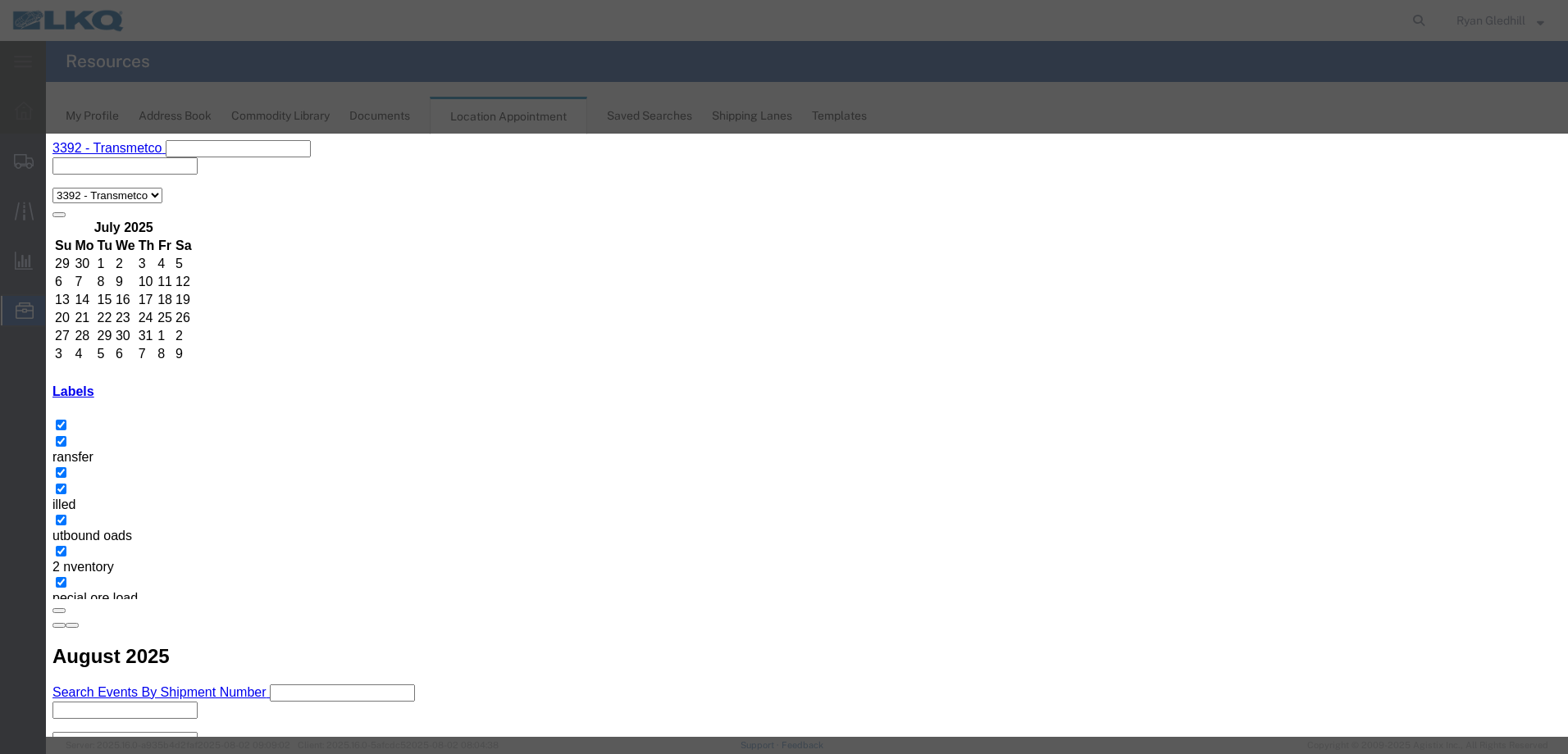 click on "Event Title" at bounding box center [186, 1439] 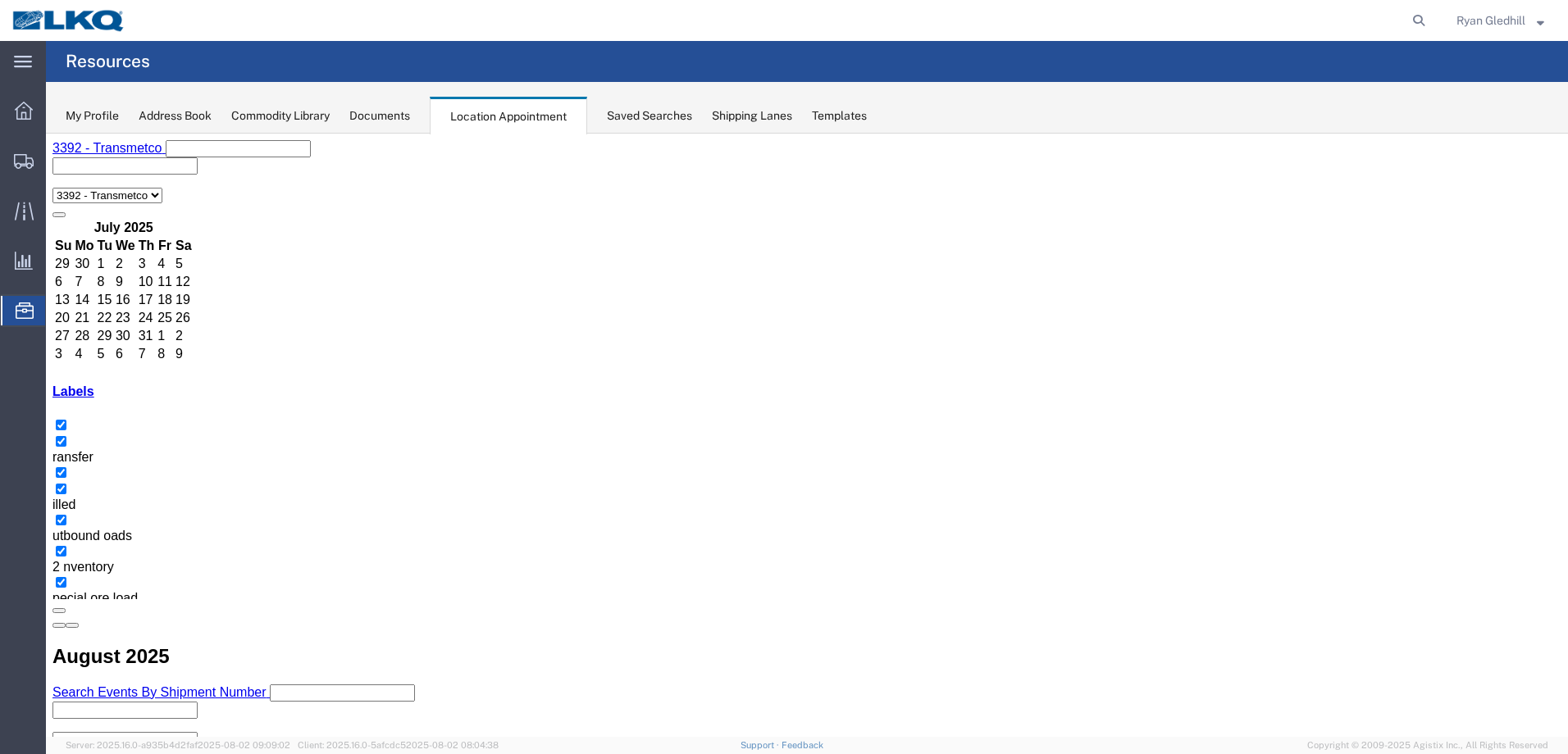 click on "11:00 AM   T31244- Miller's Auto- Dump" at bounding box center (1150, 2039) 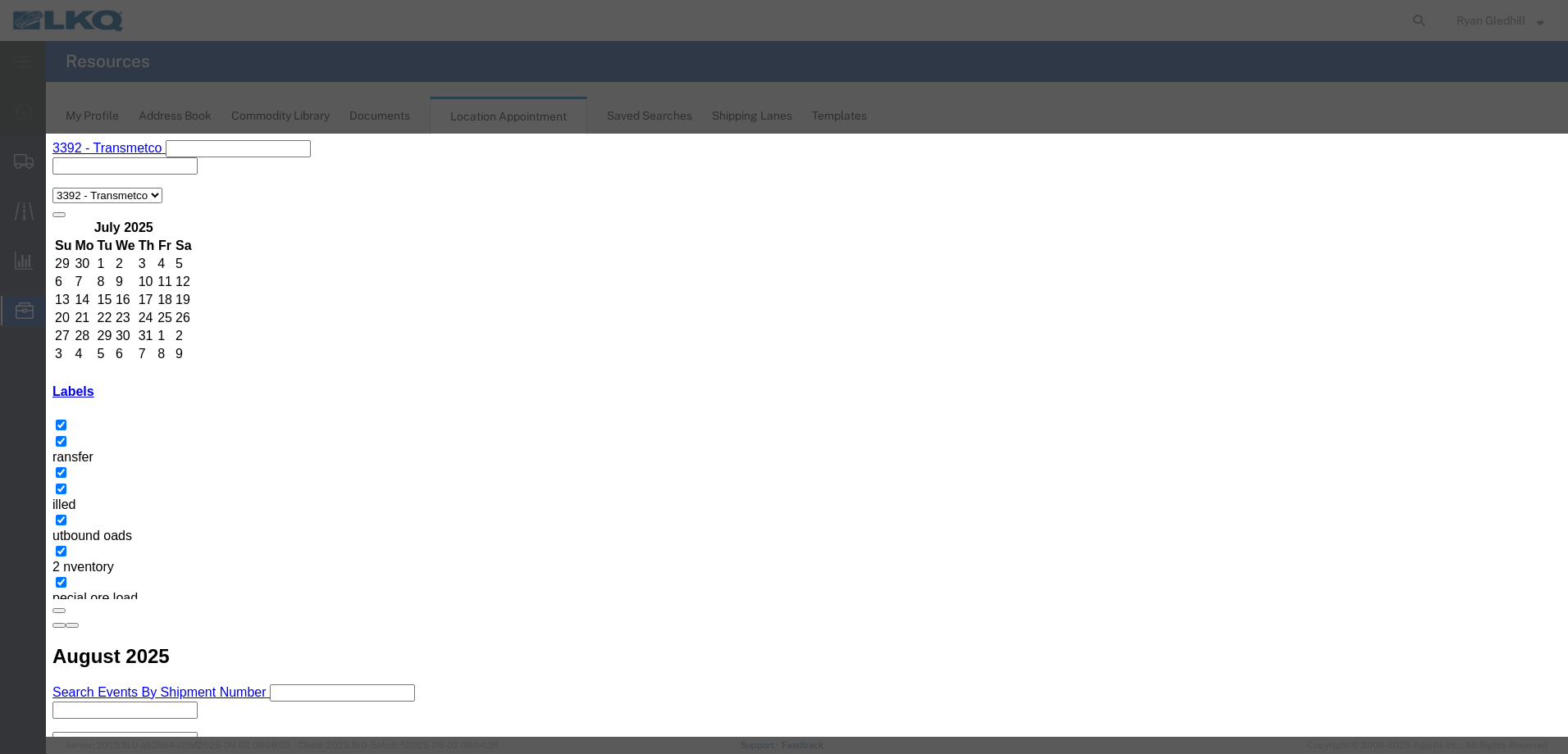 click on "Event Title" at bounding box center [186, 1439] 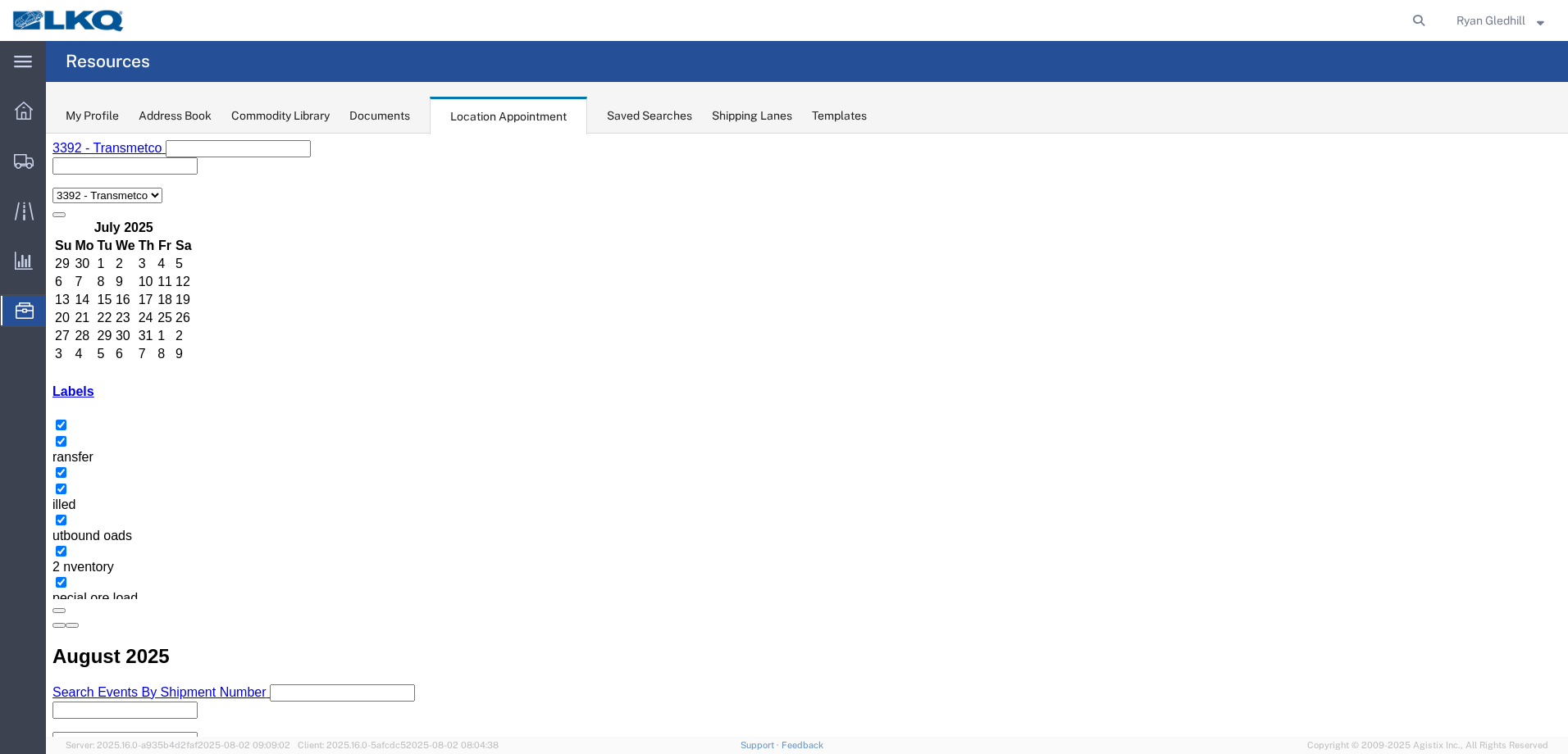 click on "+6 more" at bounding box center (321, 1377) 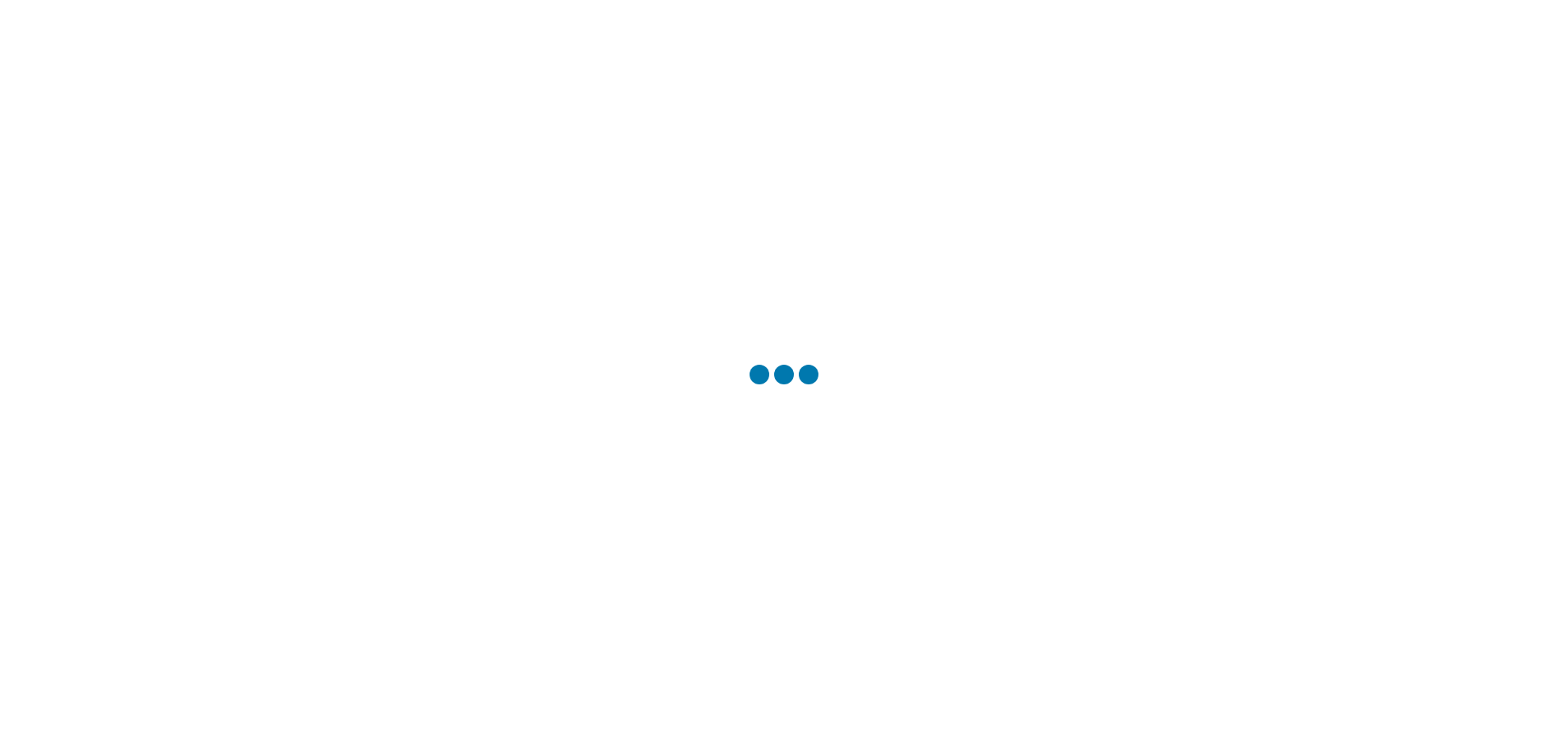 scroll, scrollTop: 0, scrollLeft: 0, axis: both 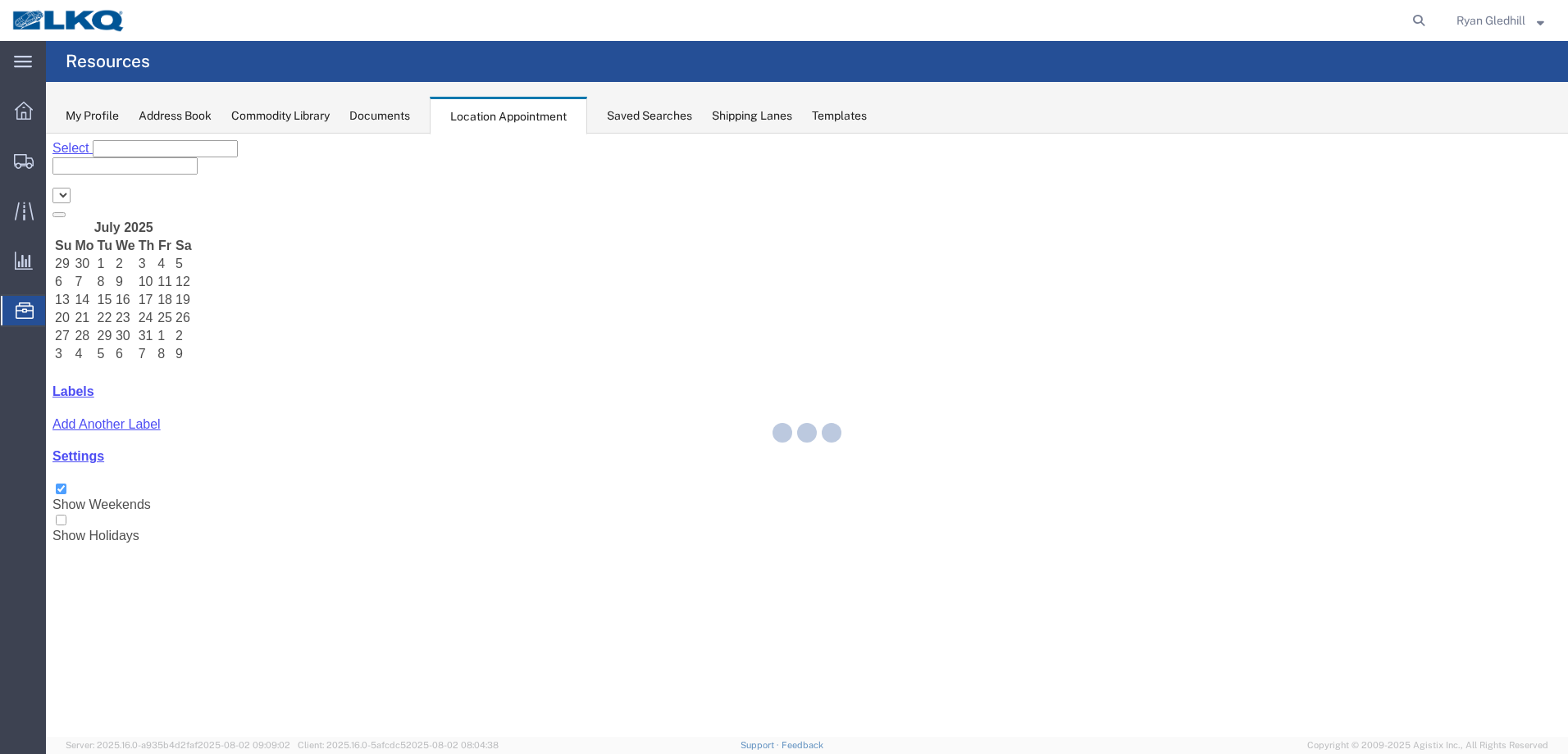 select on "28018" 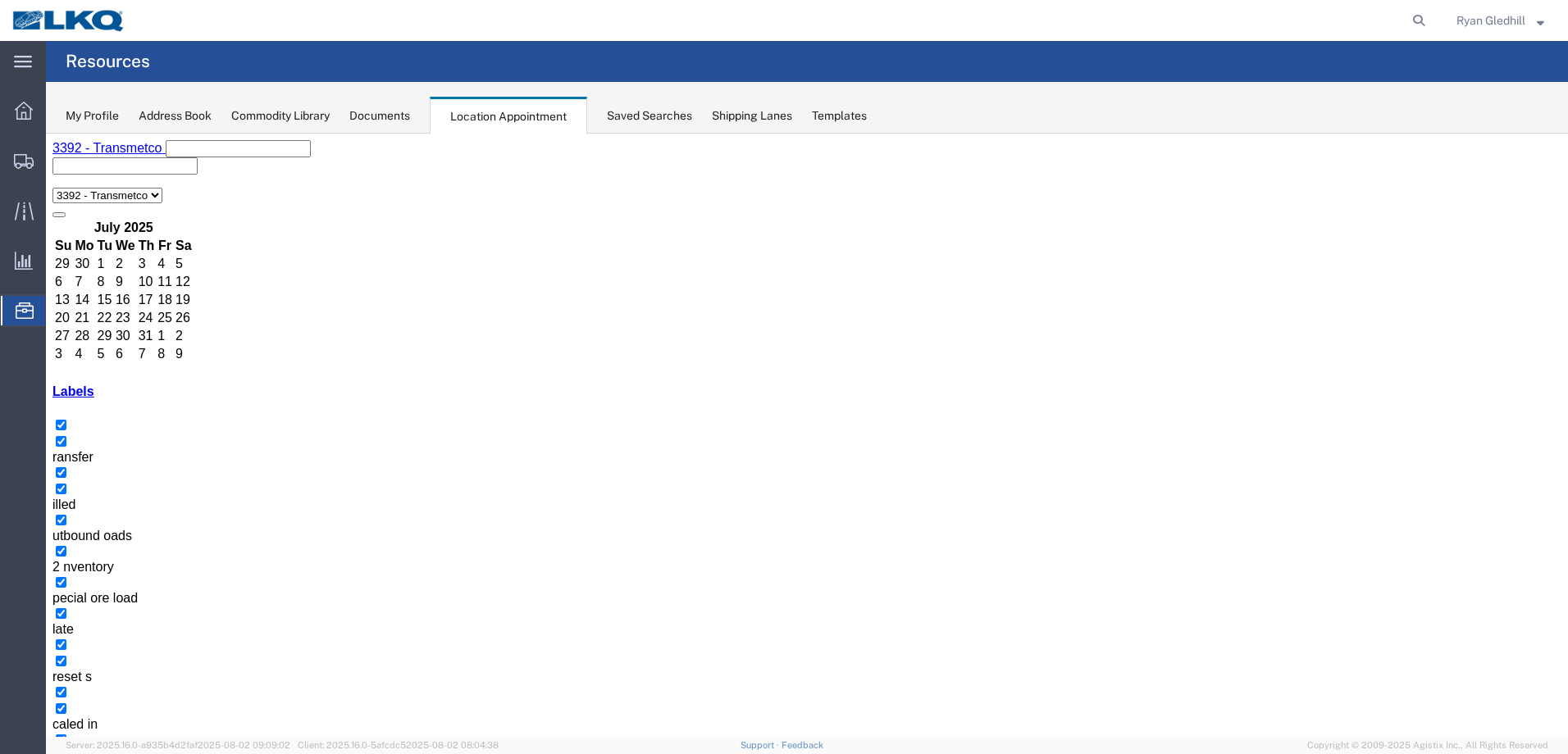 click on "+6 more" at bounding box center [321, 1517] 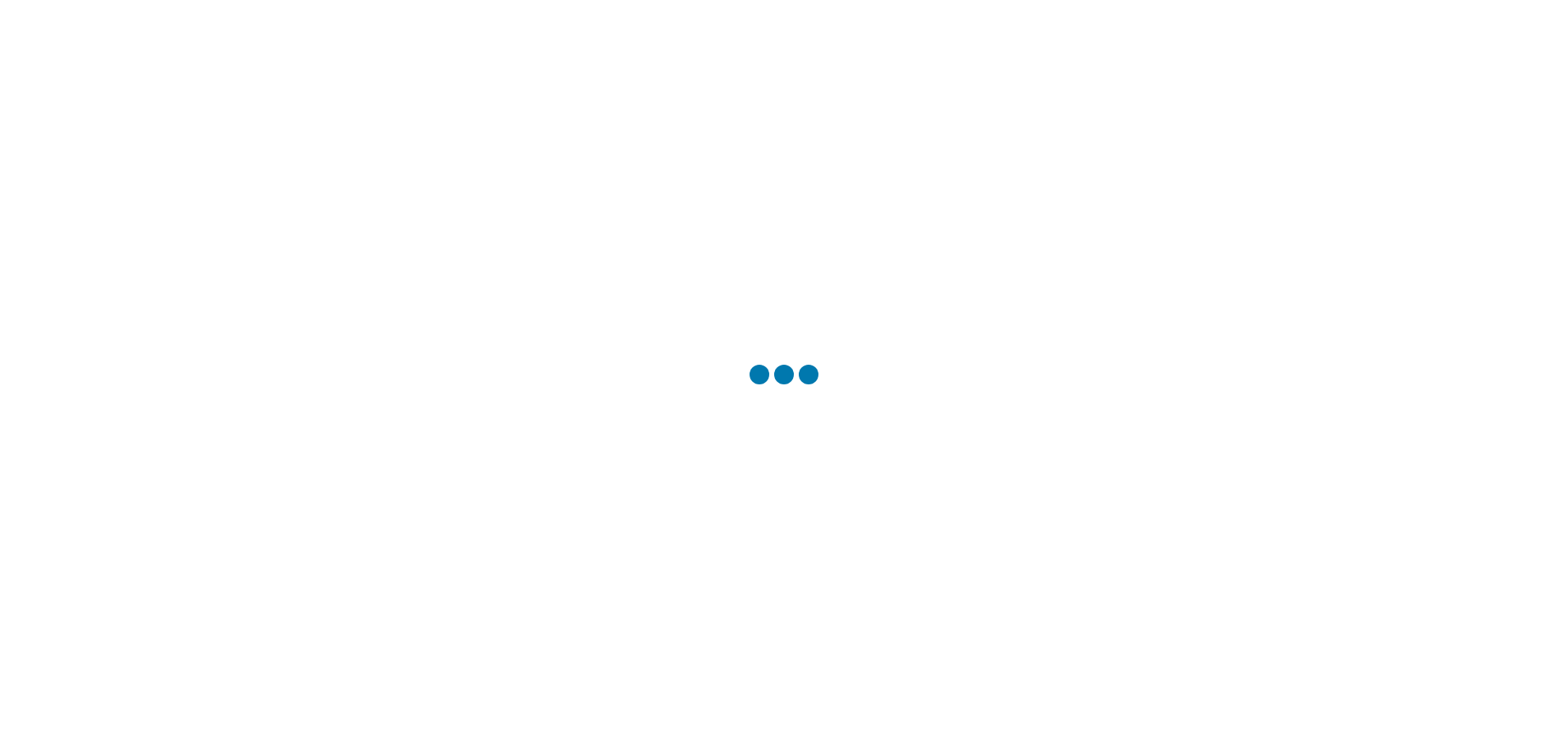 scroll, scrollTop: 0, scrollLeft: 0, axis: both 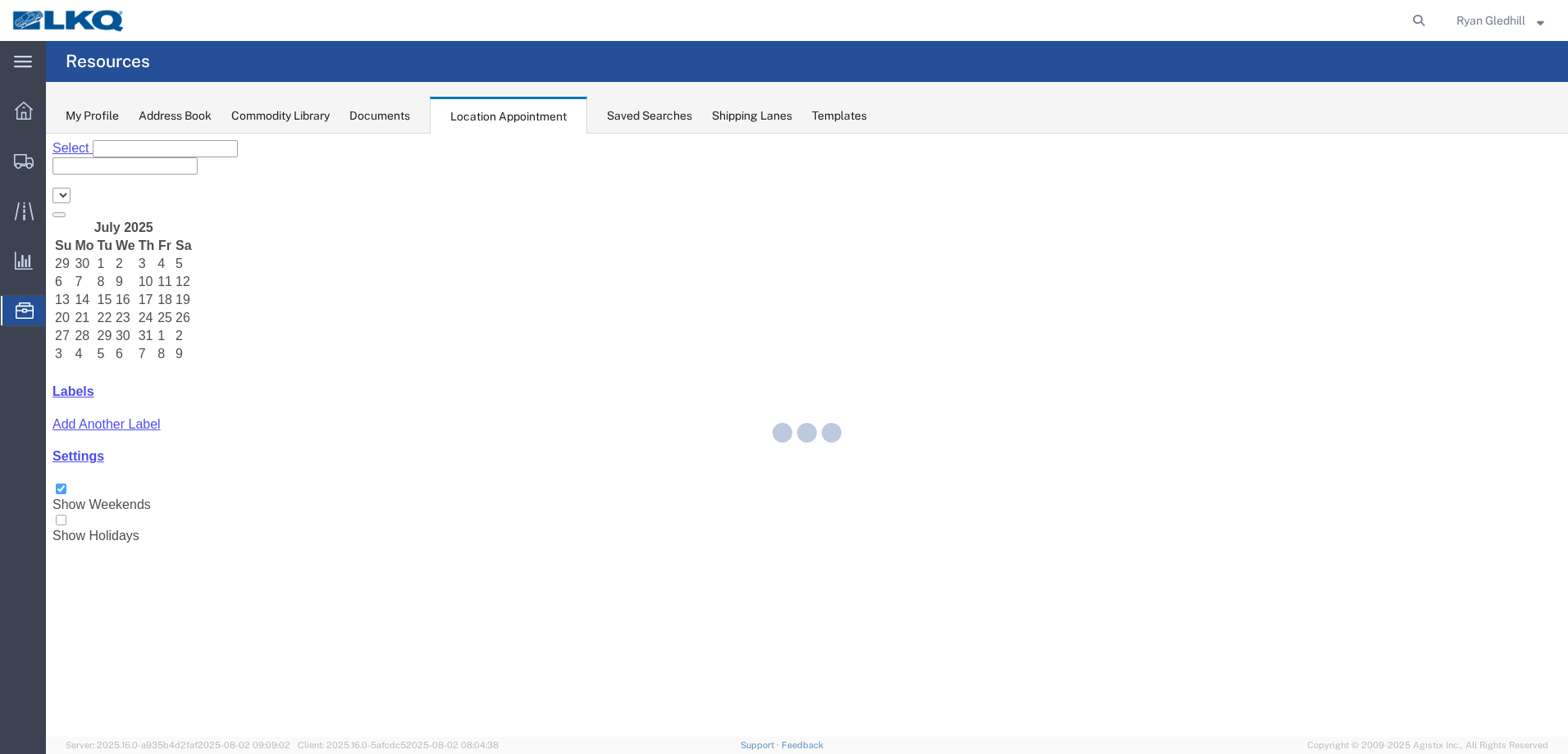 select on "28018" 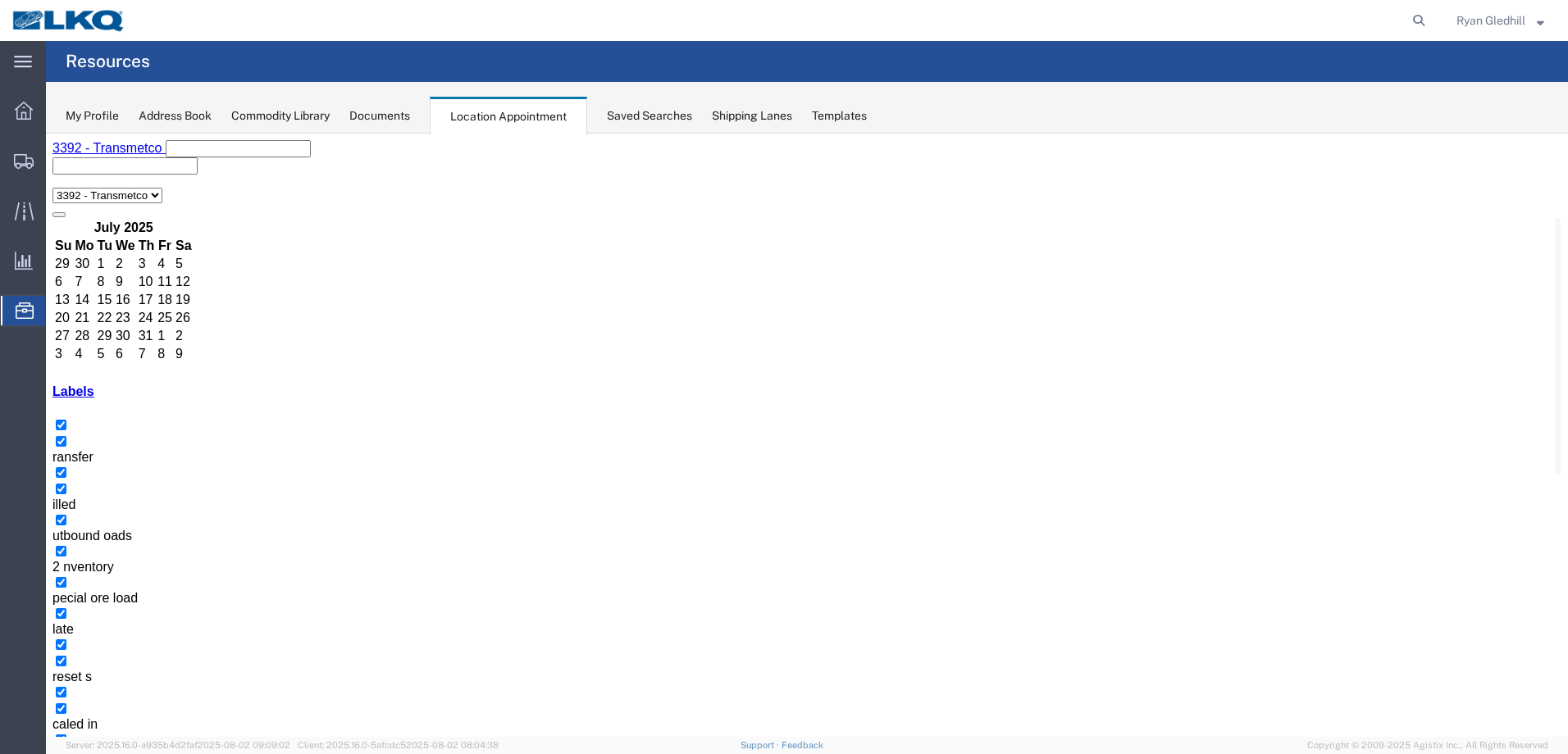 click on "+6 more" at bounding box center [321, 1517] 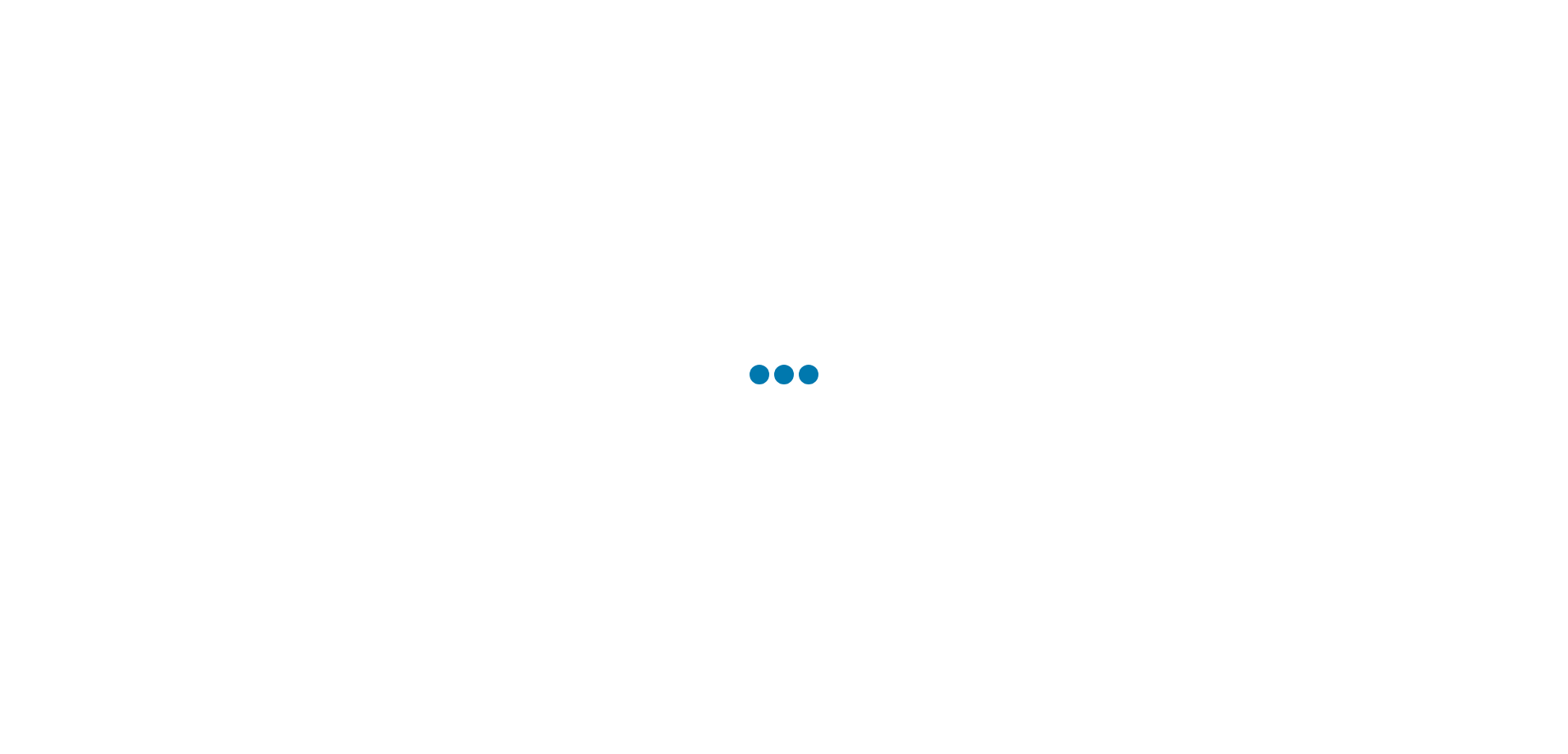scroll, scrollTop: 0, scrollLeft: 0, axis: both 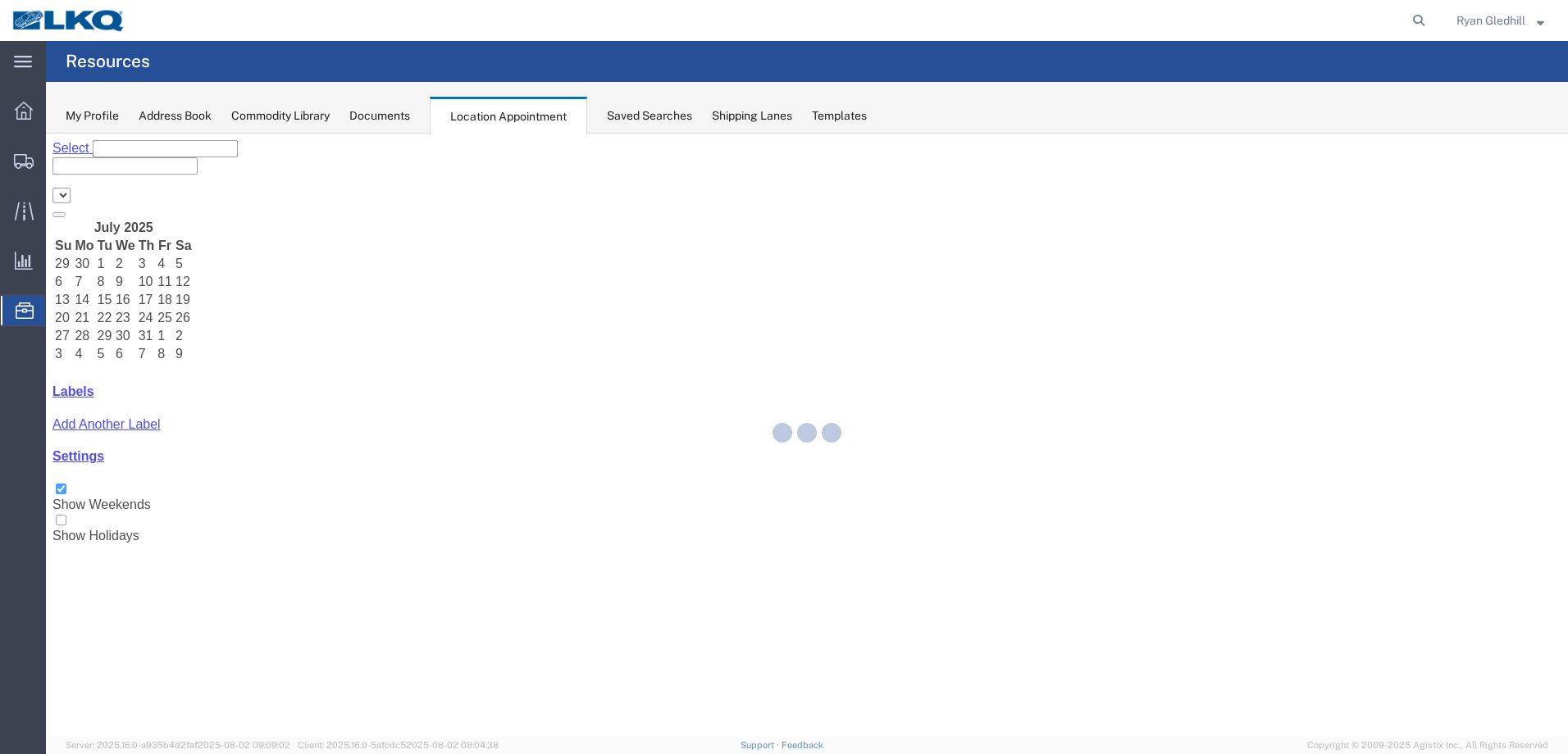select on "28018" 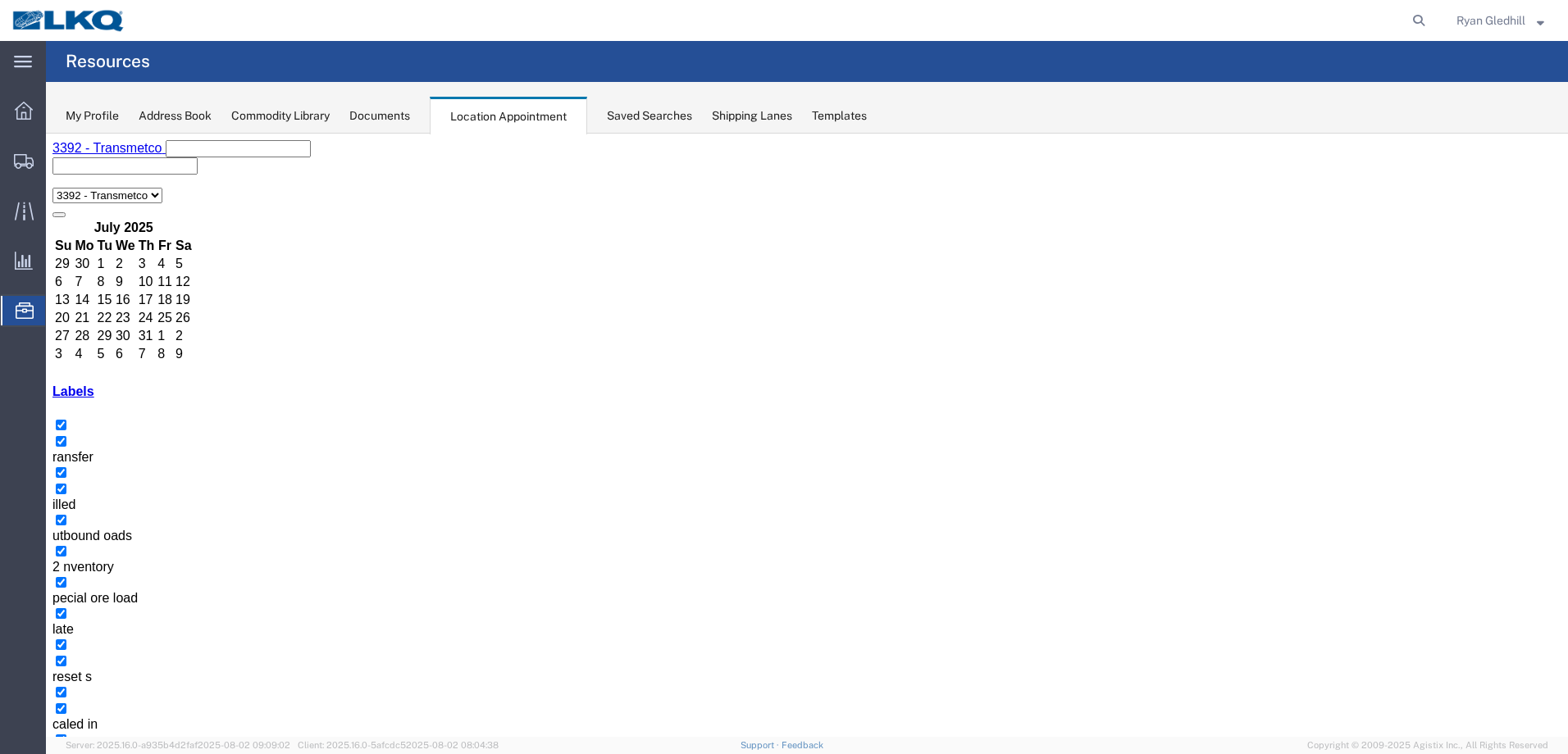 click on "+6 more" at bounding box center (321, 1517) 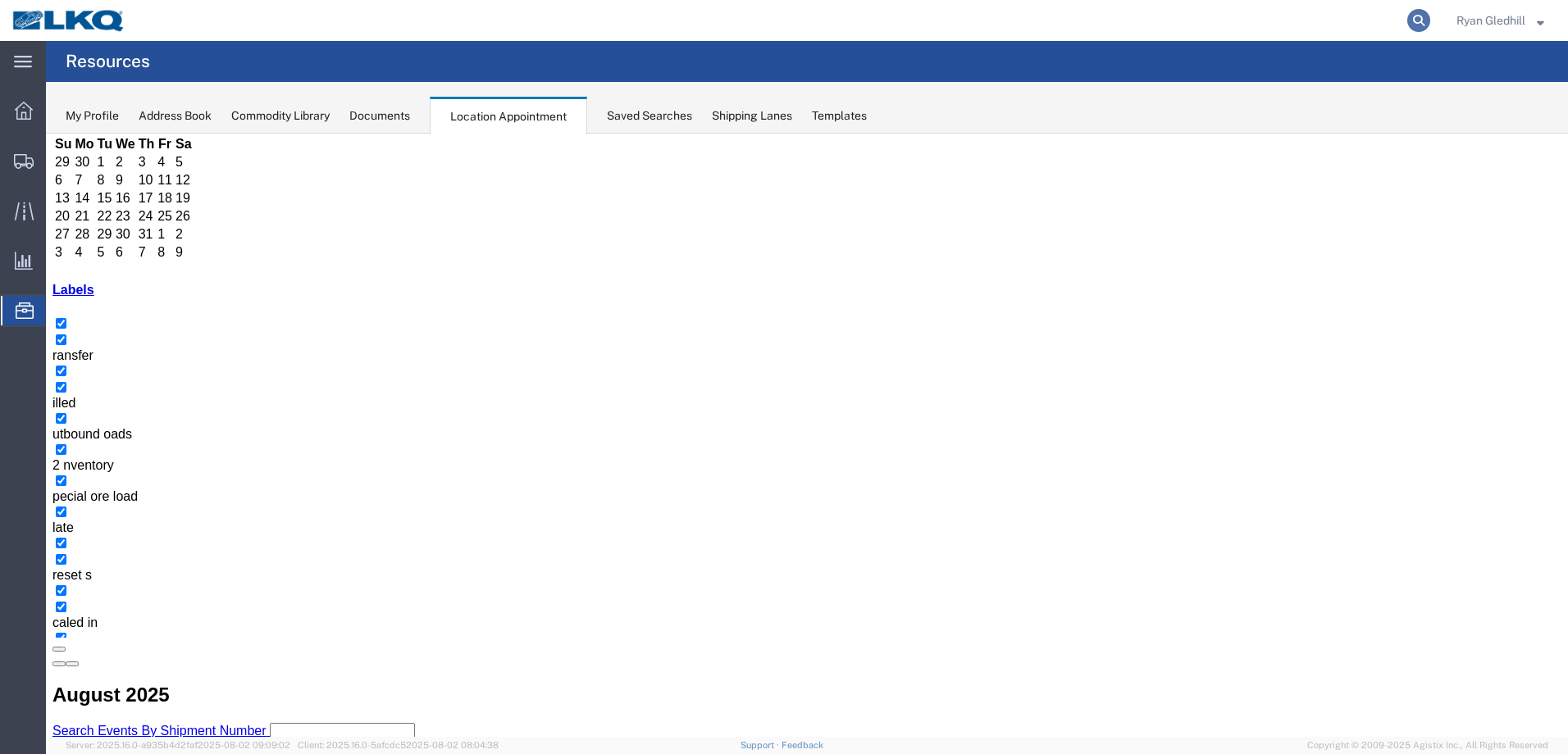 click 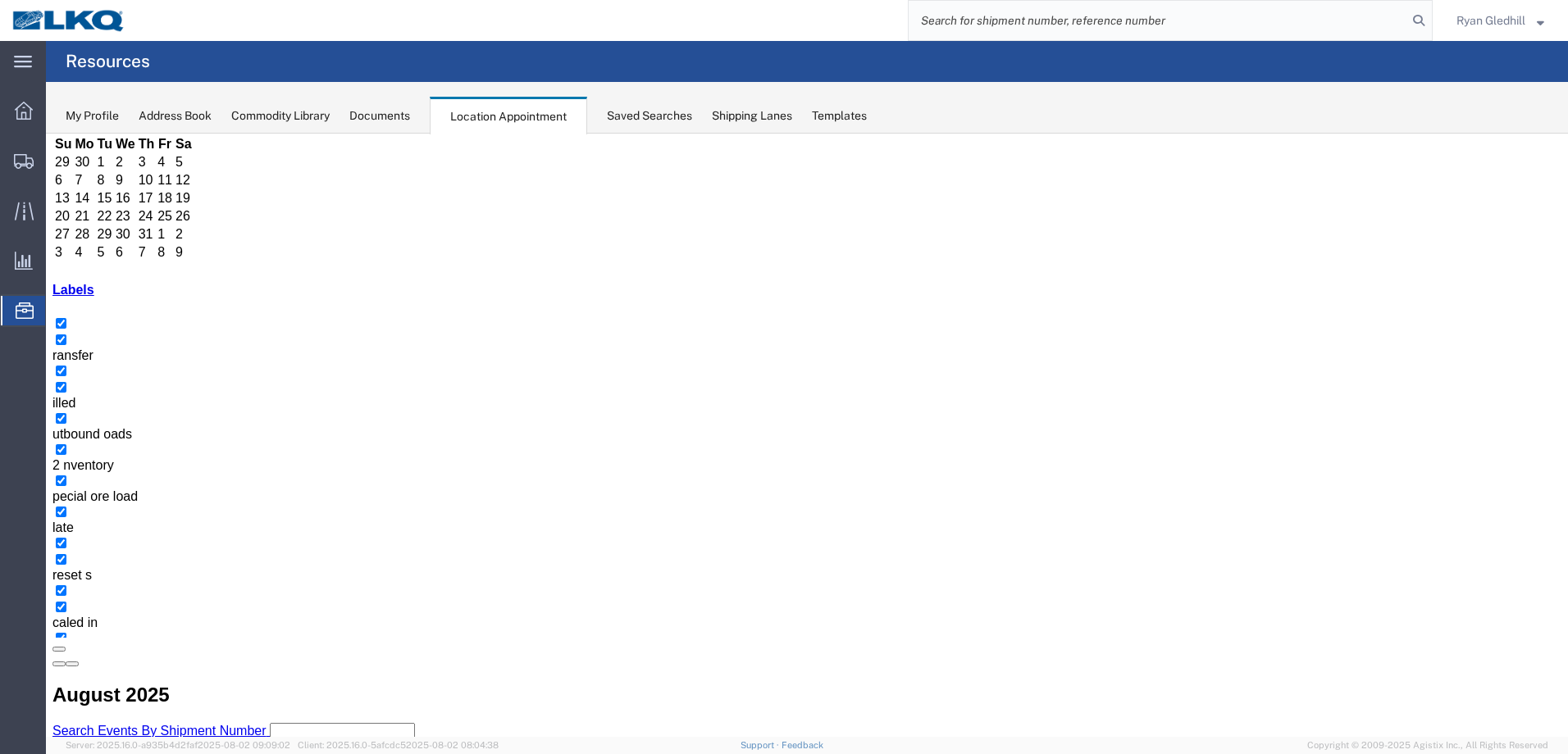 click 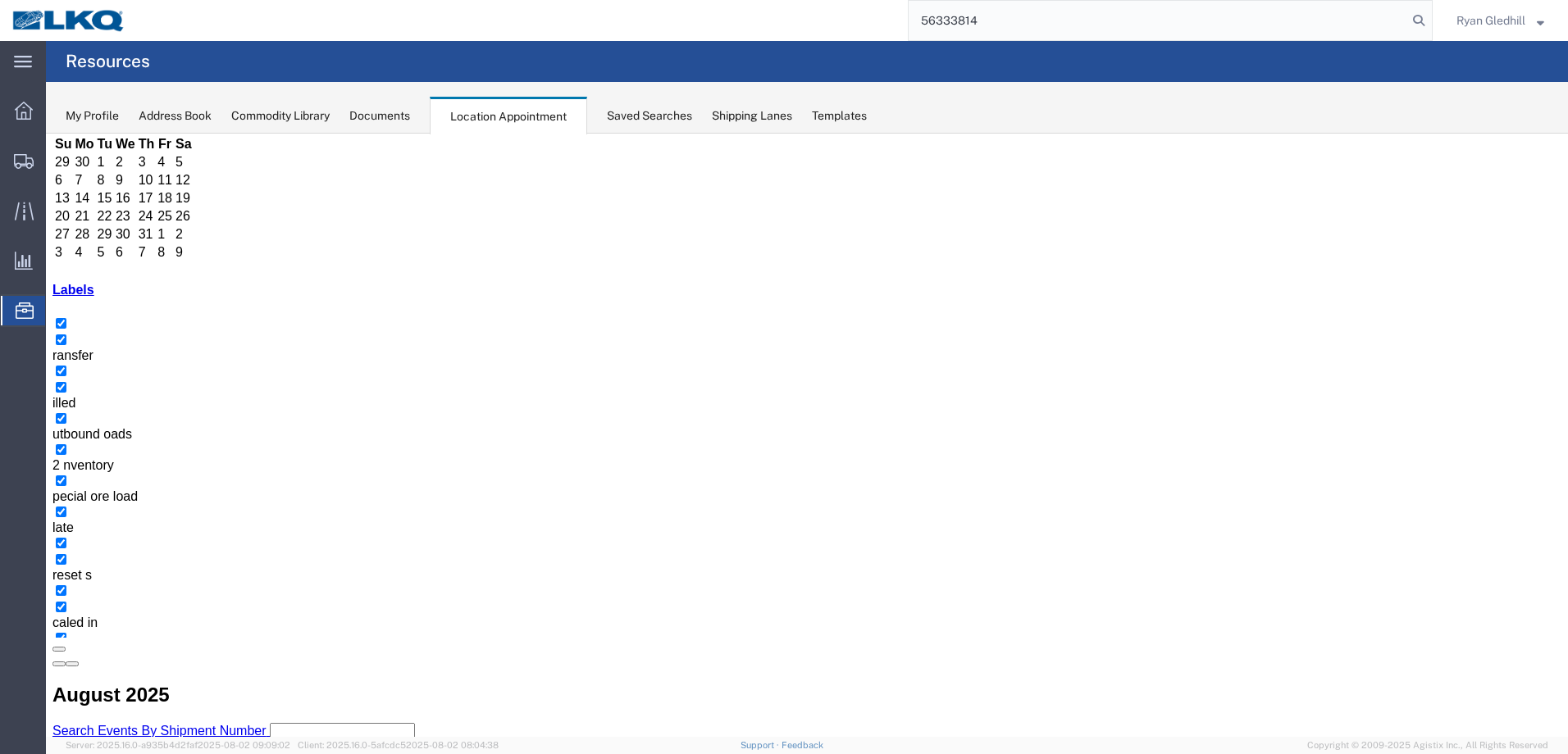 type on "56333814" 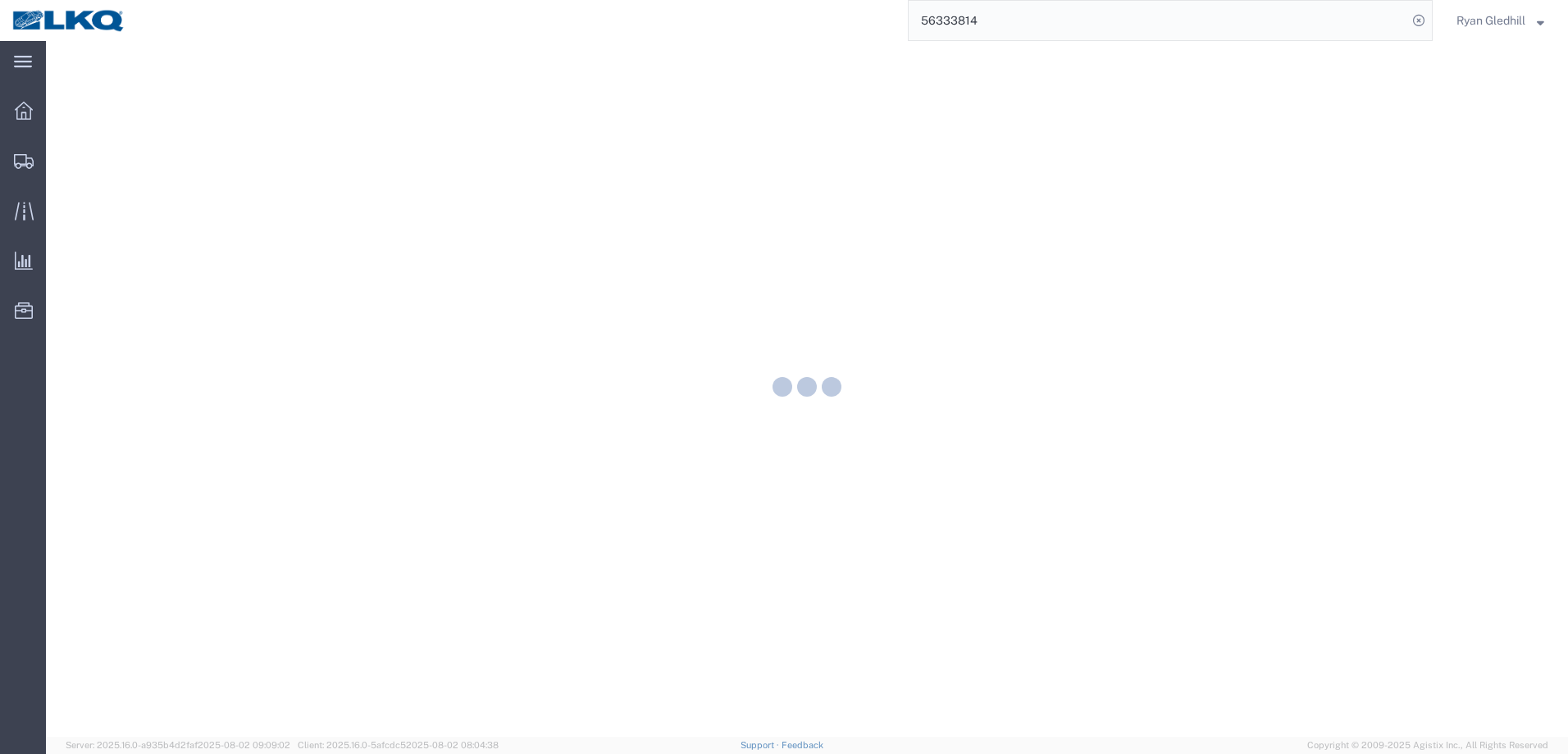 scroll, scrollTop: 0, scrollLeft: 0, axis: both 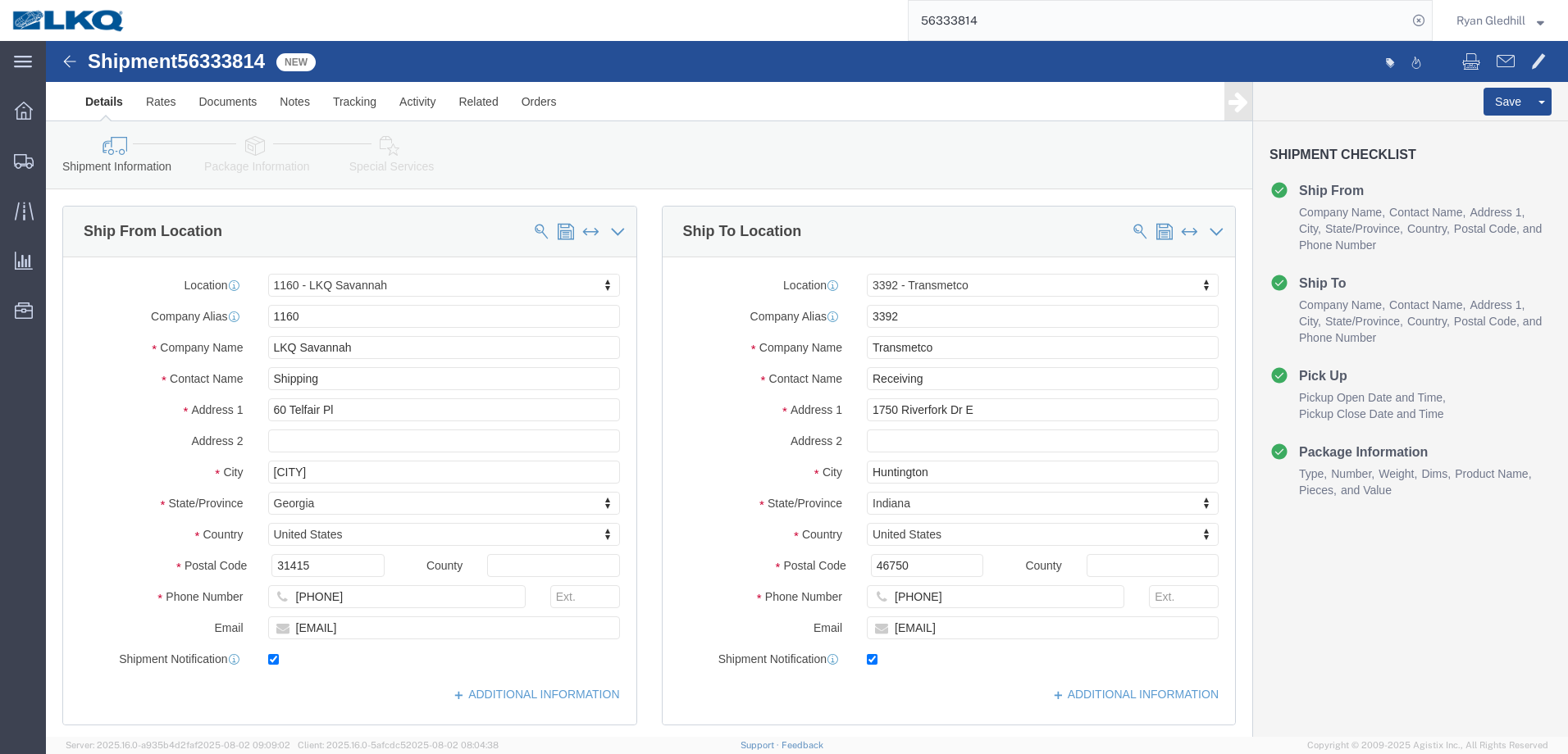 select on "27390" 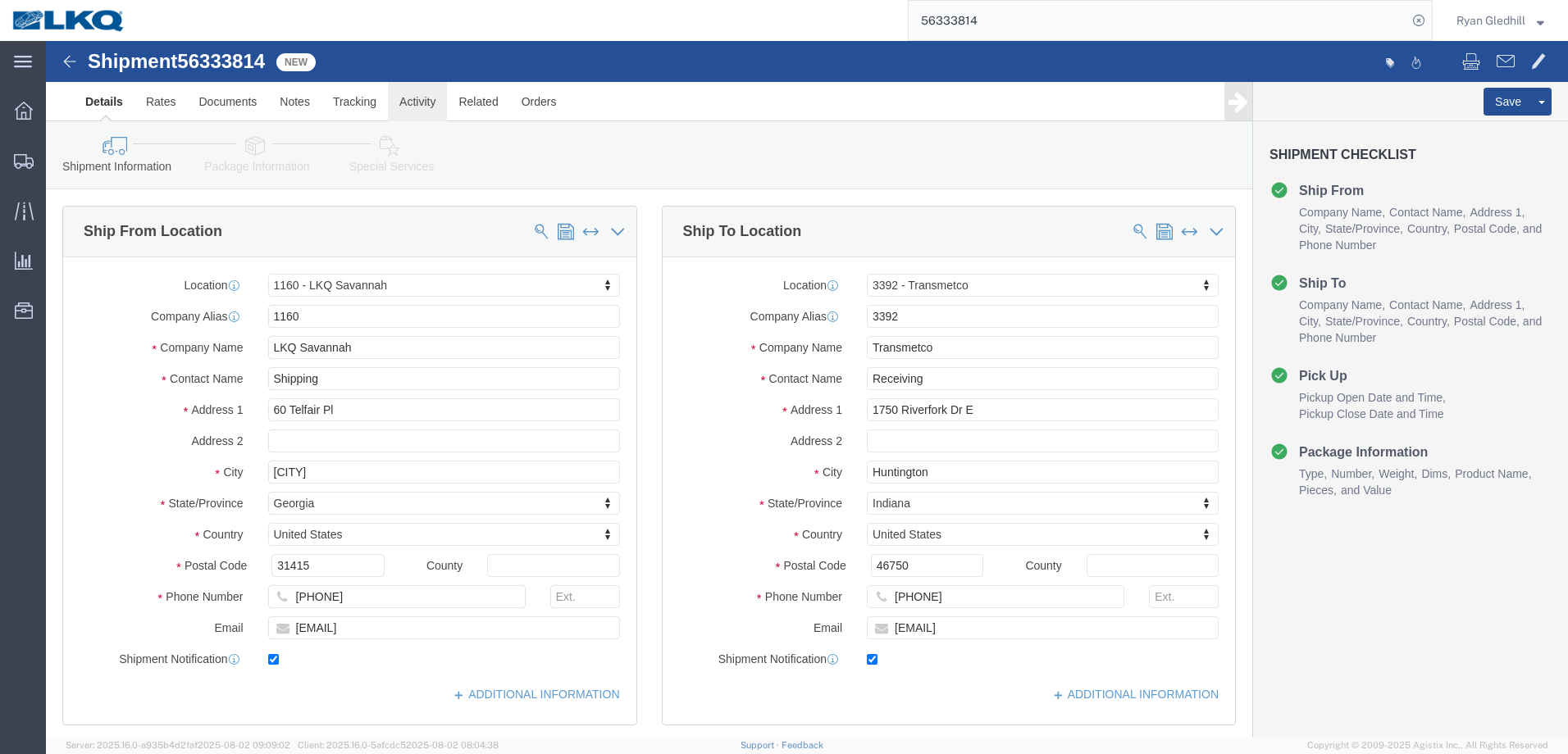 click on "Activity" 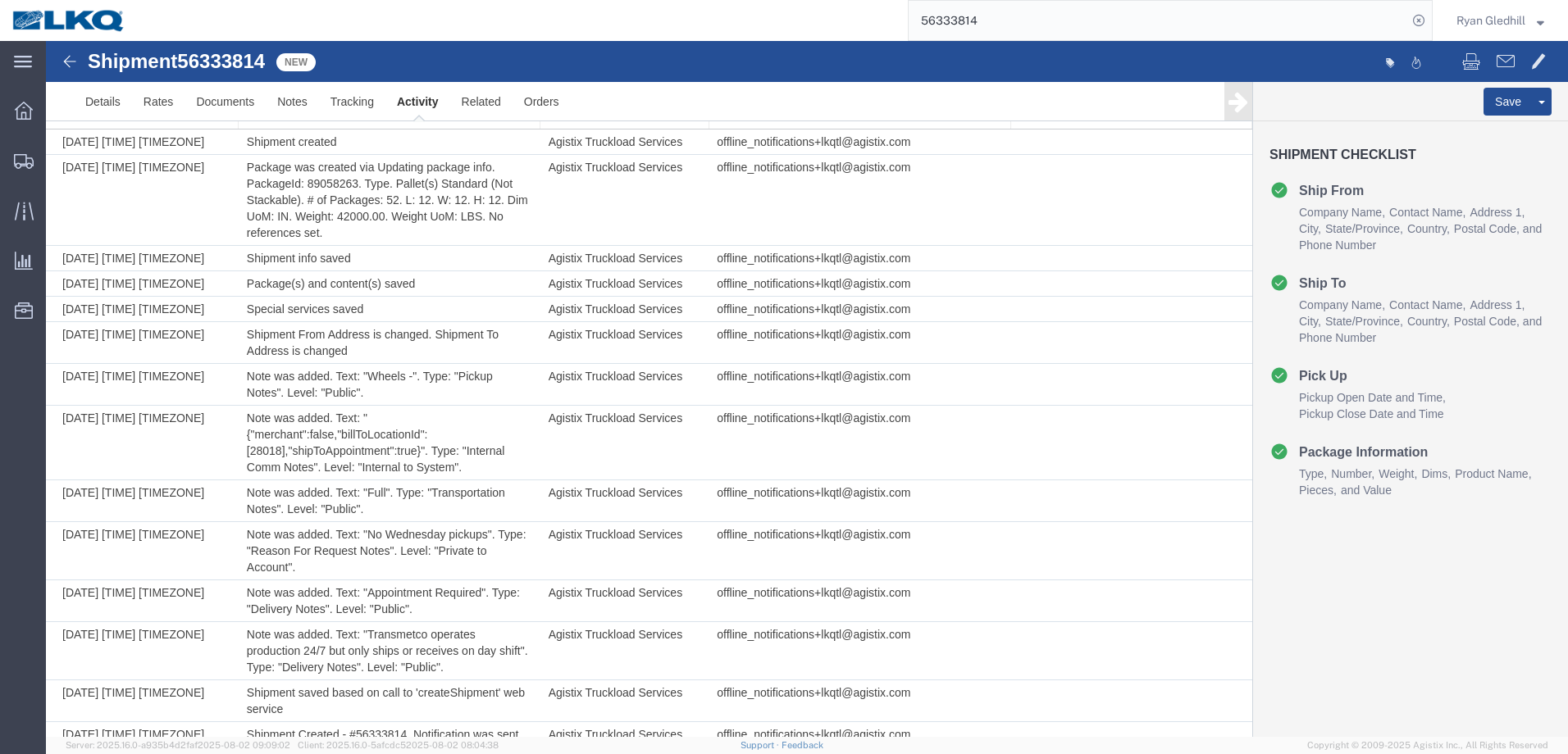scroll, scrollTop: 0, scrollLeft: 0, axis: both 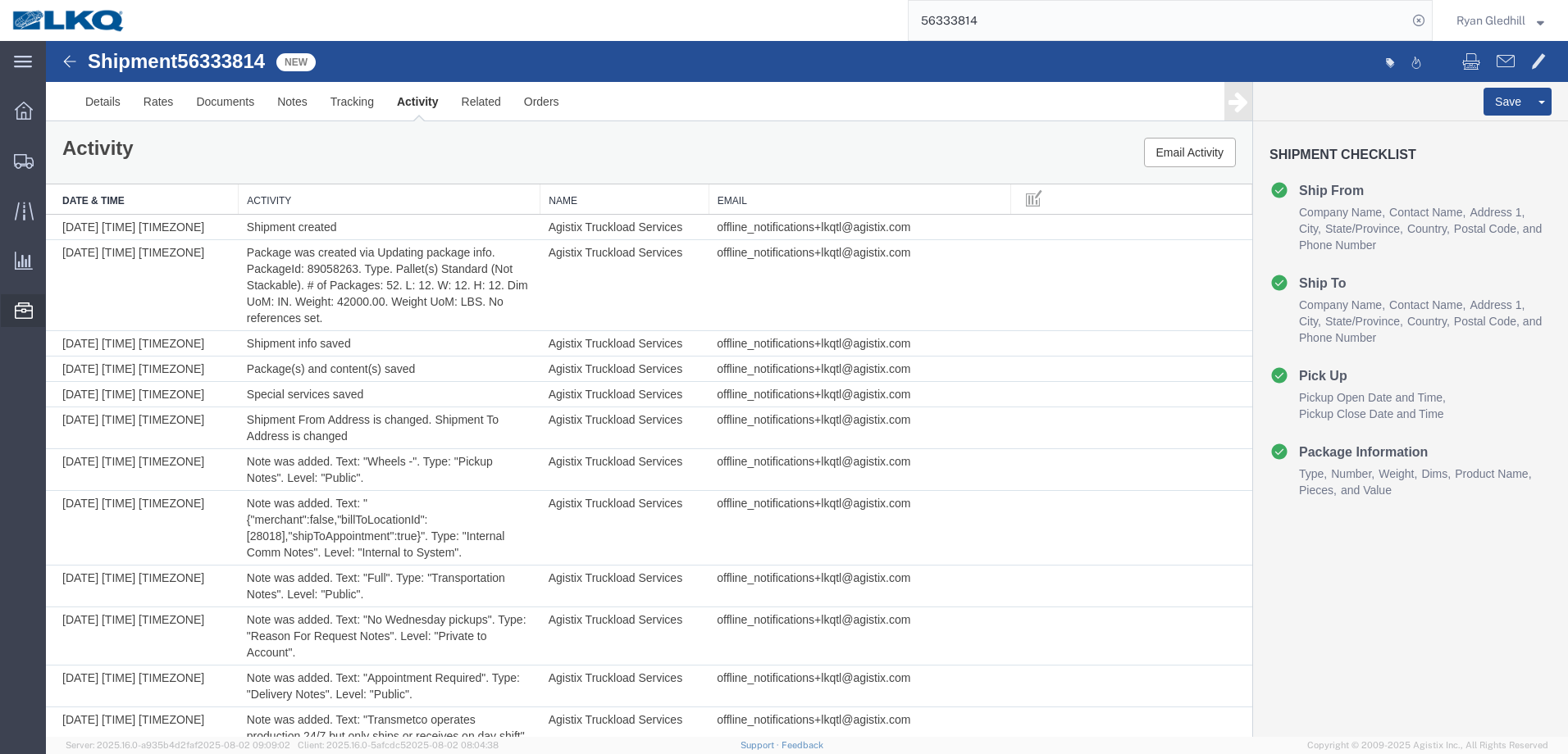 click 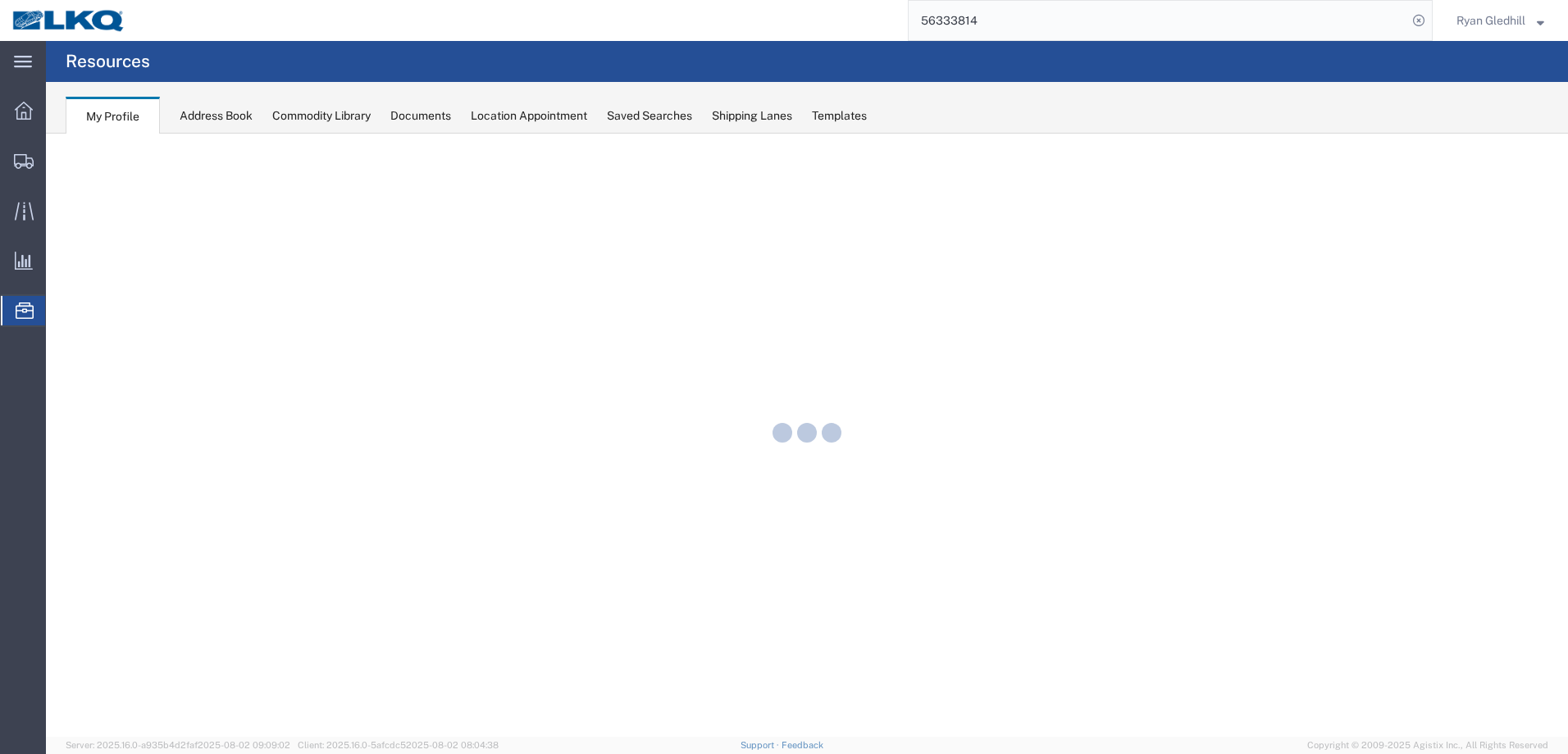 scroll, scrollTop: 0, scrollLeft: 0, axis: both 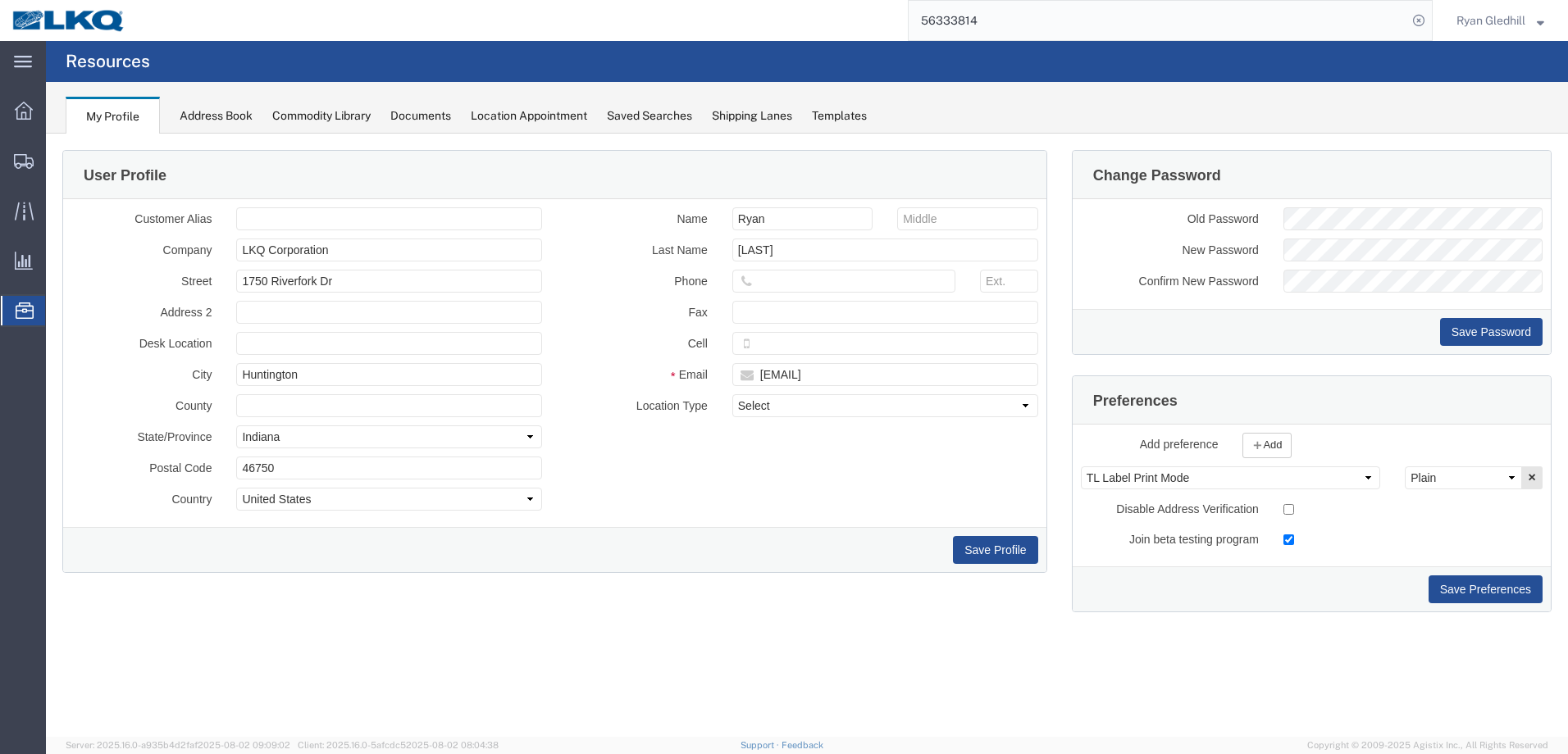 click on "Location Appointment" 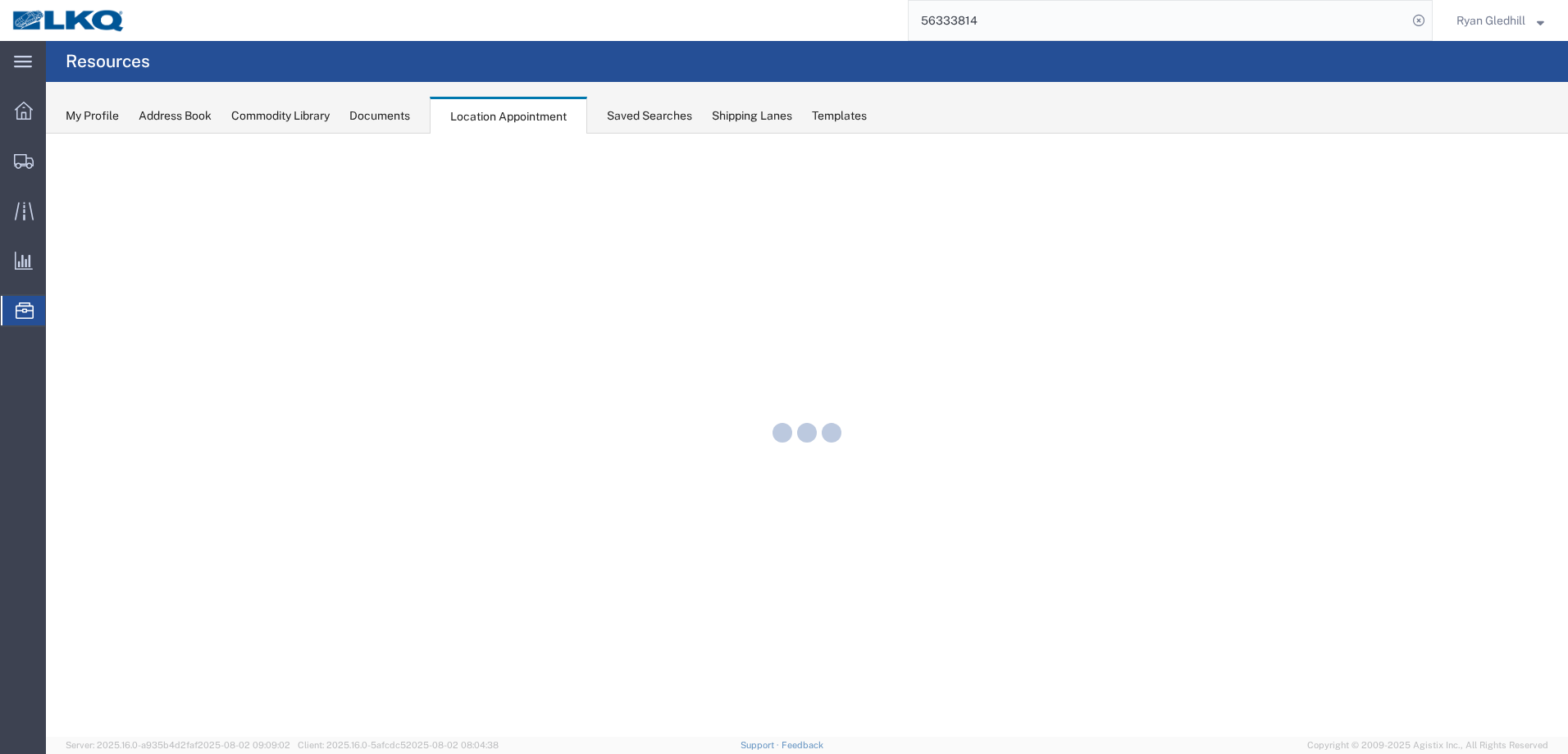 scroll, scrollTop: 0, scrollLeft: 0, axis: both 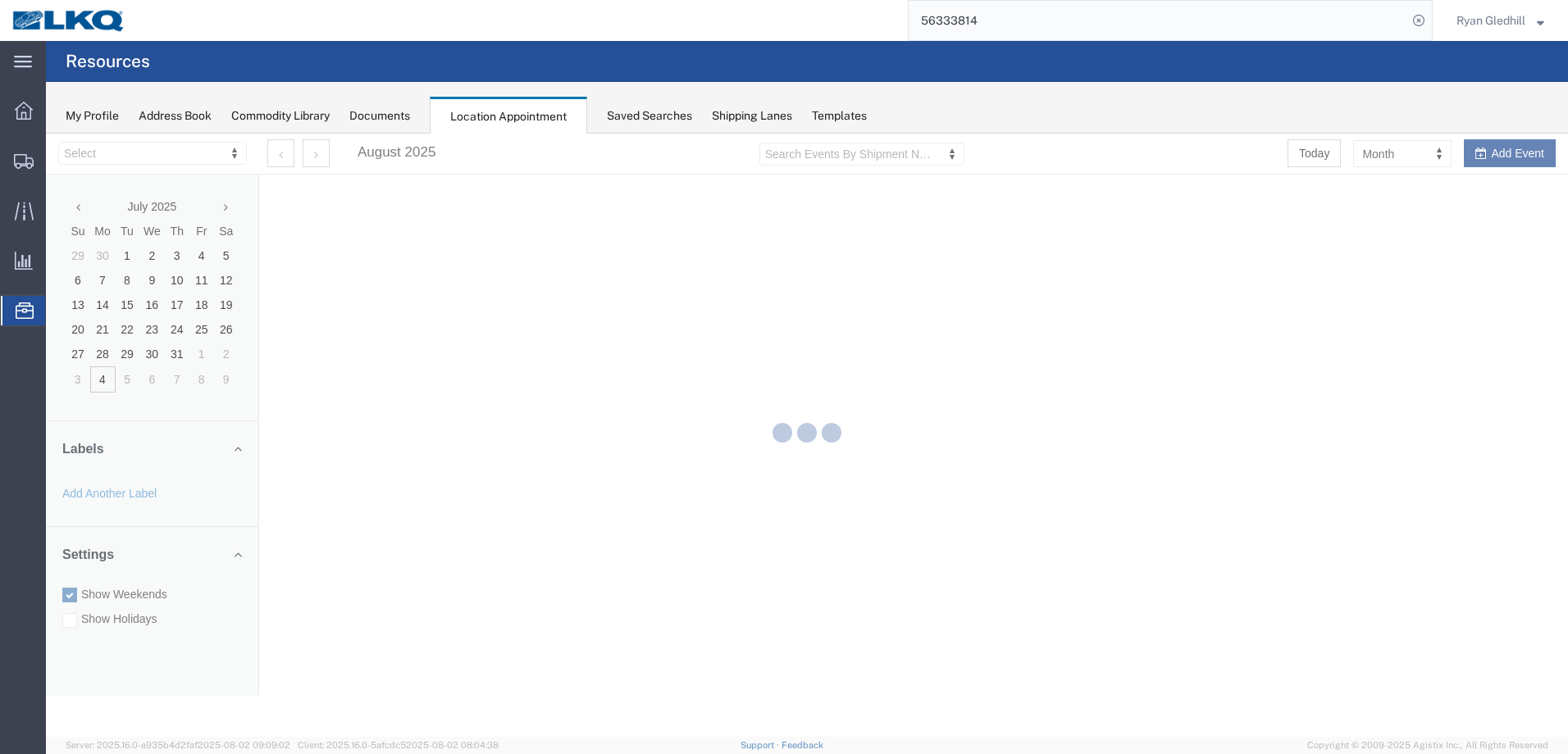 select on "28018" 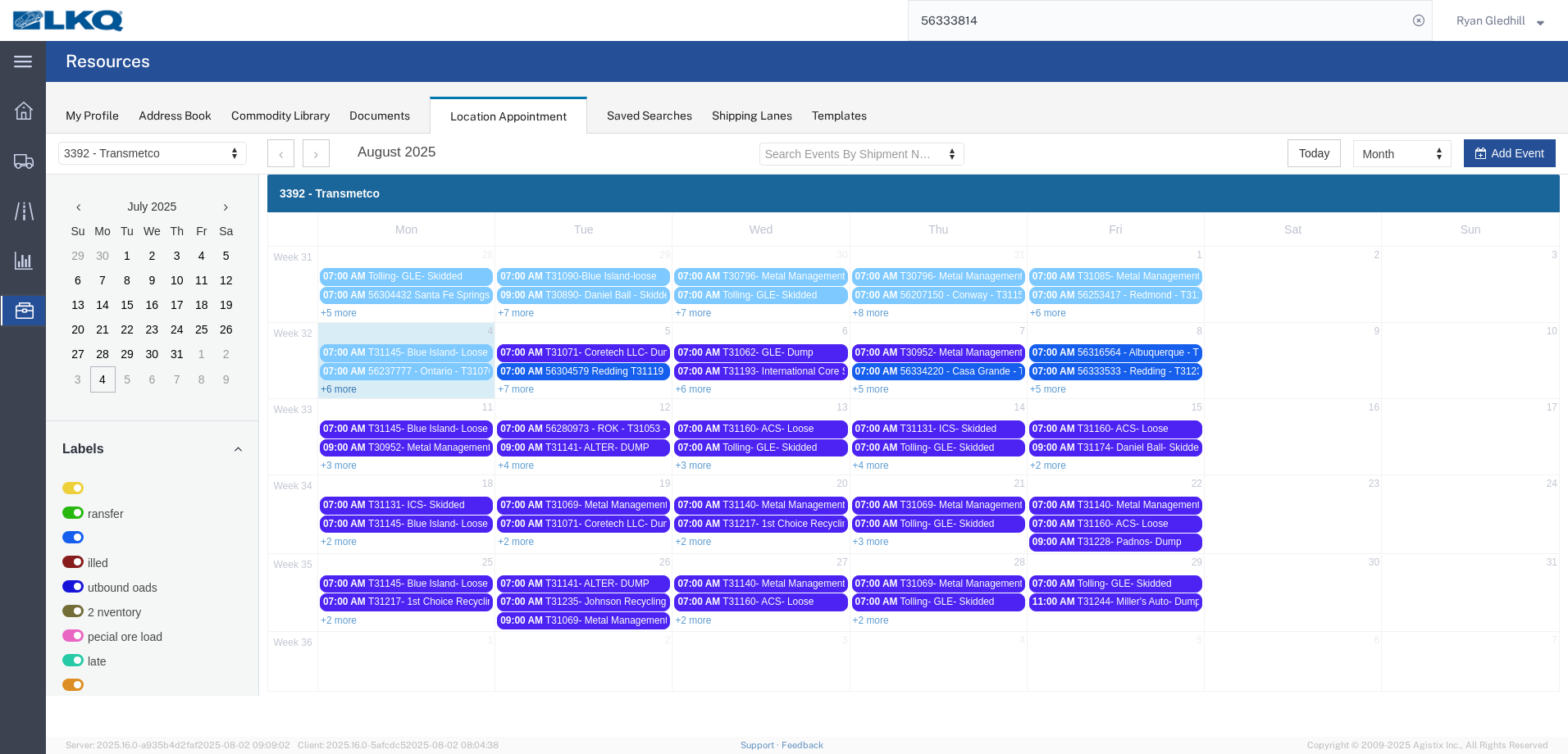 click on "+6 more" at bounding box center (339, 389) 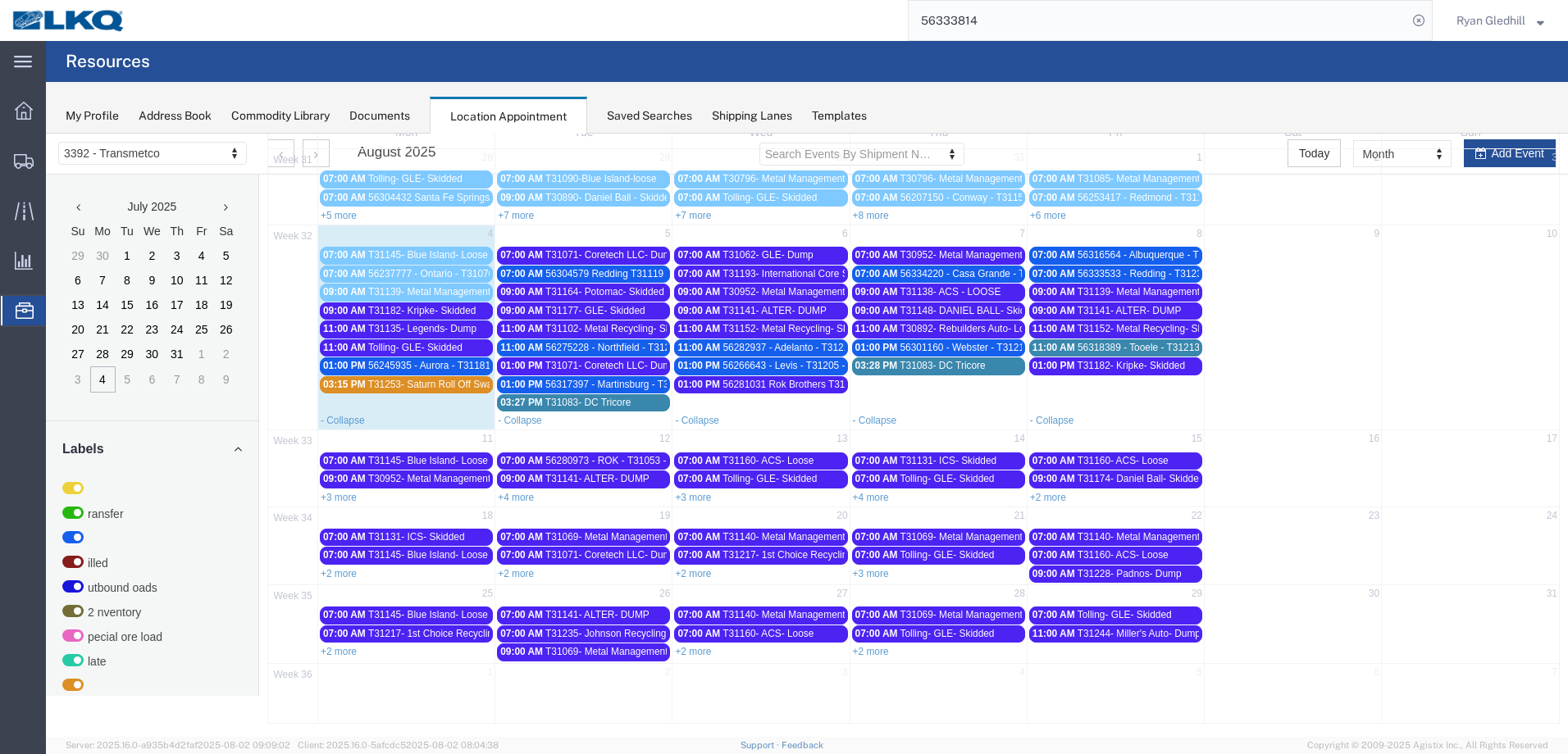 scroll, scrollTop: 102, scrollLeft: 0, axis: vertical 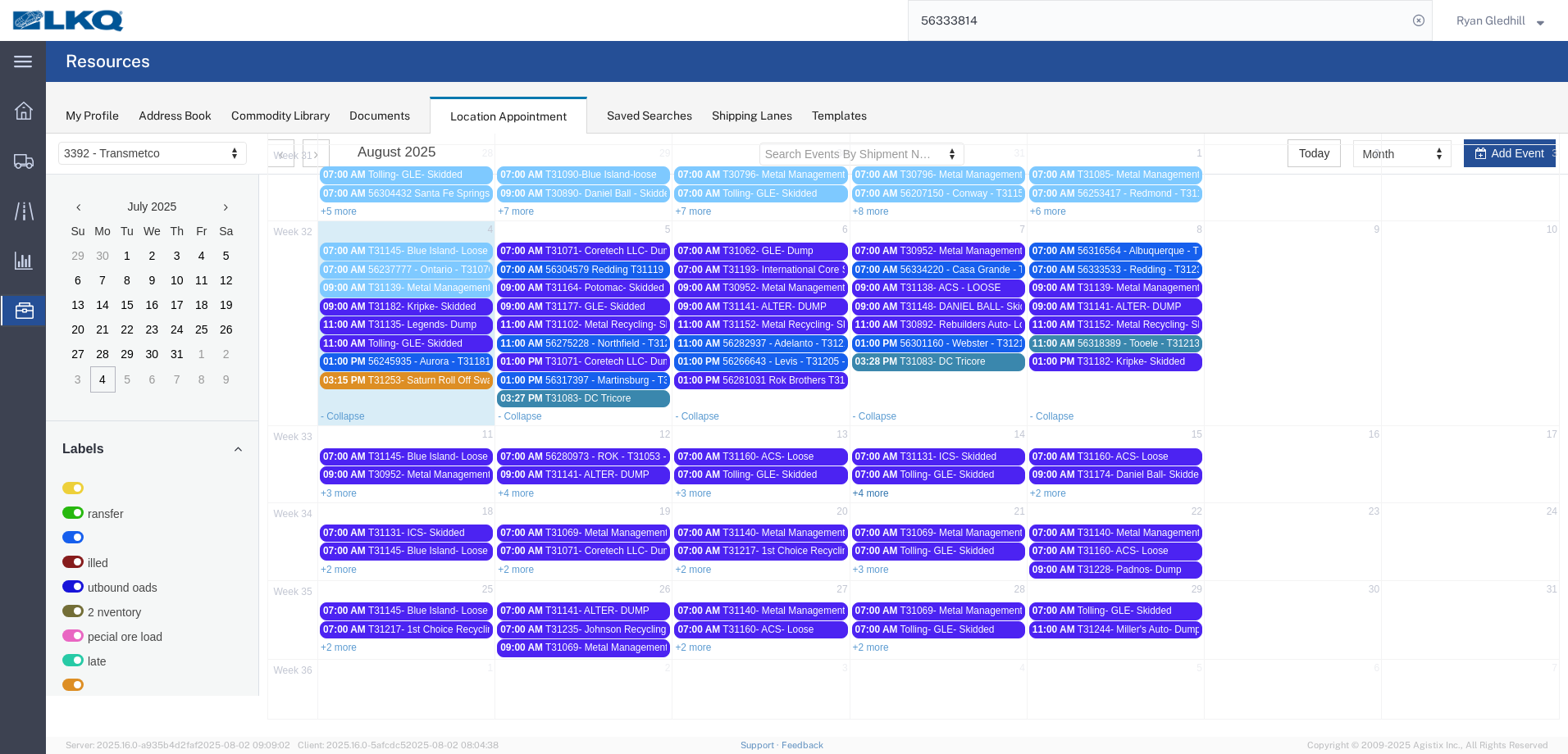 click on "+4 more" at bounding box center (871, 493) 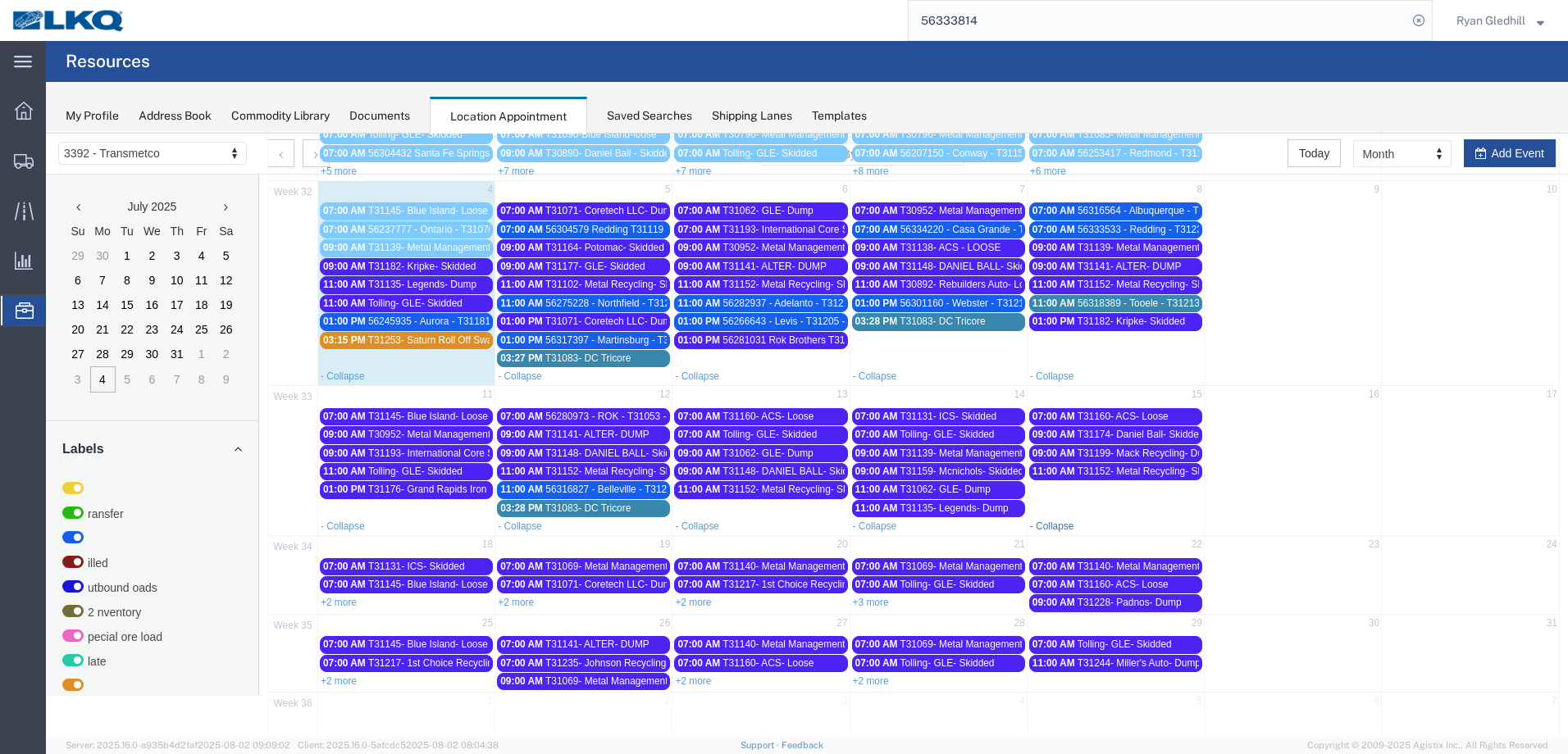 scroll, scrollTop: 175, scrollLeft: 0, axis: vertical 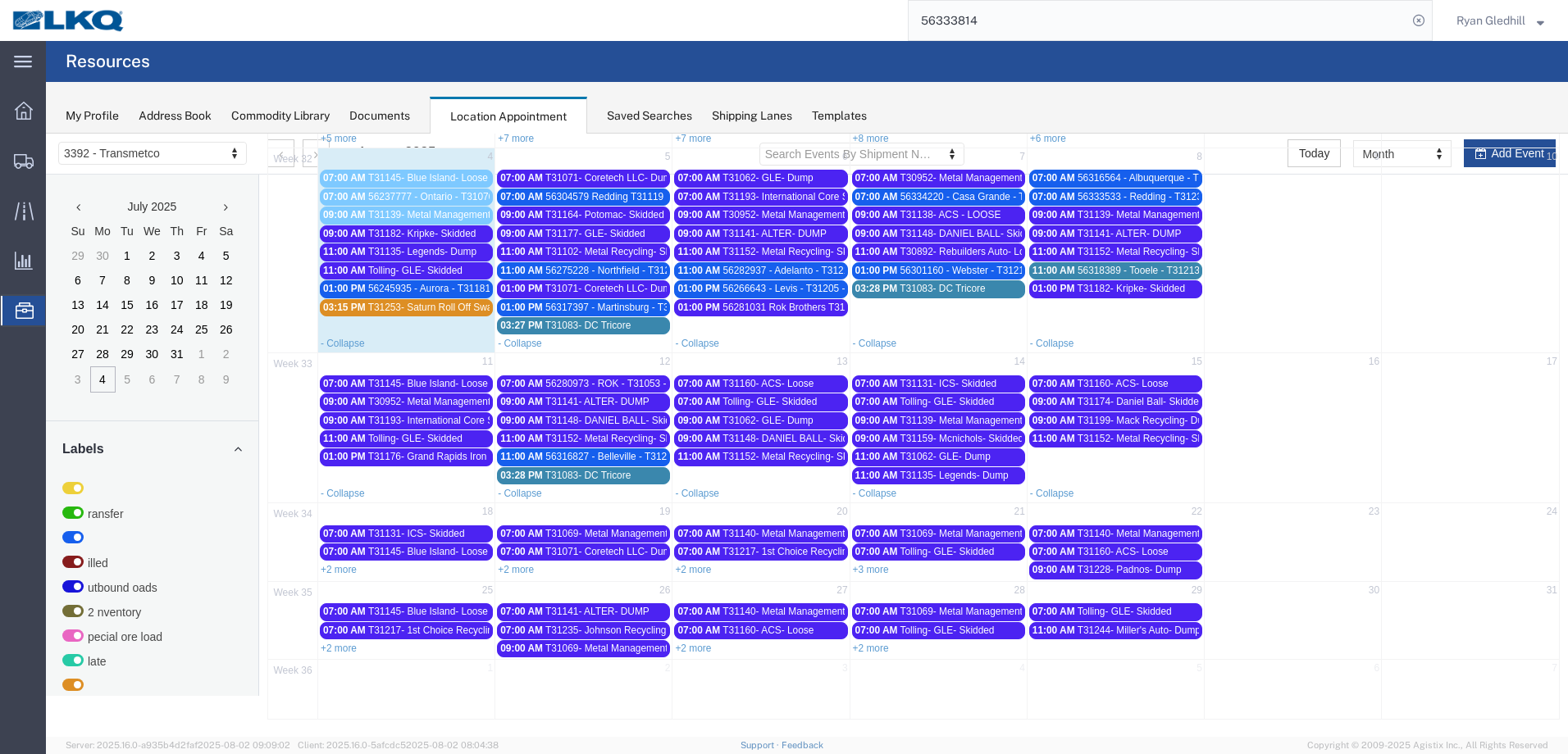 click on "+3 more" at bounding box center (871, 570) 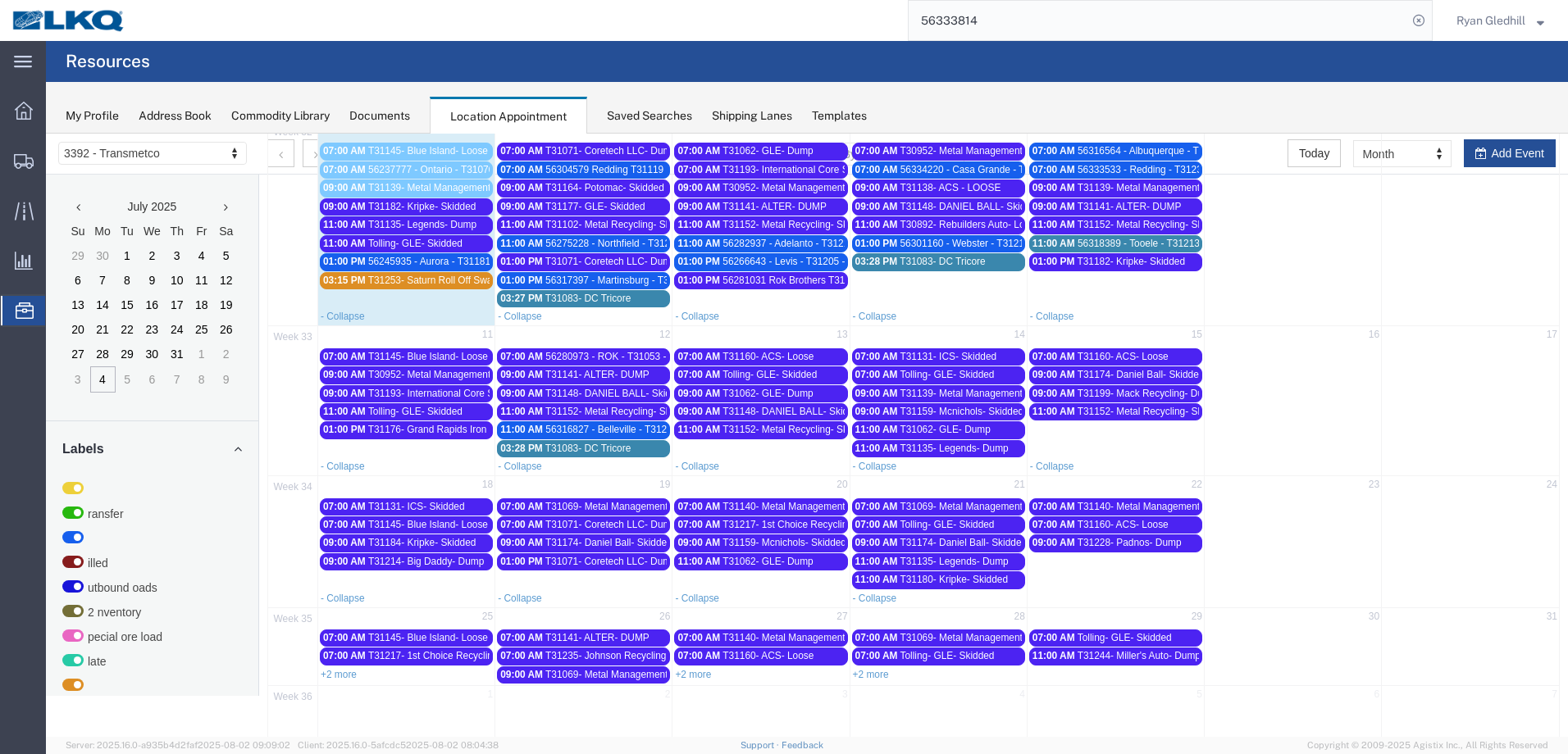 scroll, scrollTop: 228, scrollLeft: 0, axis: vertical 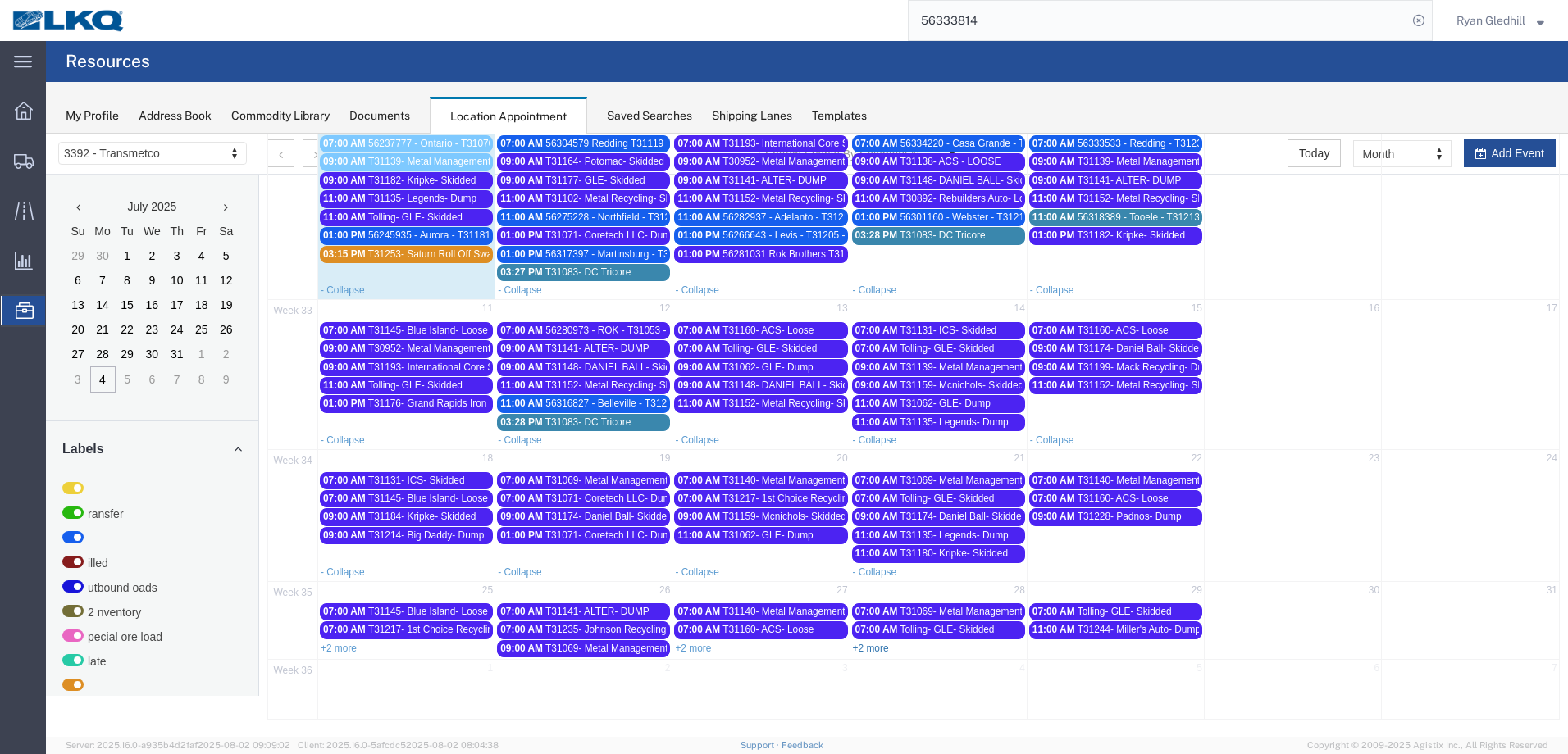 click on "+2 more" at bounding box center (871, 648) 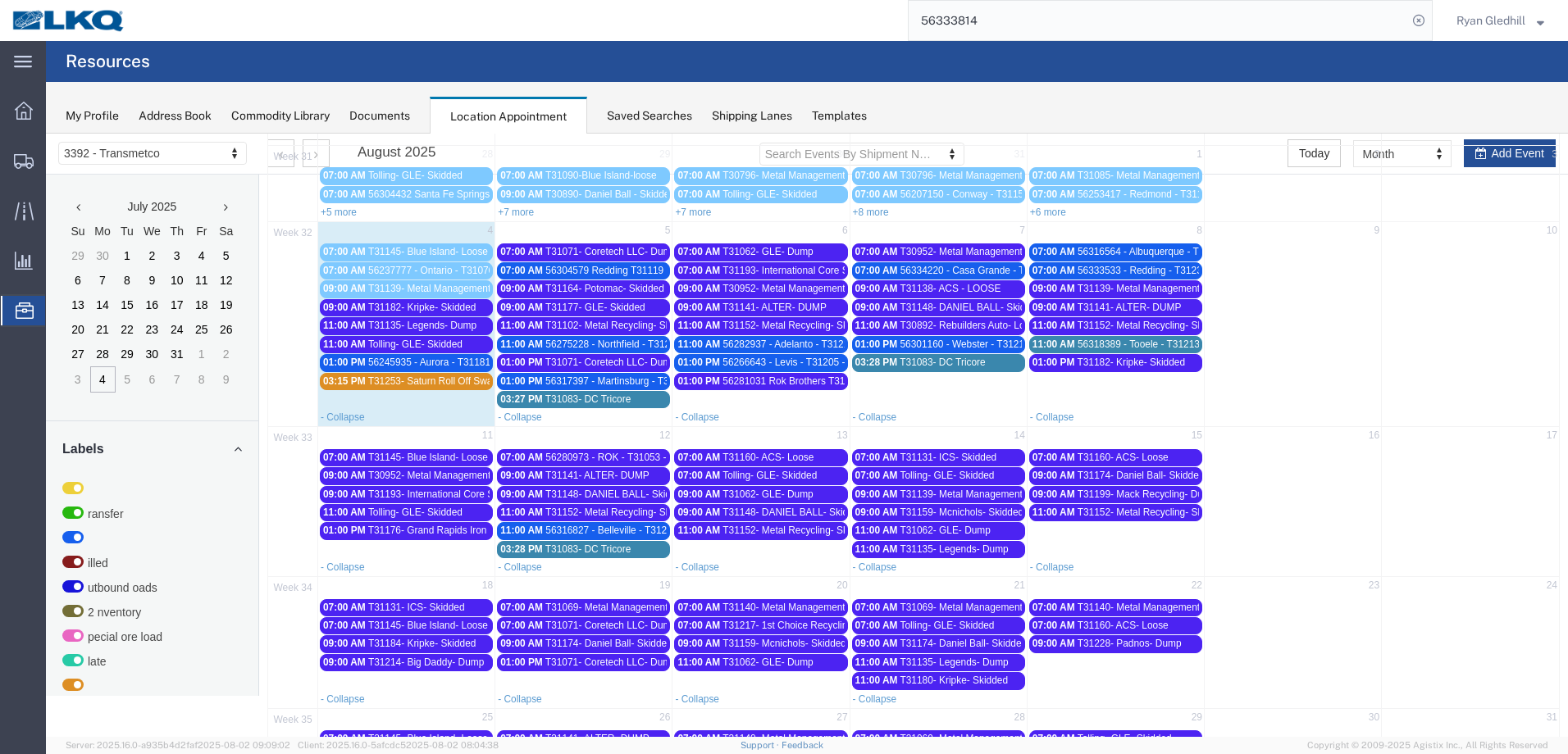 scroll, scrollTop: 64, scrollLeft: 0, axis: vertical 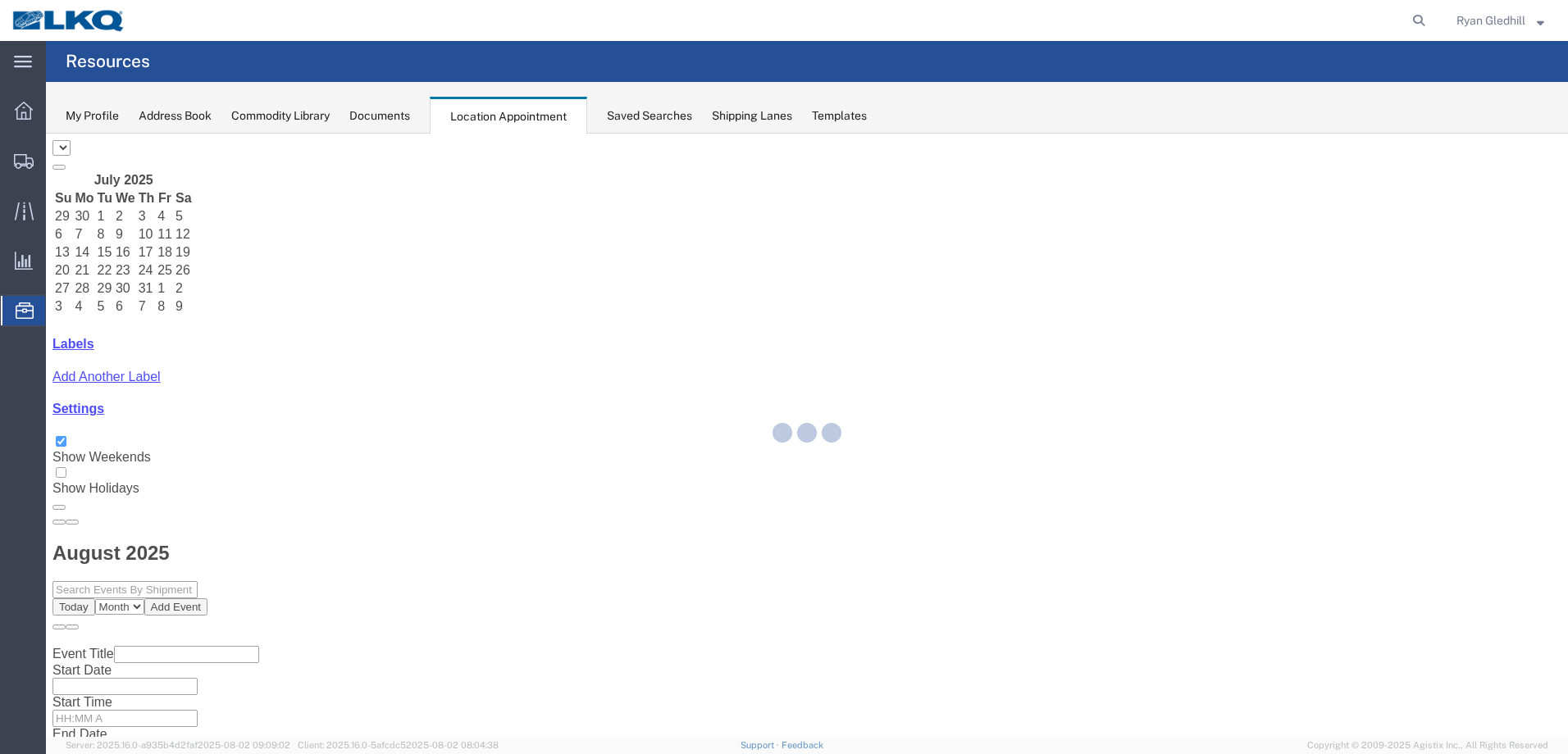 select on "28018" 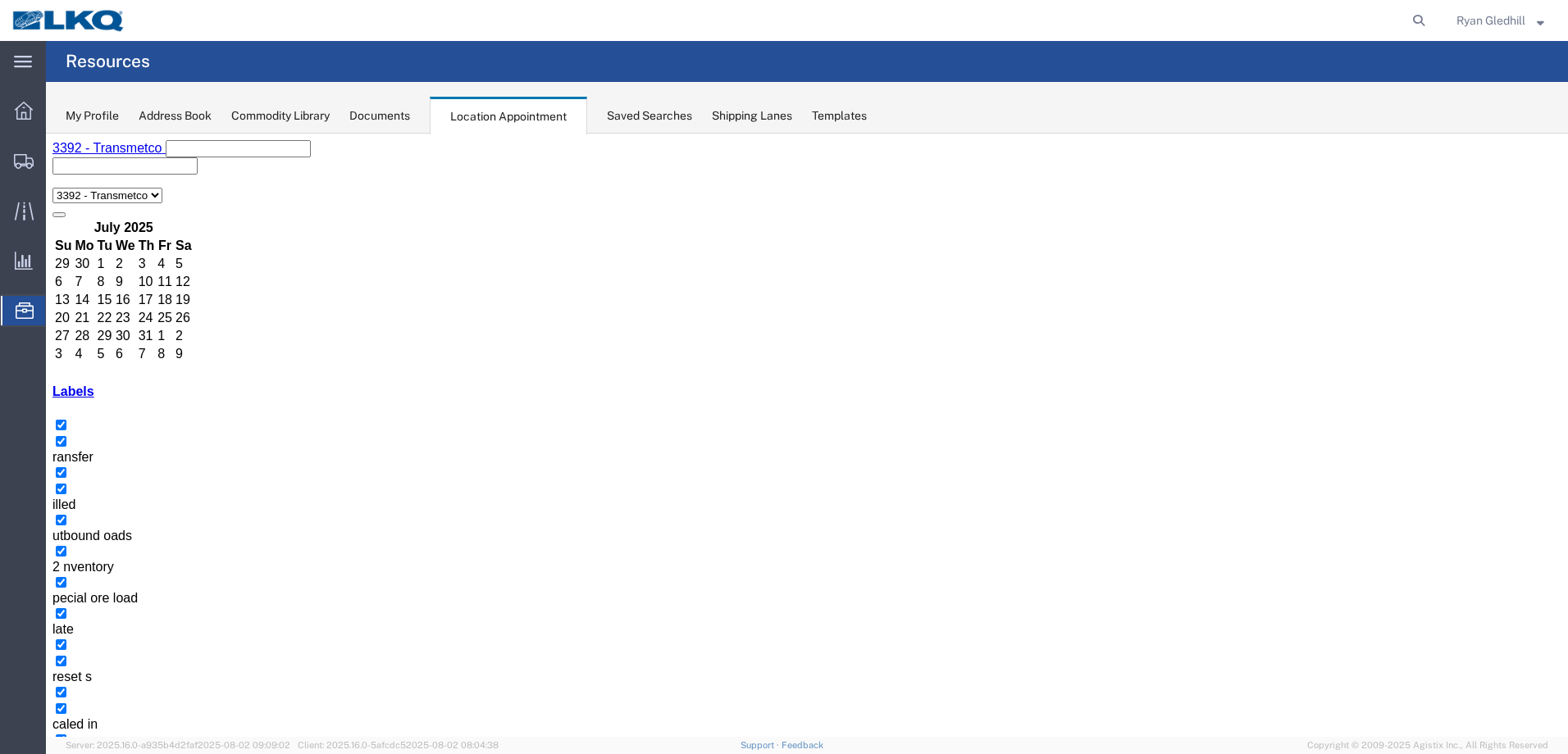 click on "+6 more" at bounding box center (321, 1517) 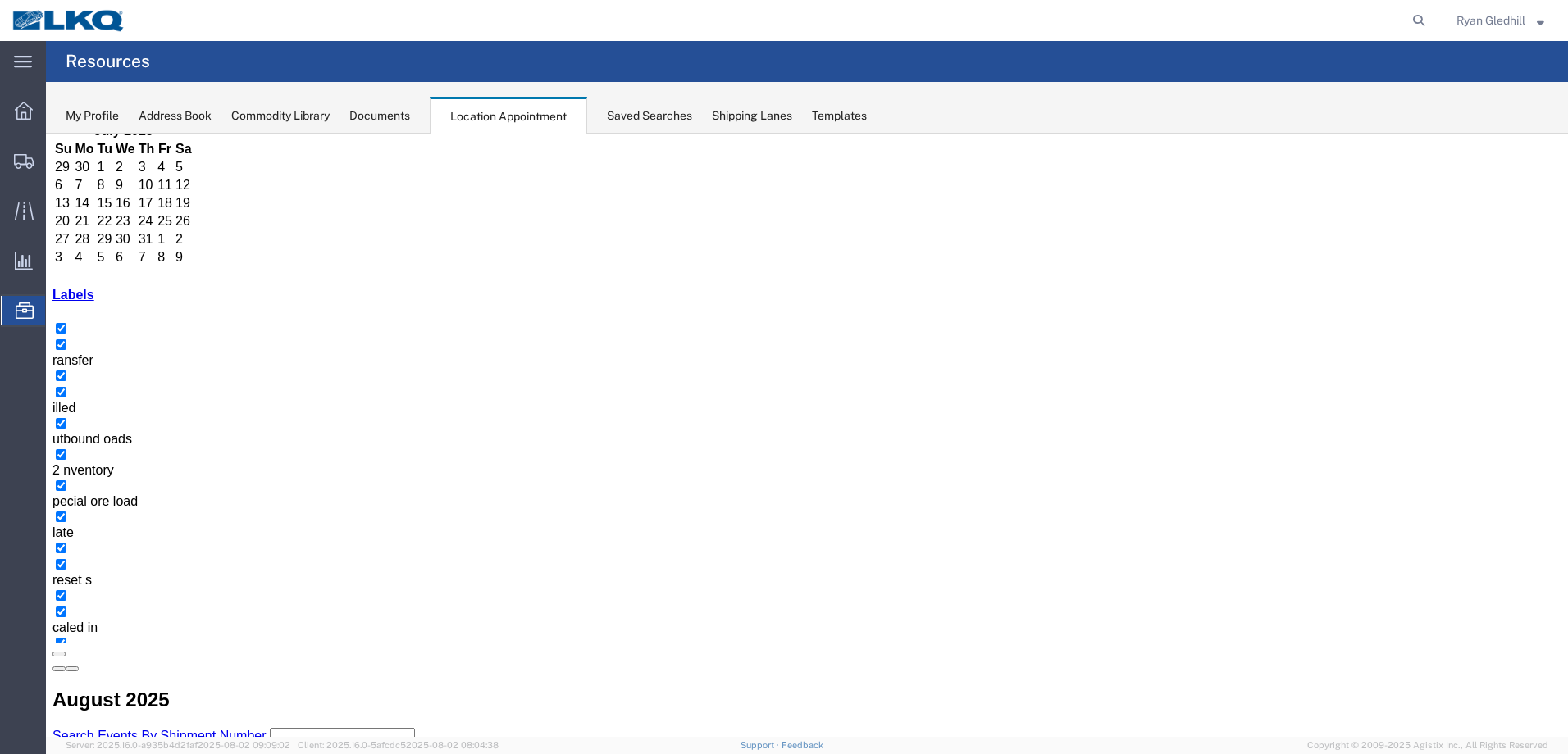 scroll, scrollTop: 102, scrollLeft: 0, axis: vertical 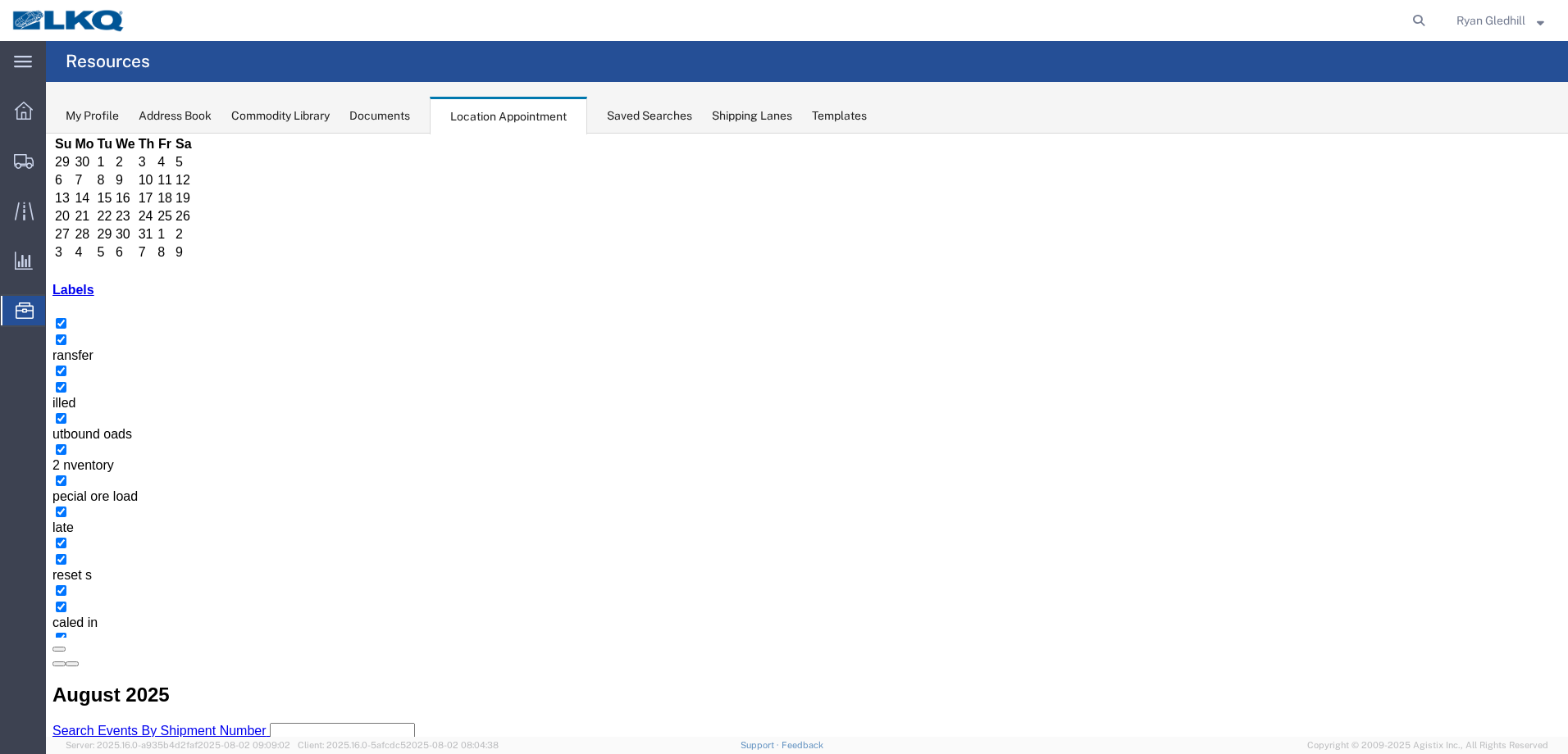 click on "+3 more" at bounding box center (347, 1709) 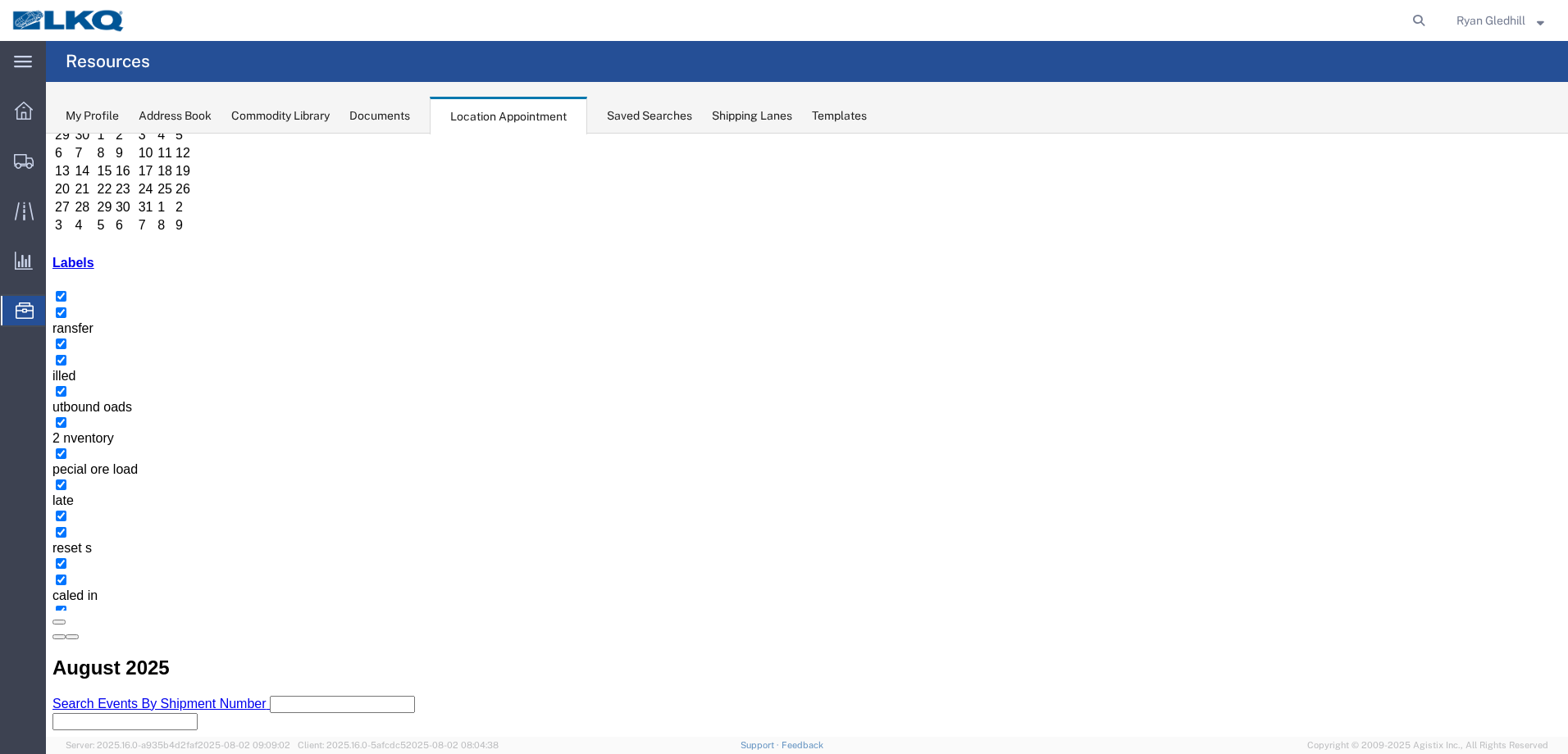 scroll, scrollTop: 93, scrollLeft: 0, axis: vertical 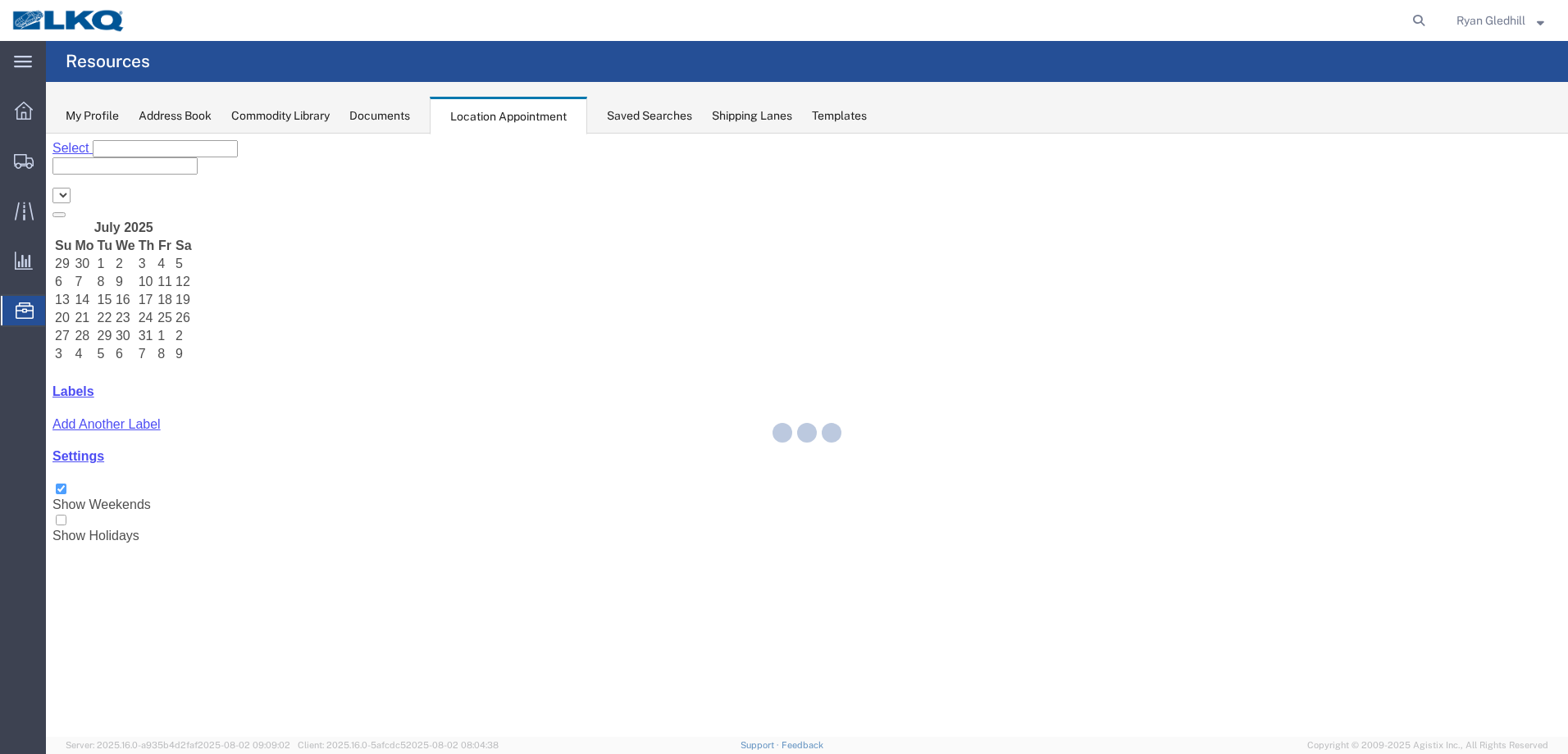 select on "28018" 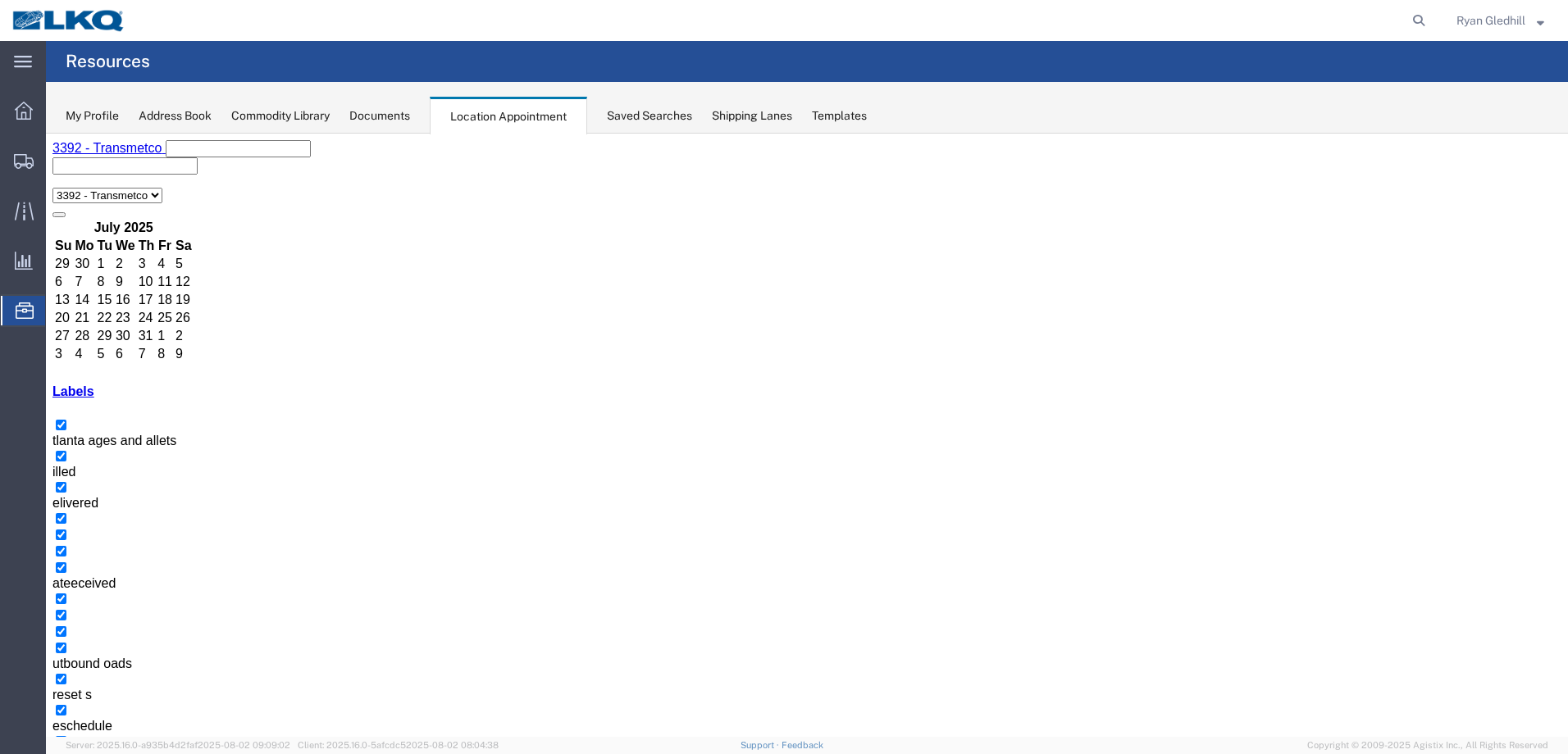 click on "+6 more" at bounding box center (321, 1517) 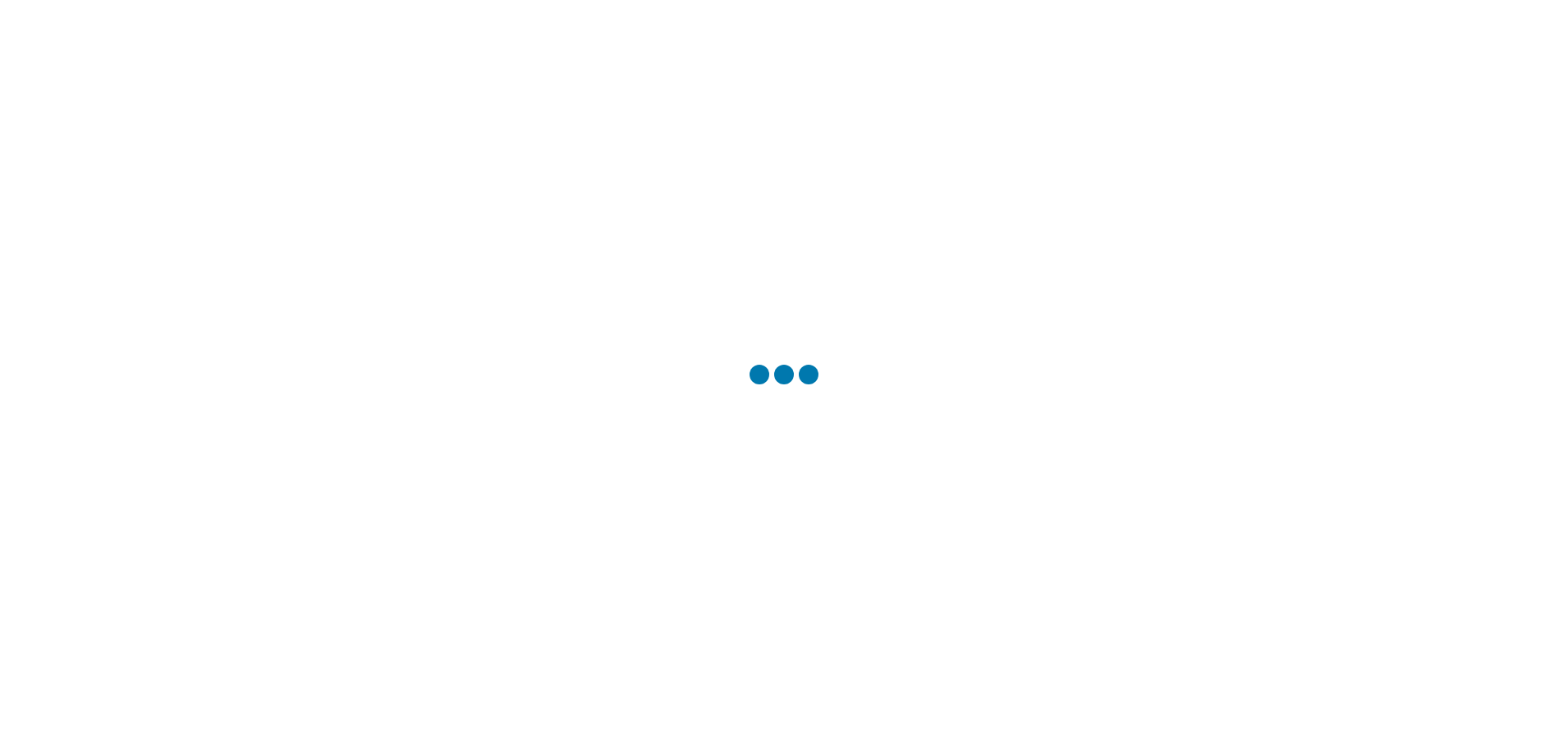 scroll, scrollTop: 0, scrollLeft: 0, axis: both 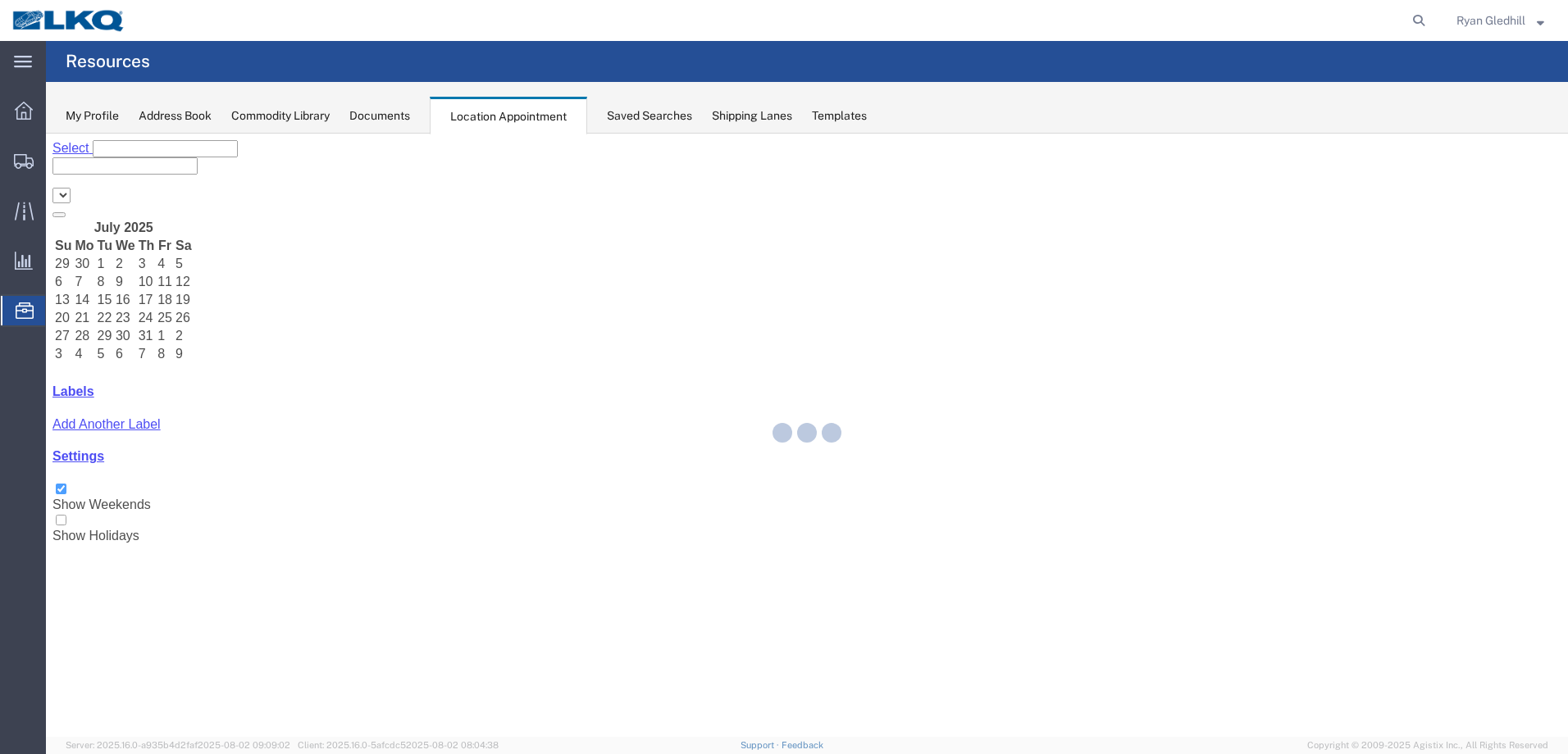select on "28018" 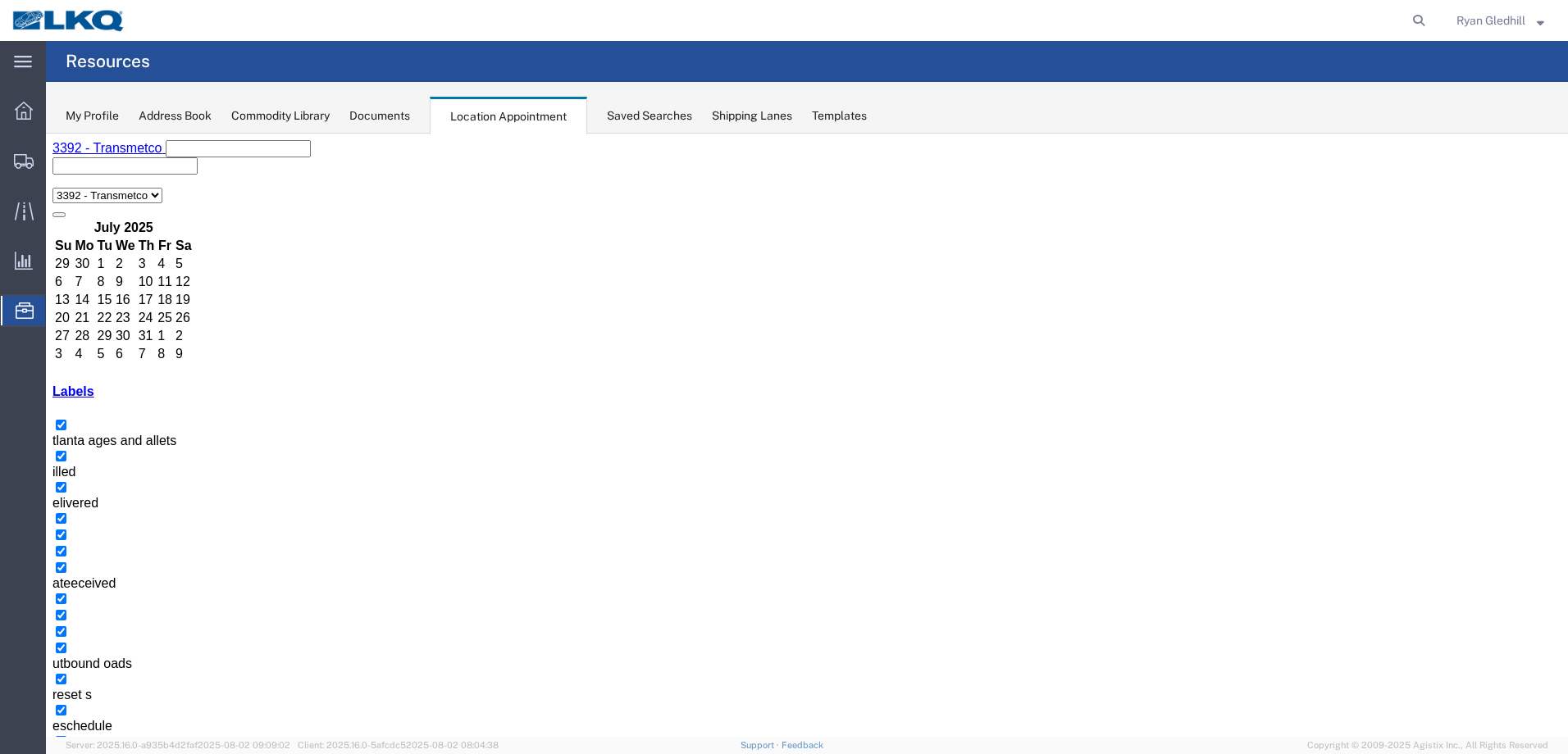 click on "+6 more" at bounding box center (321, 1517) 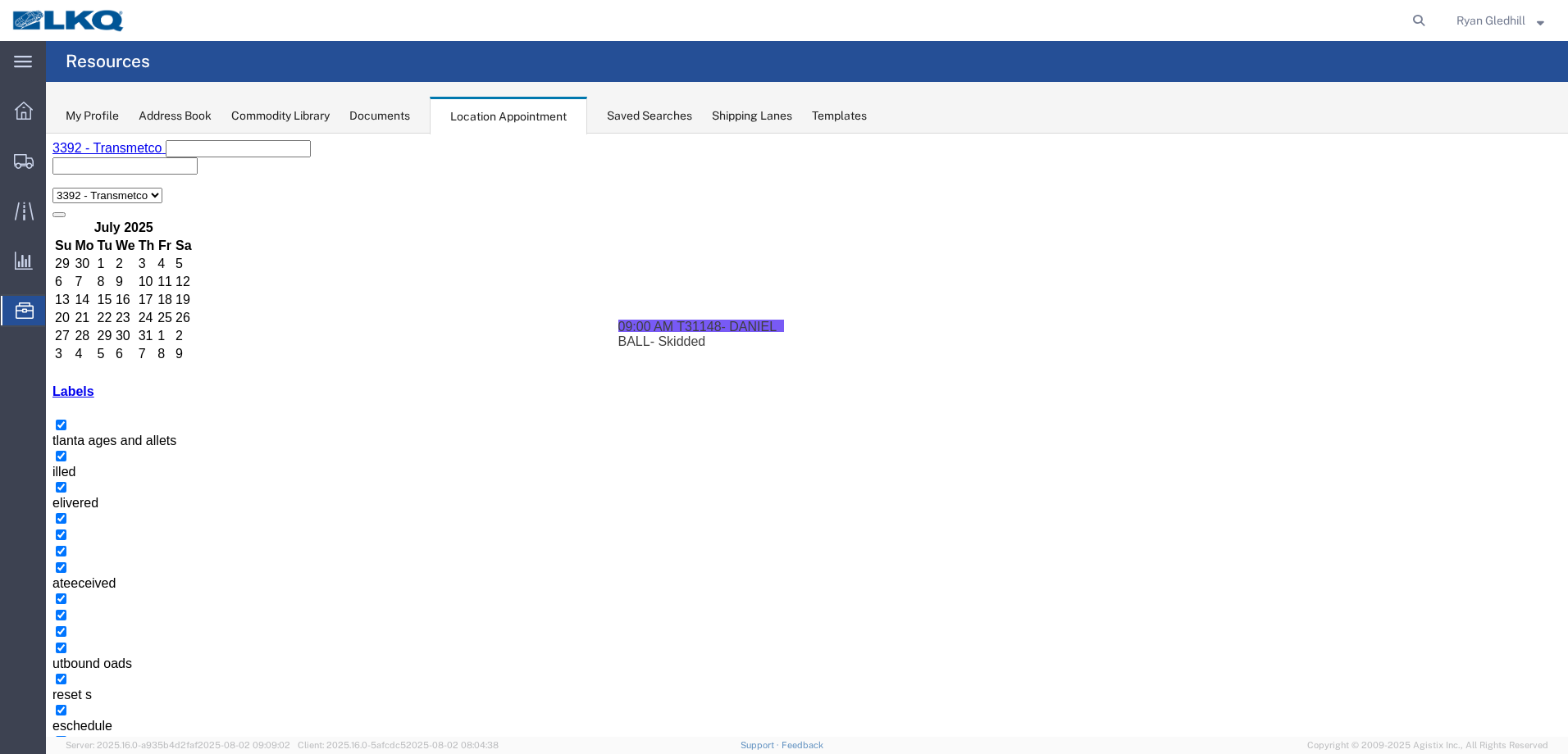 drag, startPoint x: 953, startPoint y: 407, endPoint x: 945, endPoint y: 405, distance: 8.246211 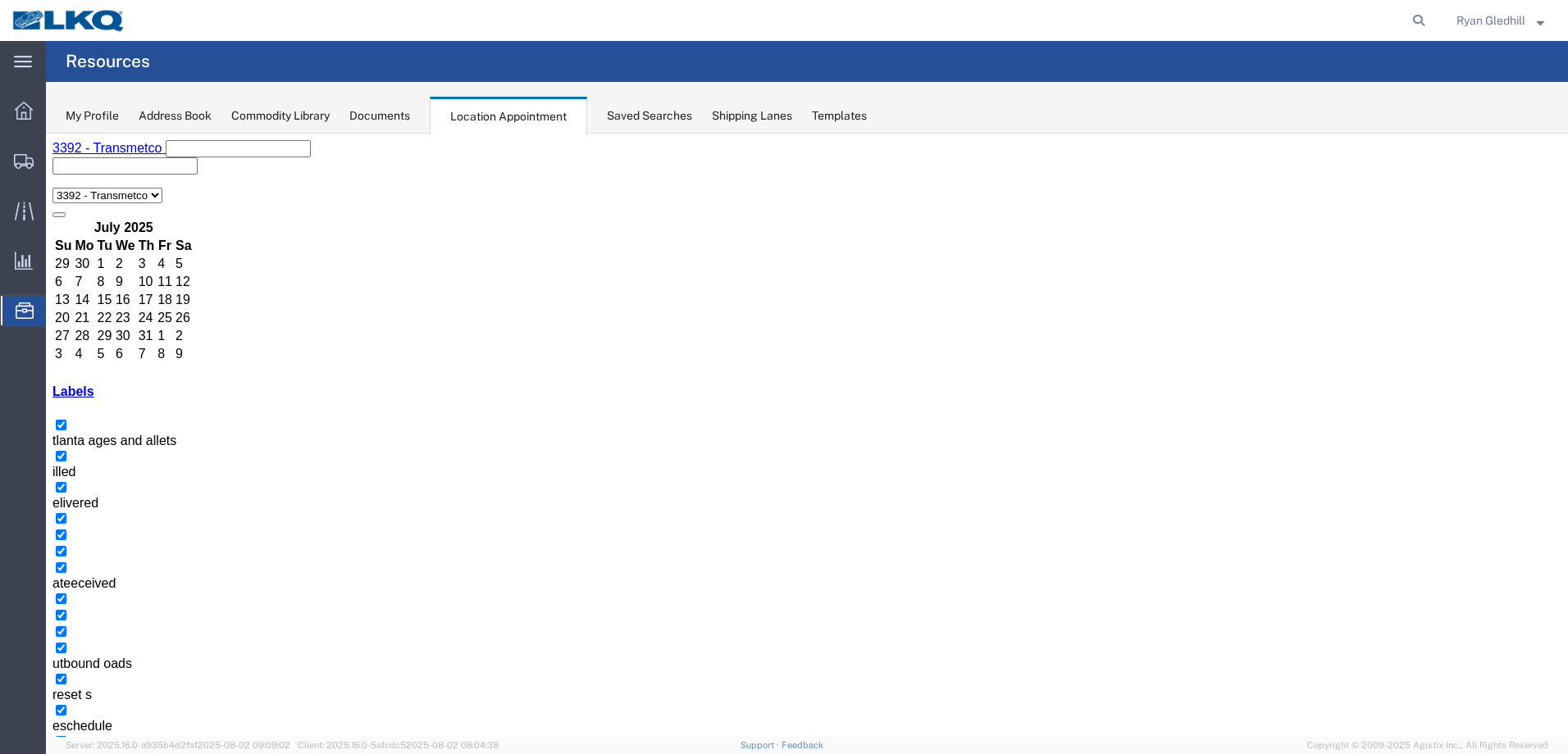 click on "T31141- ALTER- DUMP" at bounding box center (1367, 1542) 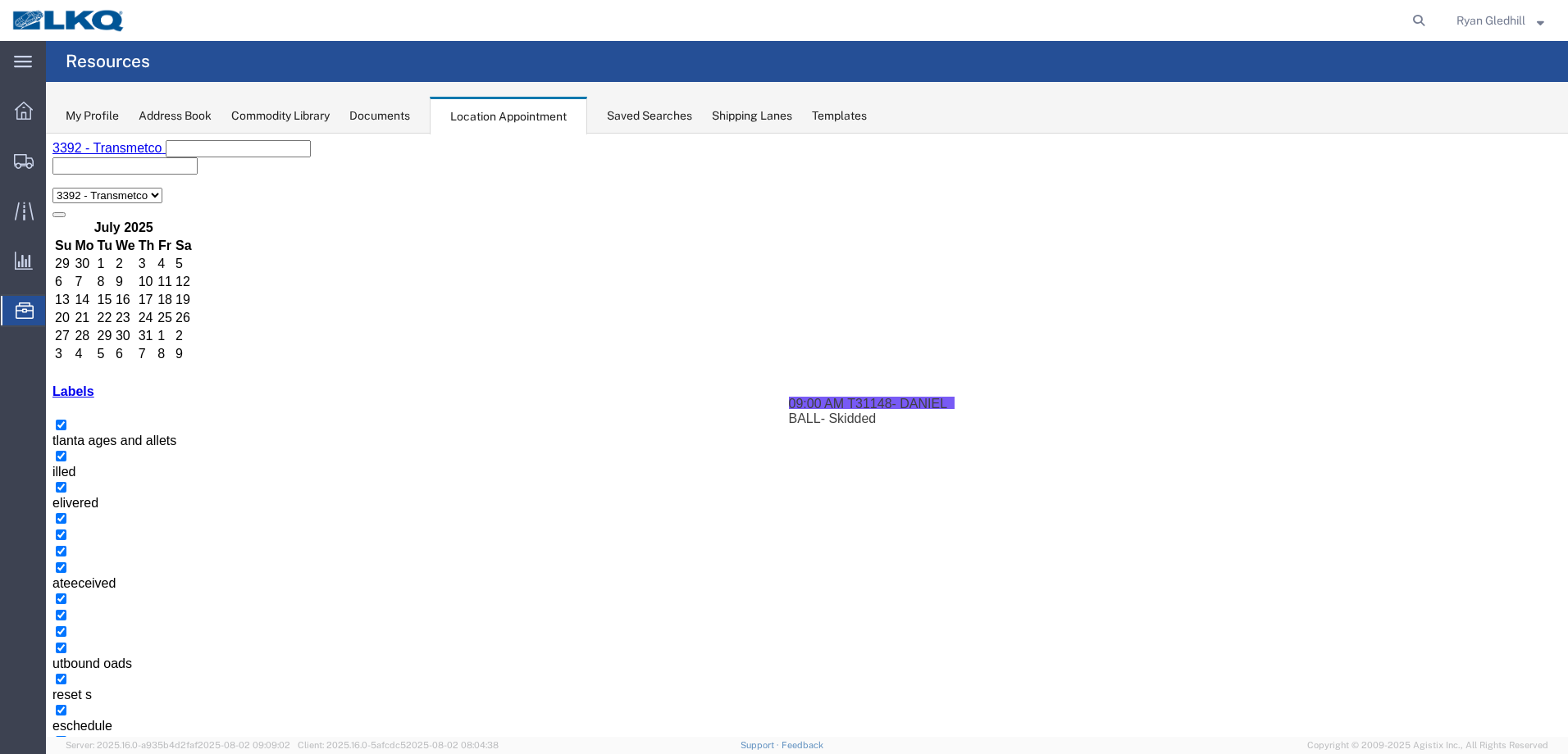 drag, startPoint x: 976, startPoint y: 407, endPoint x: 1138, endPoint y: 482, distance: 178.51891 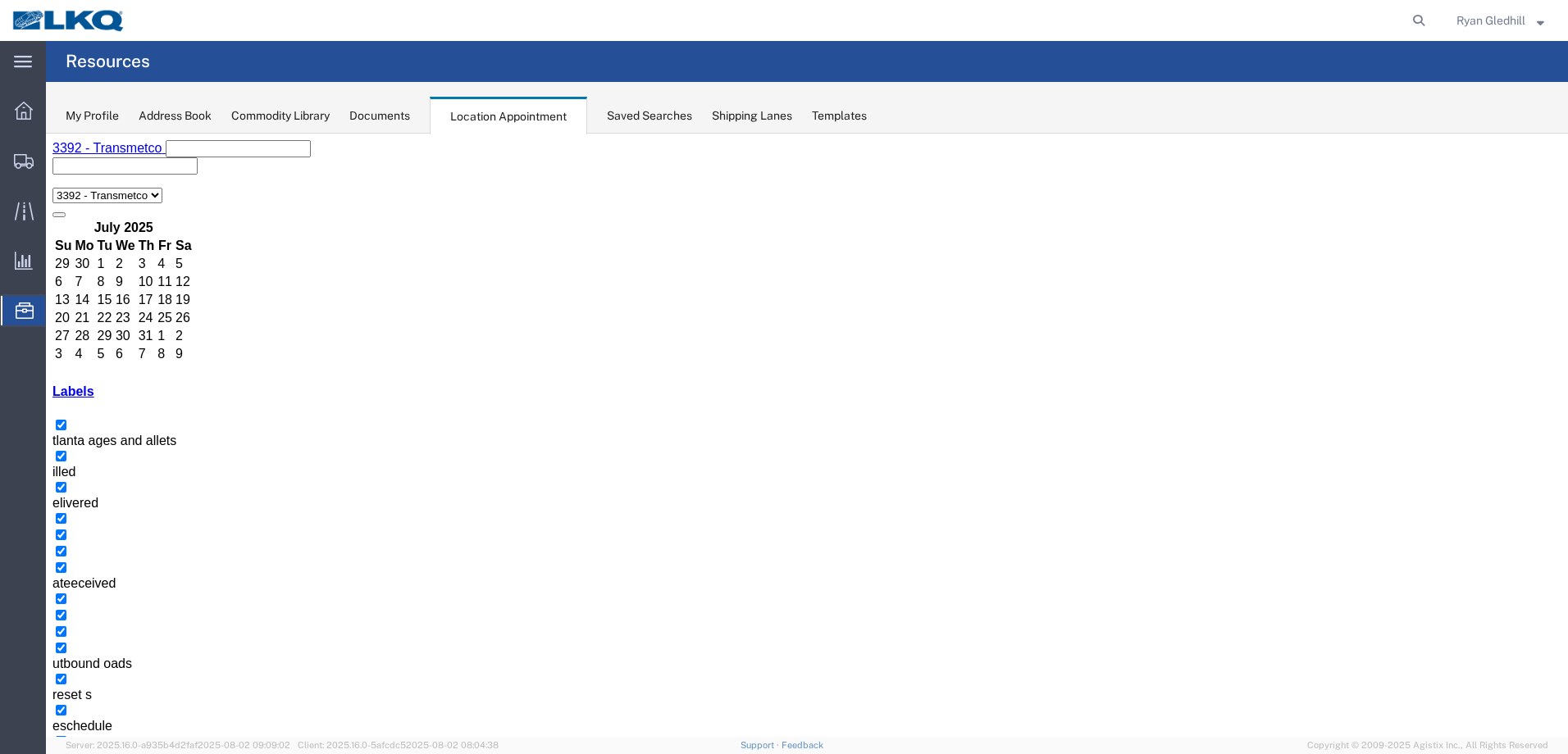 click on "+6 more" at bounding box center (1532, 1517) 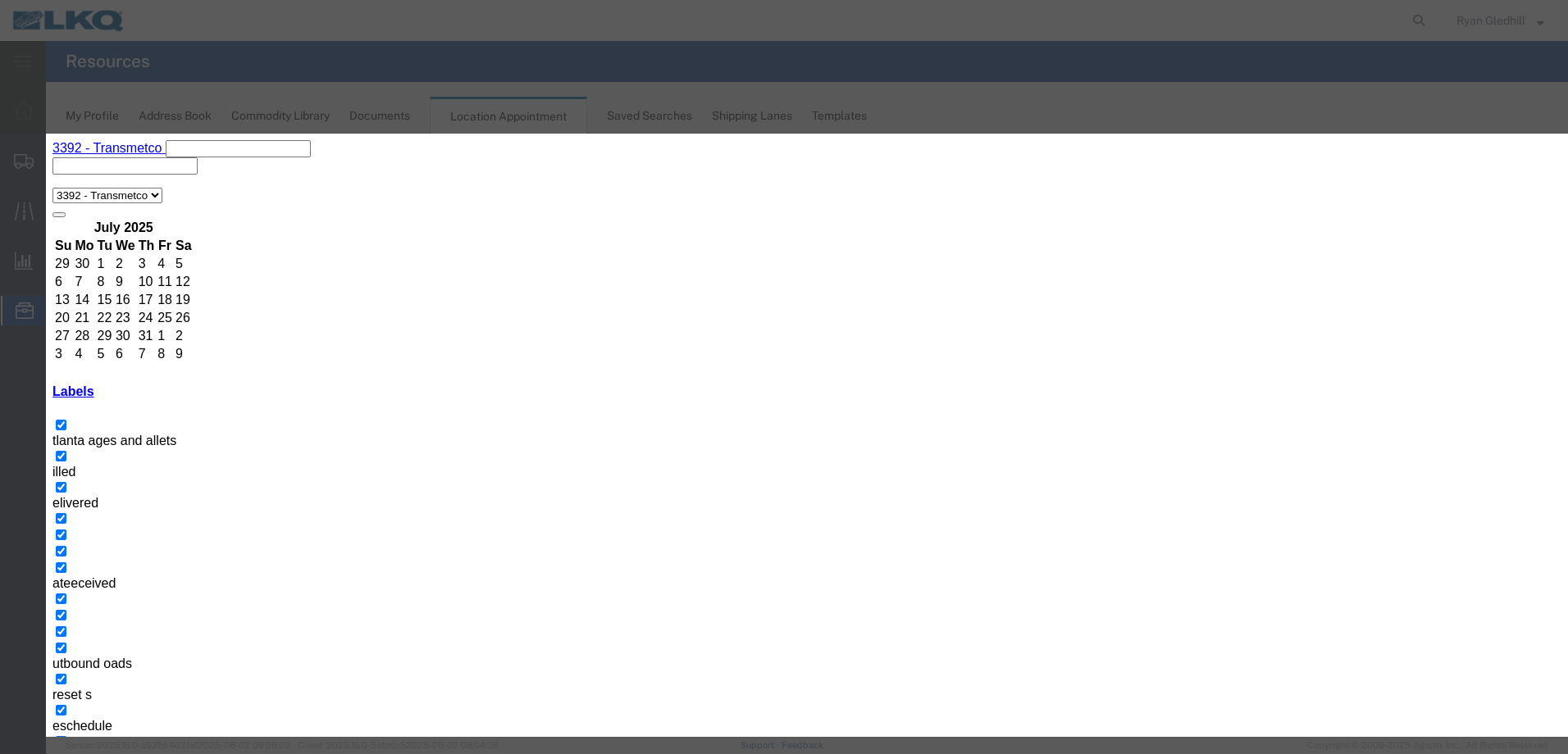 click on "Description" at bounding box center [184, 1984] 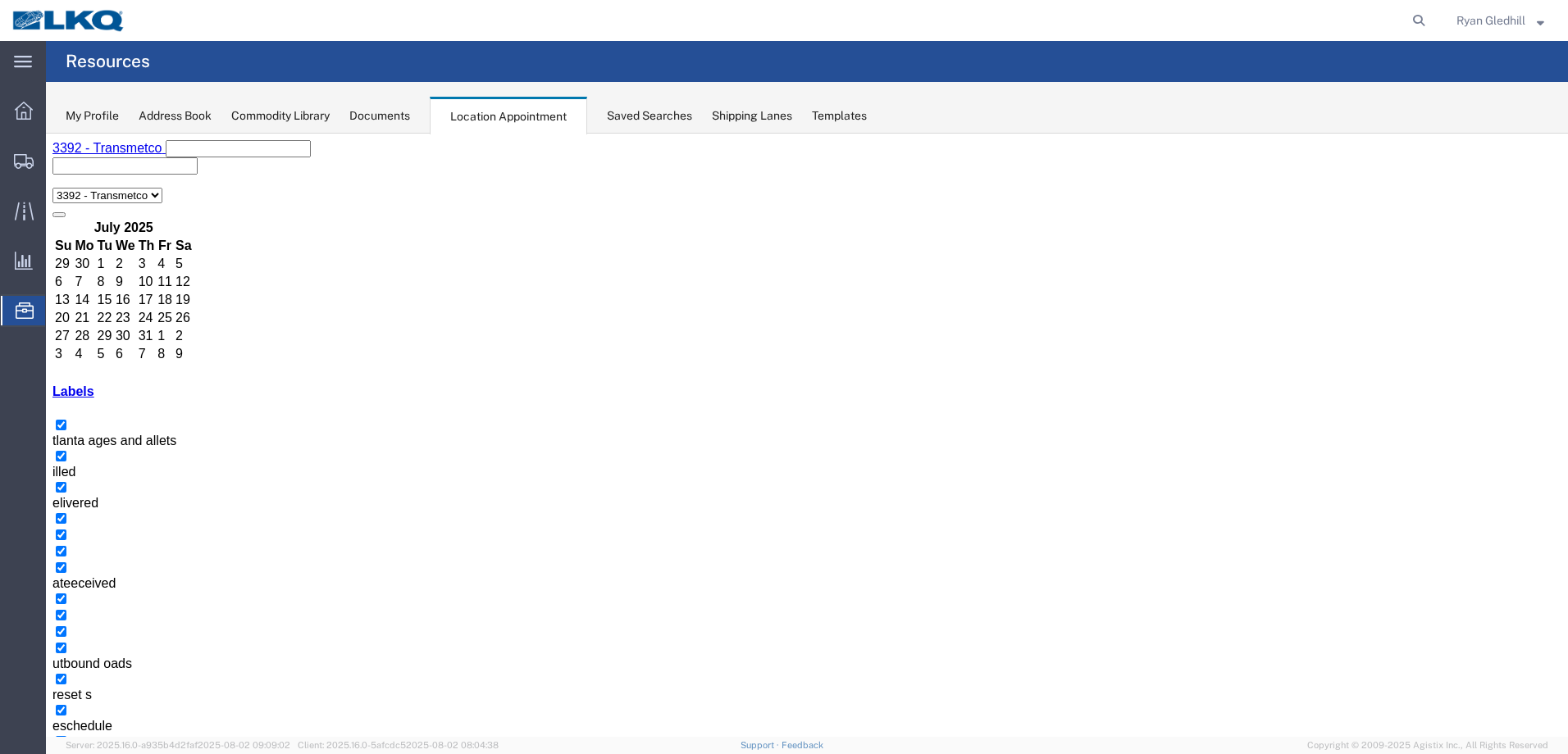 click on "+2 more" at bounding box center (1531, 1822) 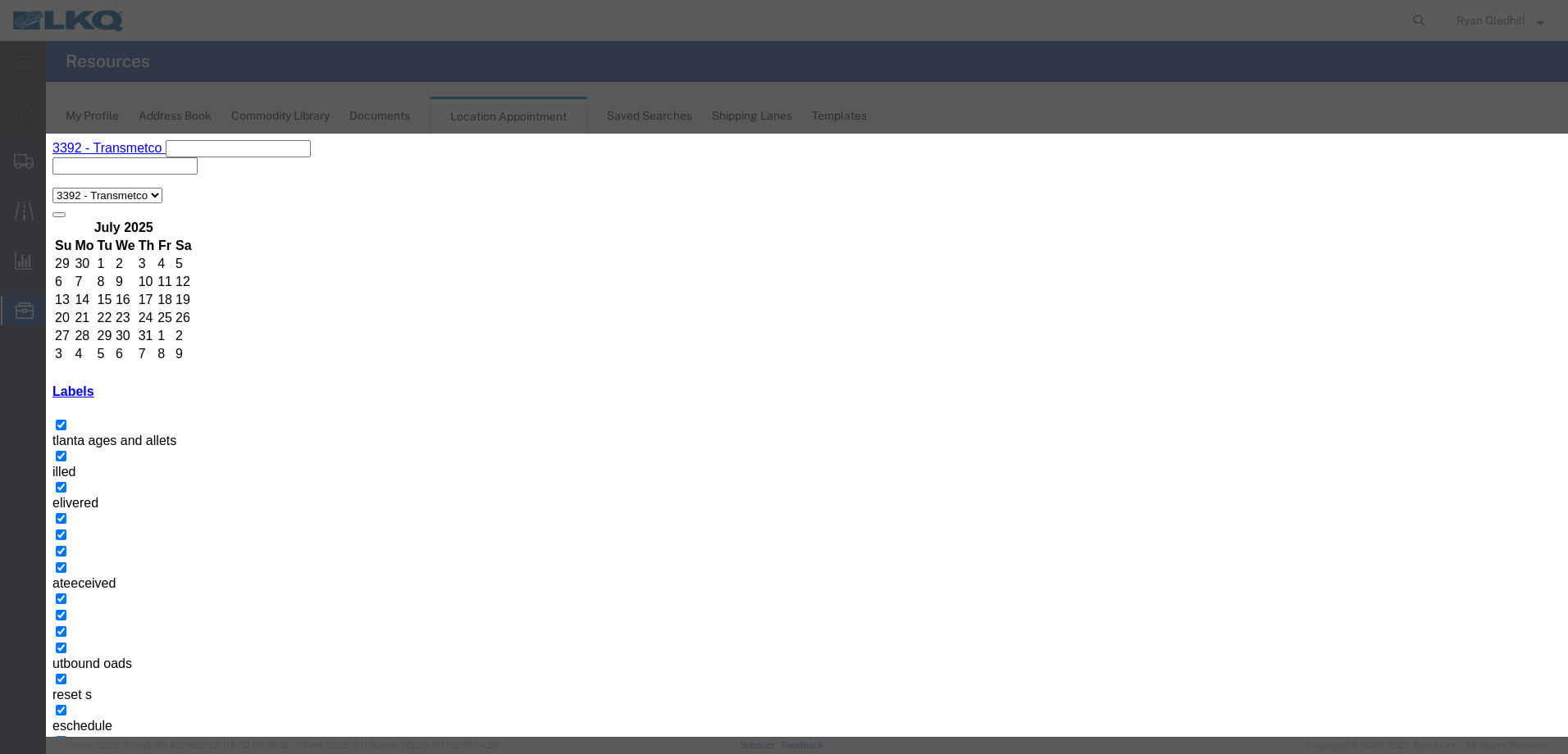 click at bounding box center [59, 1612] 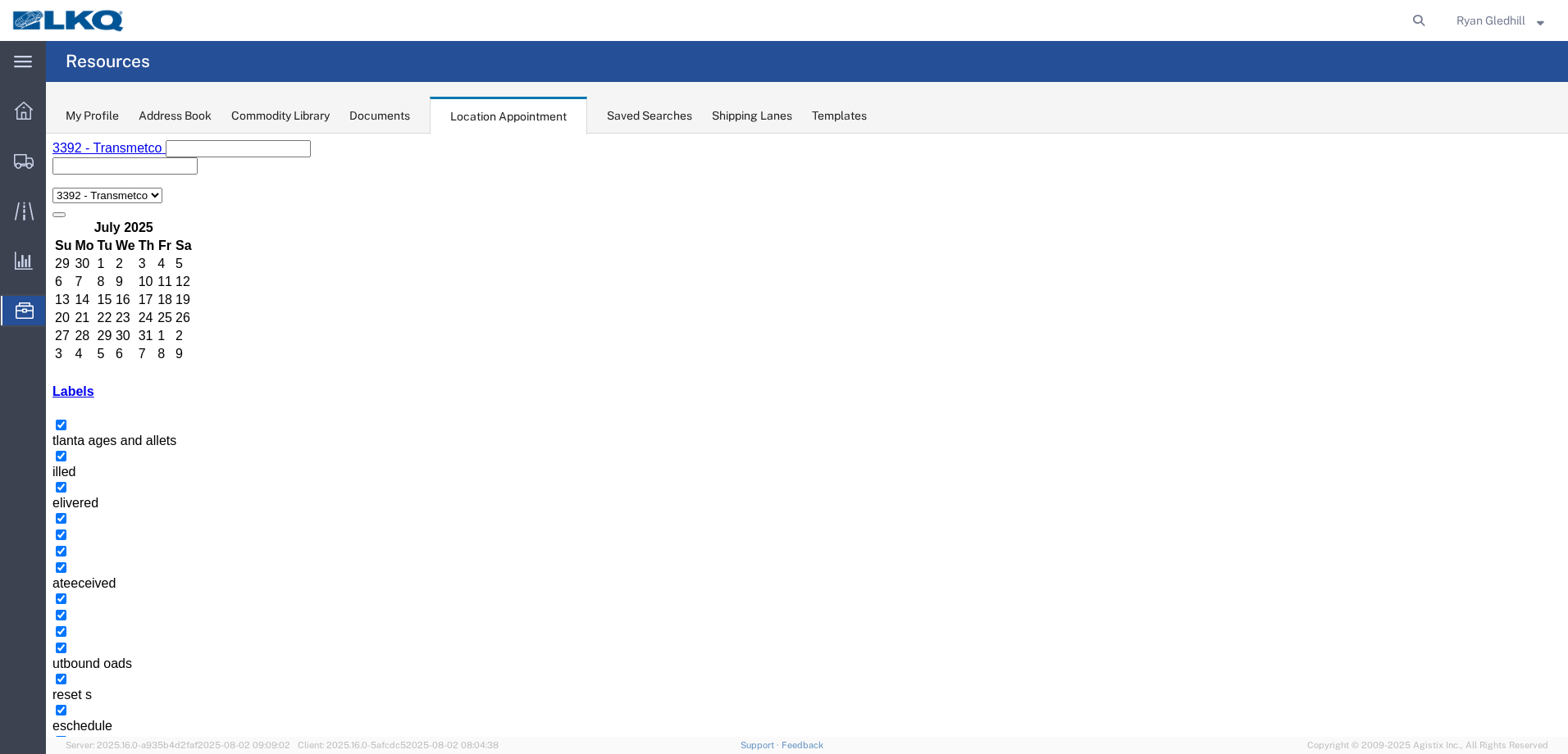 click at bounding box center [85, 1568] 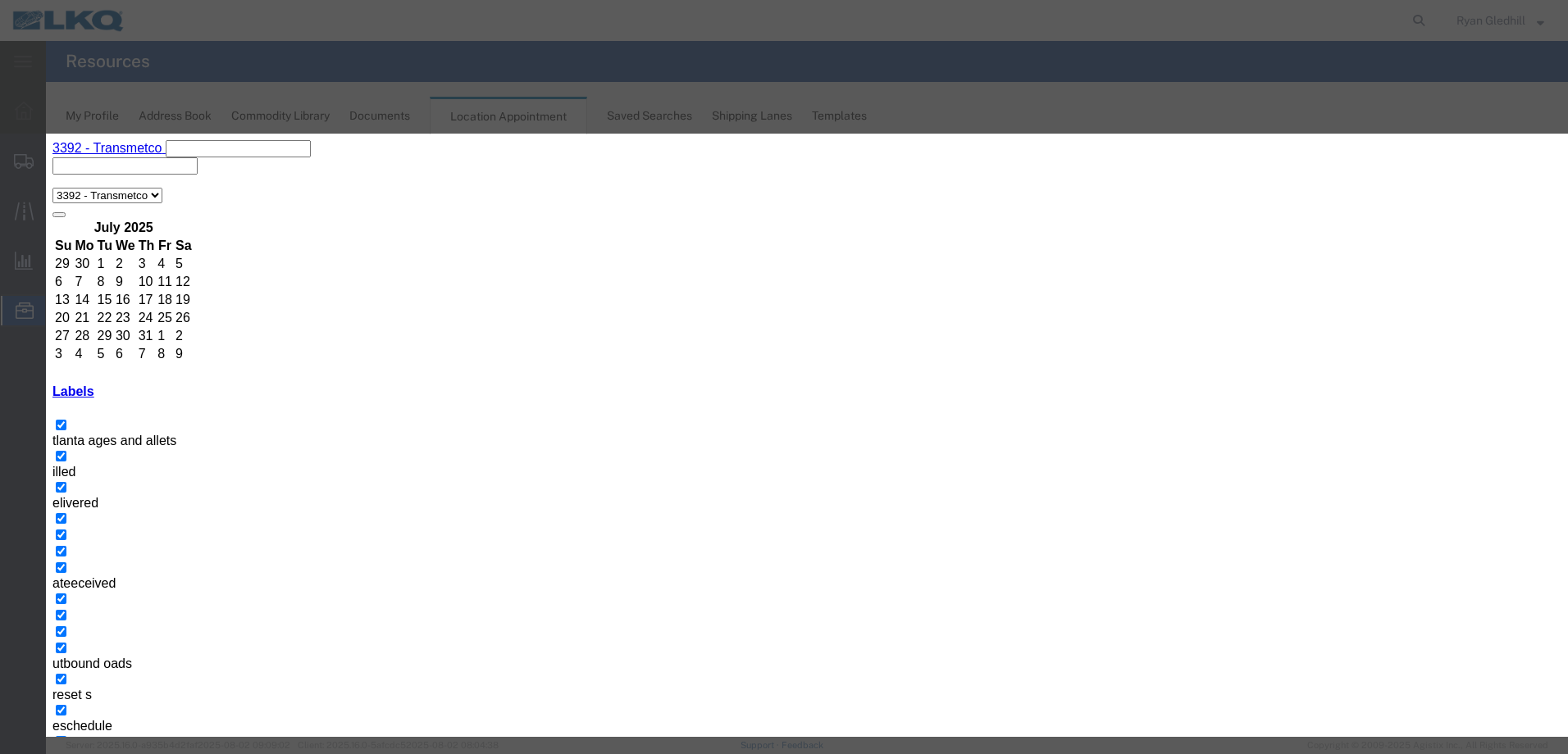 click on "1:00 PM" at bounding box center [125, 1648] 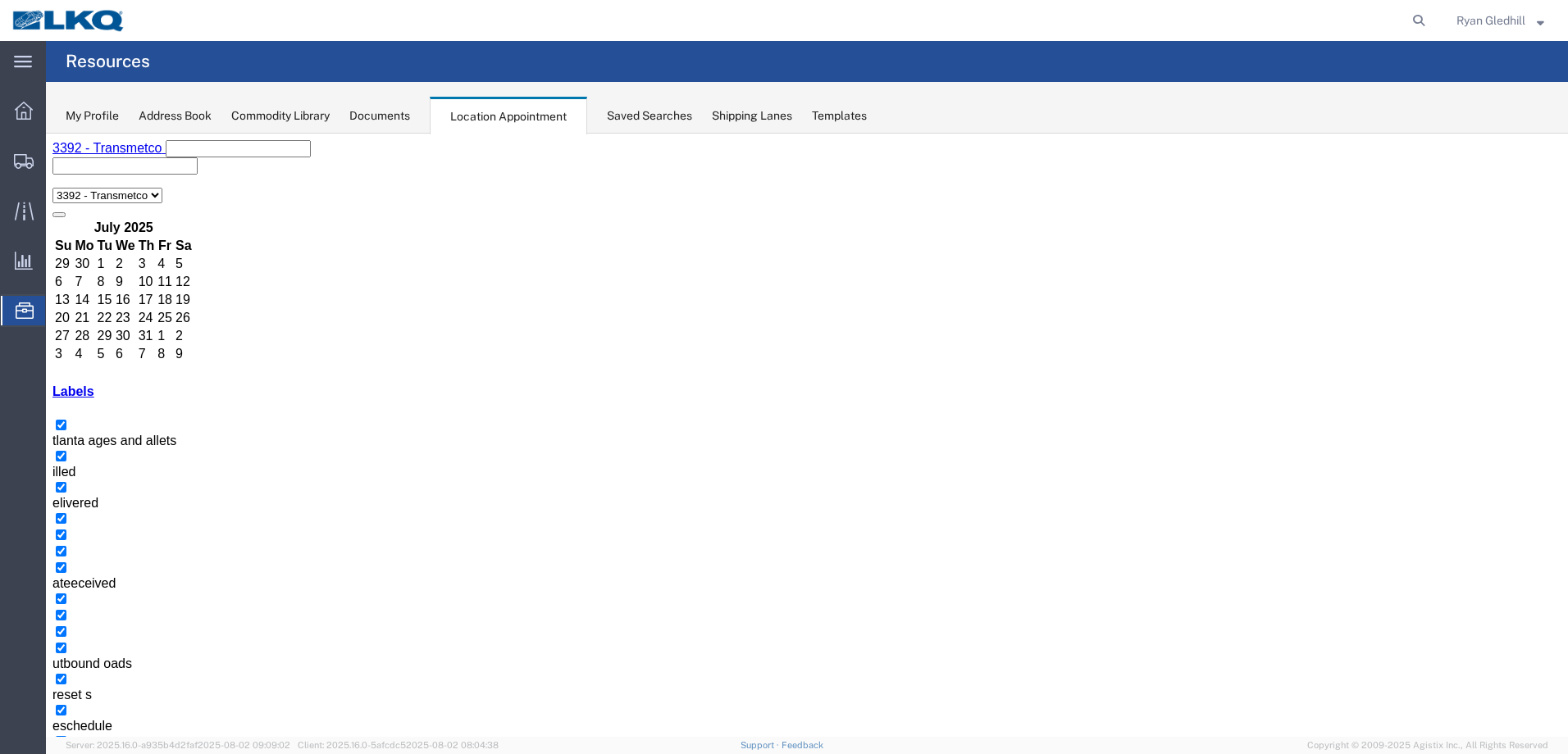 click on "+2 more" at bounding box center (1531, 1822) 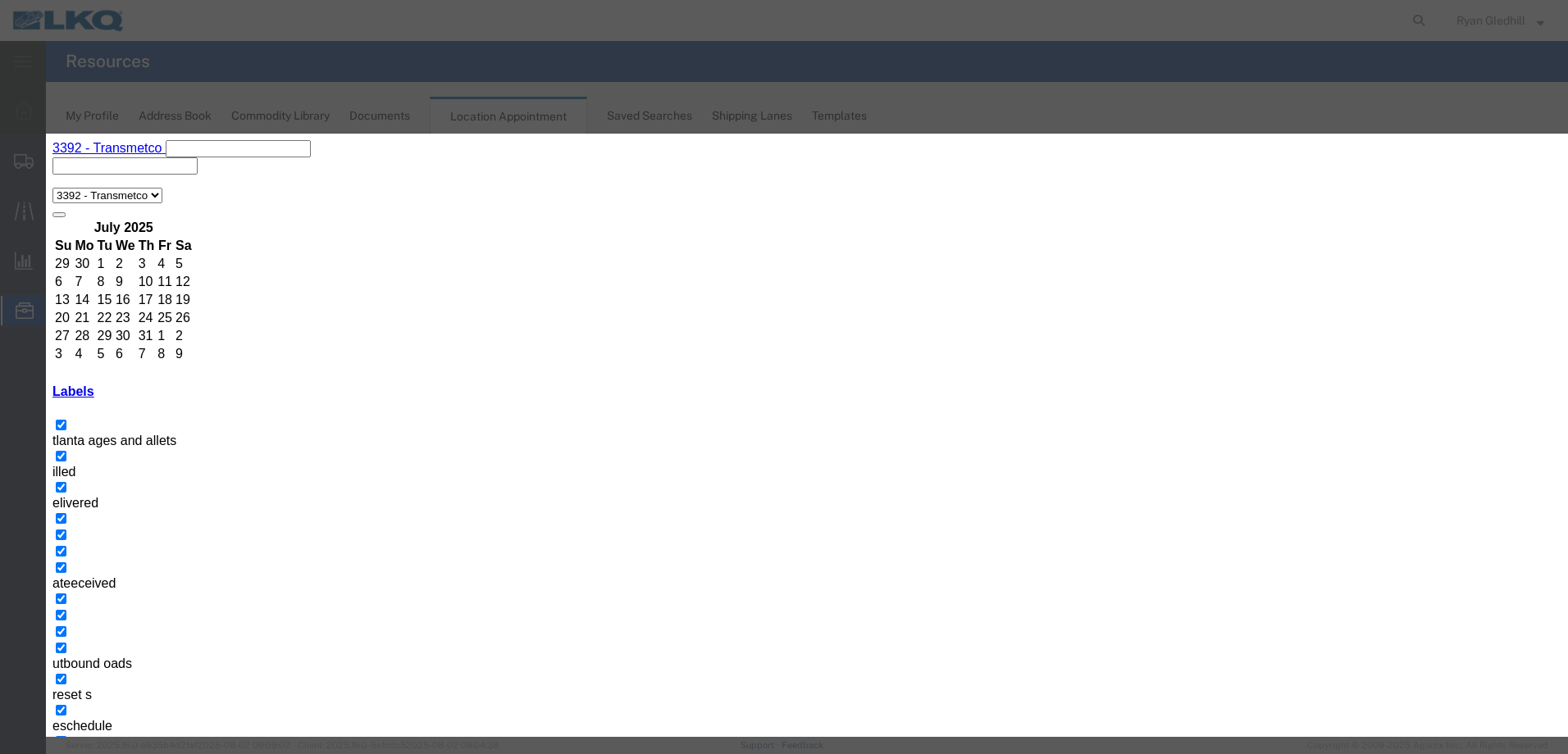 drag, startPoint x: 1060, startPoint y: 178, endPoint x: 1064, endPoint y: 188, distance: 10.77033 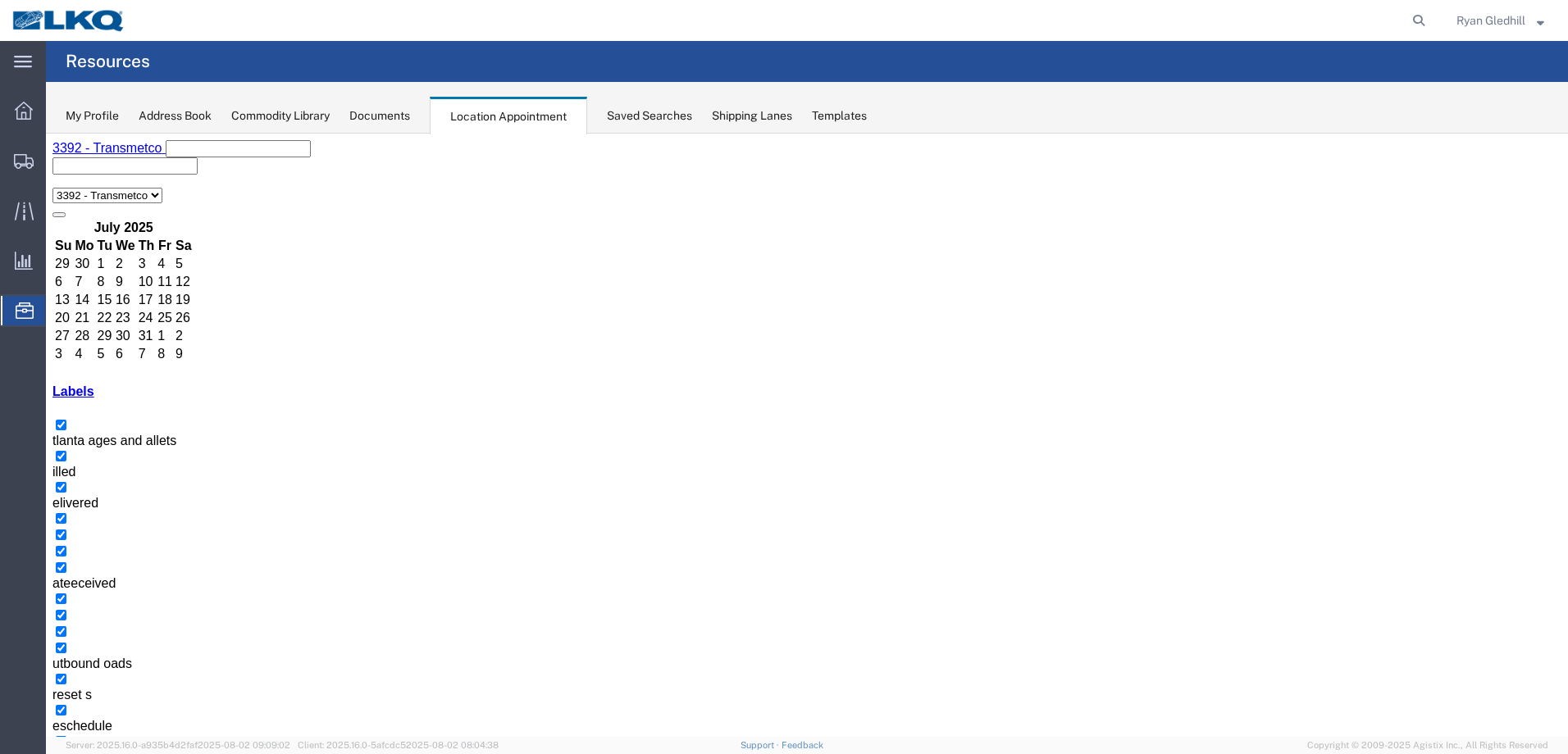 click on "+6 more" at bounding box center [1532, 1517] 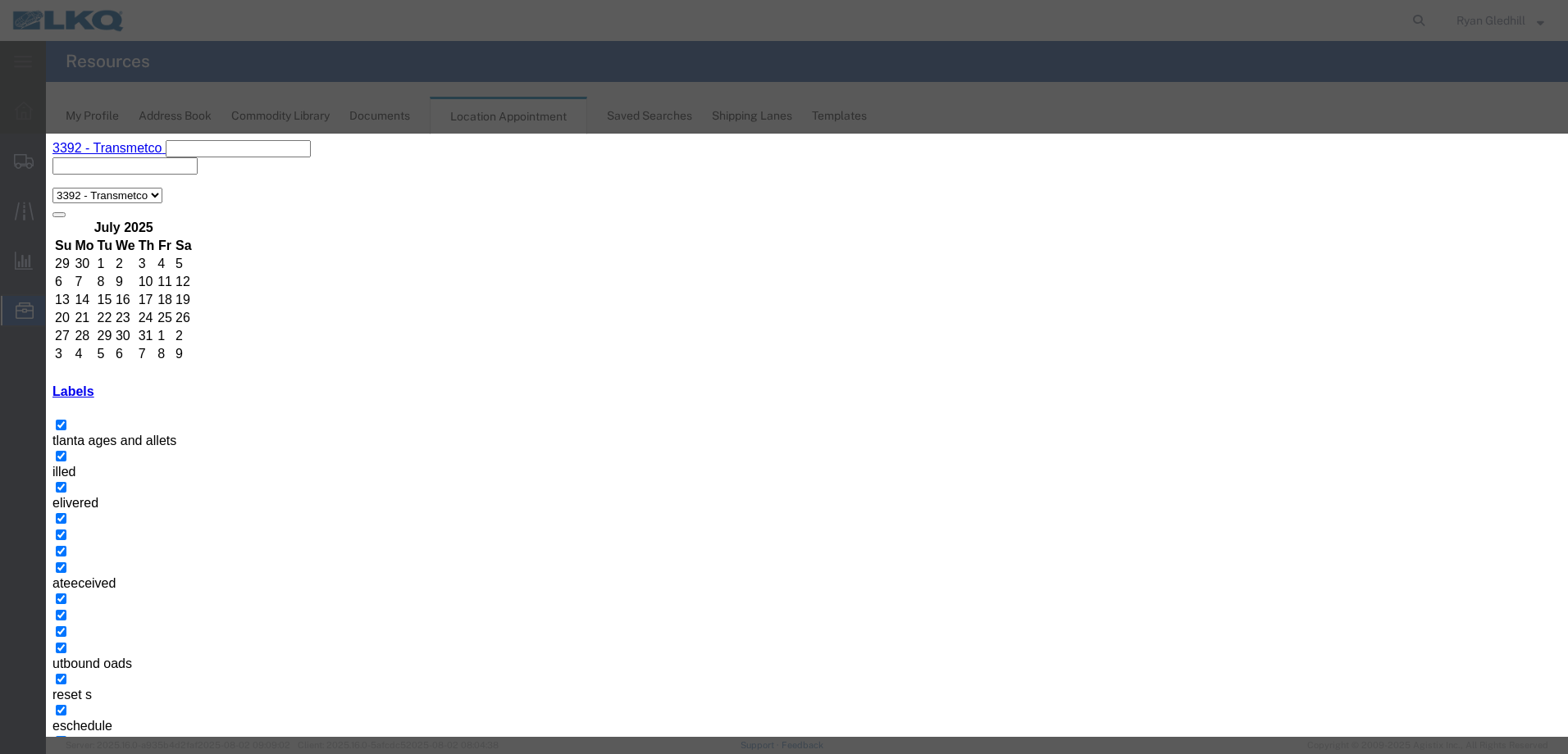 click on "Event Title" at bounding box center (186, 1579) 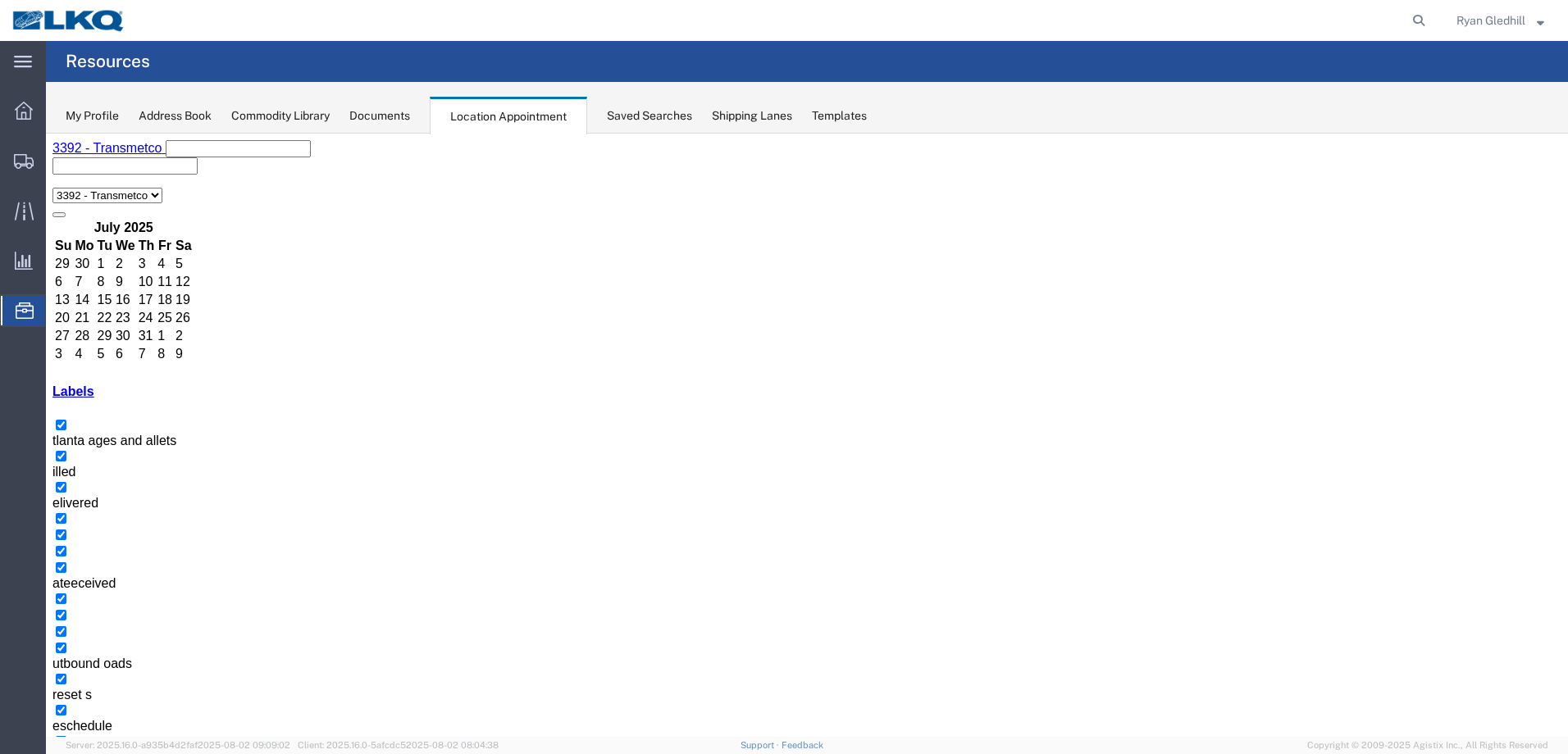 click on "+7 more" at bounding box center [1532, 1517] 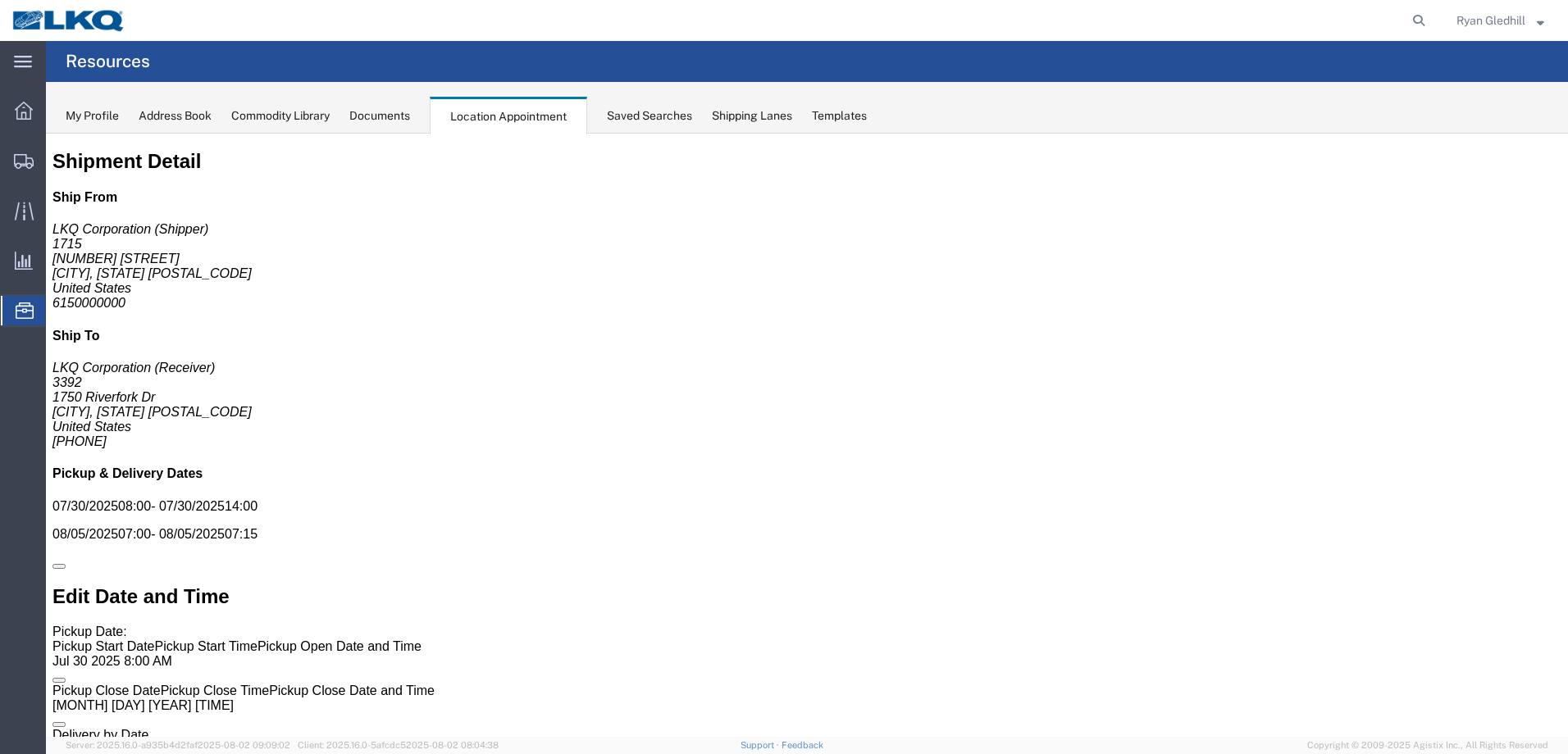 click 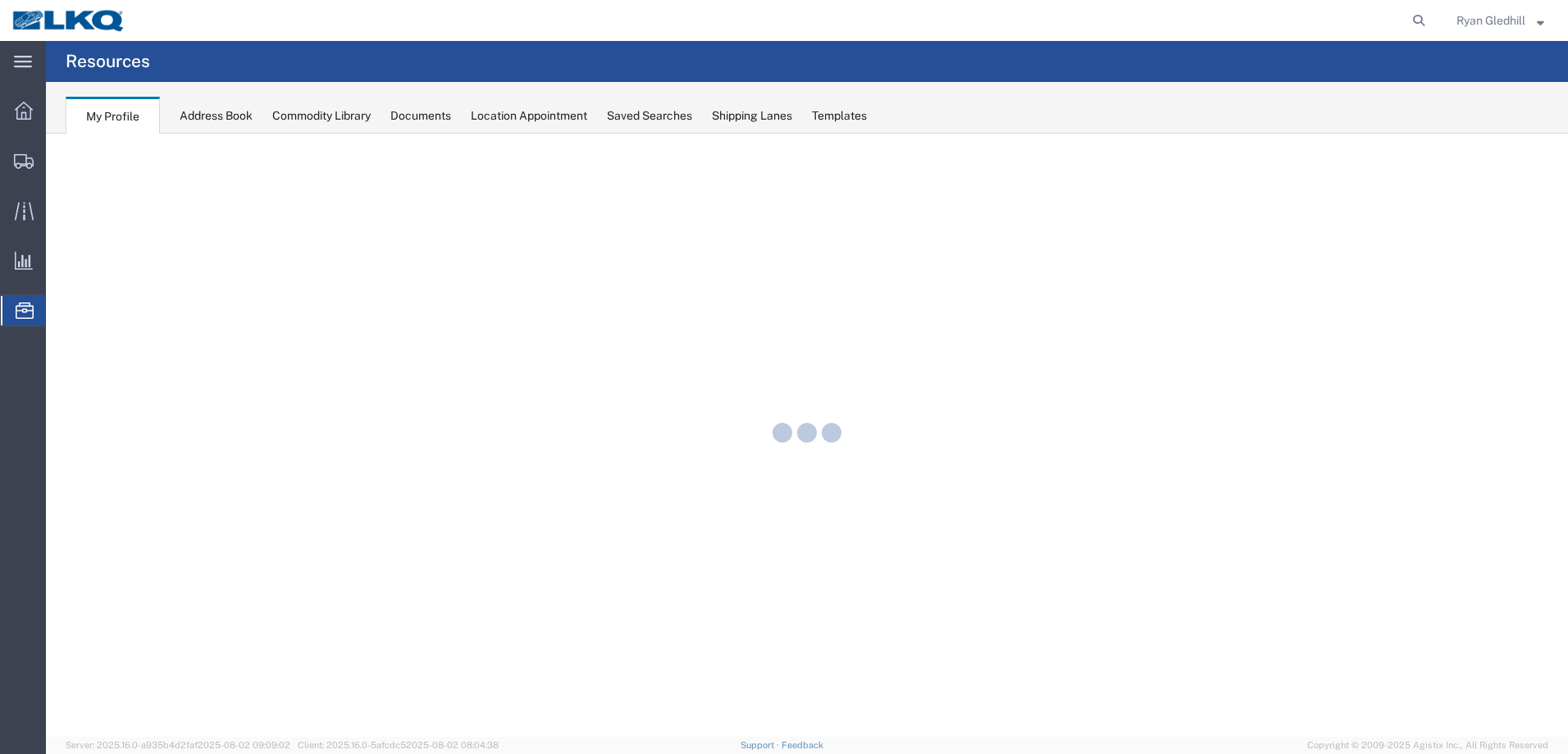 scroll, scrollTop: 0, scrollLeft: 0, axis: both 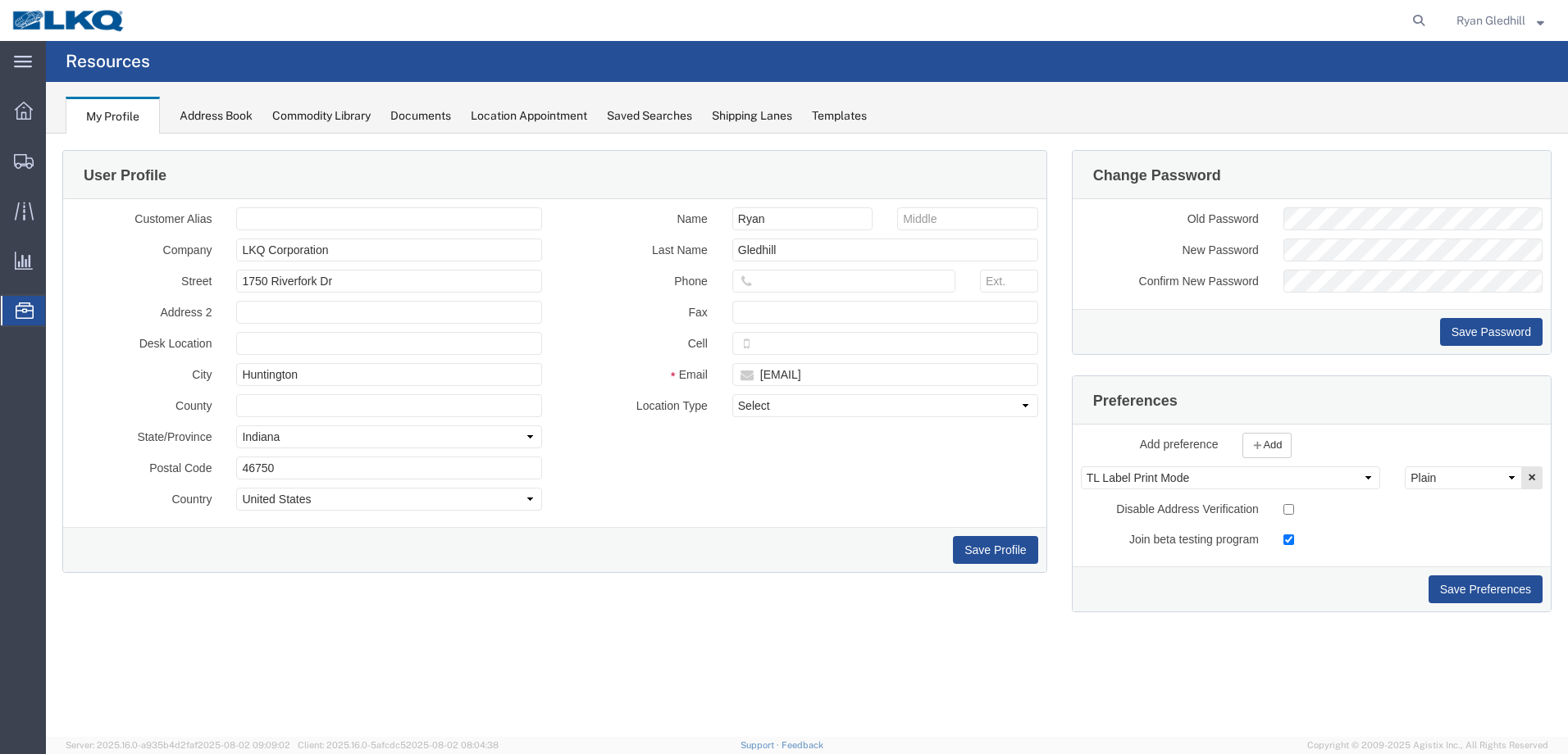 click on "Location Appointment" 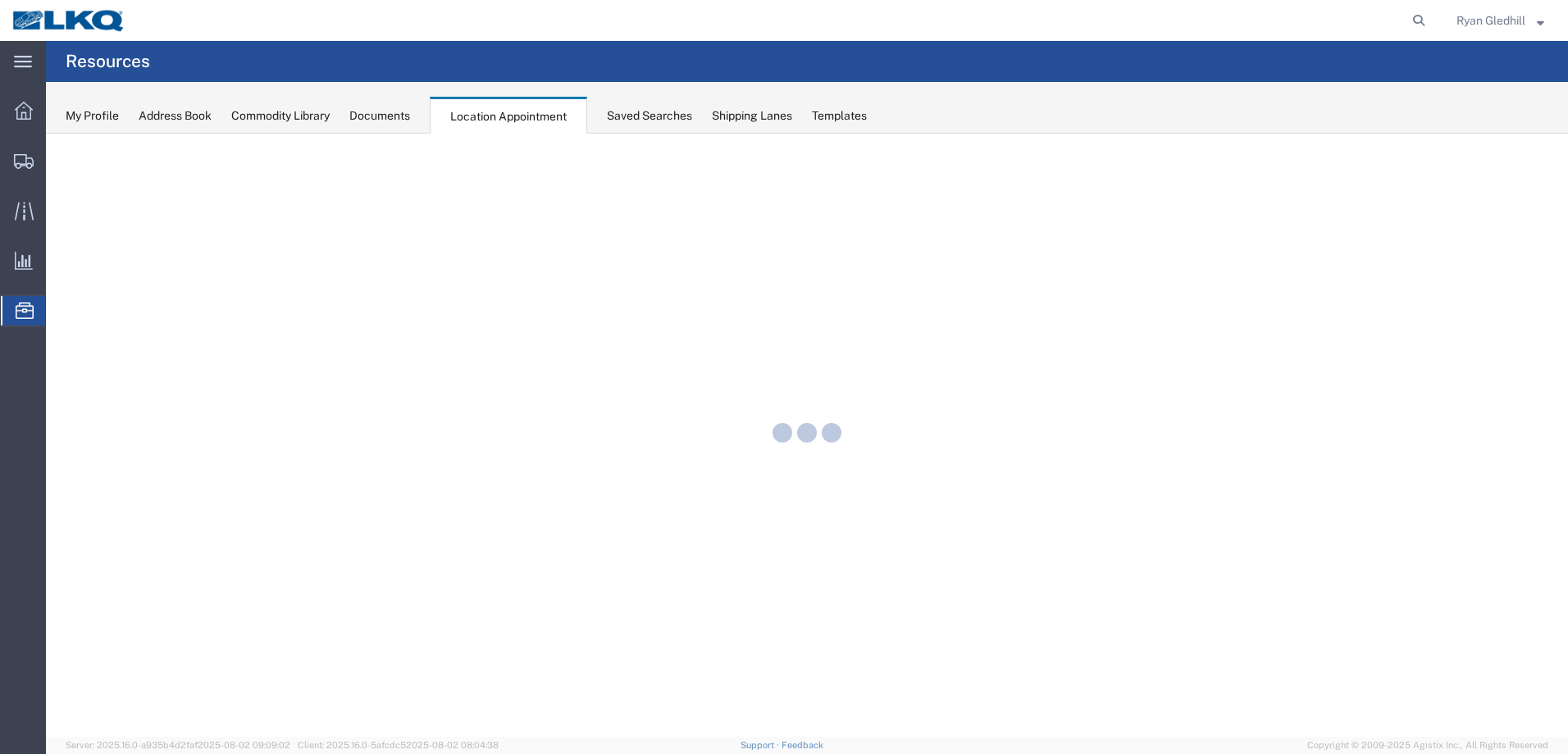 scroll, scrollTop: 0, scrollLeft: 0, axis: both 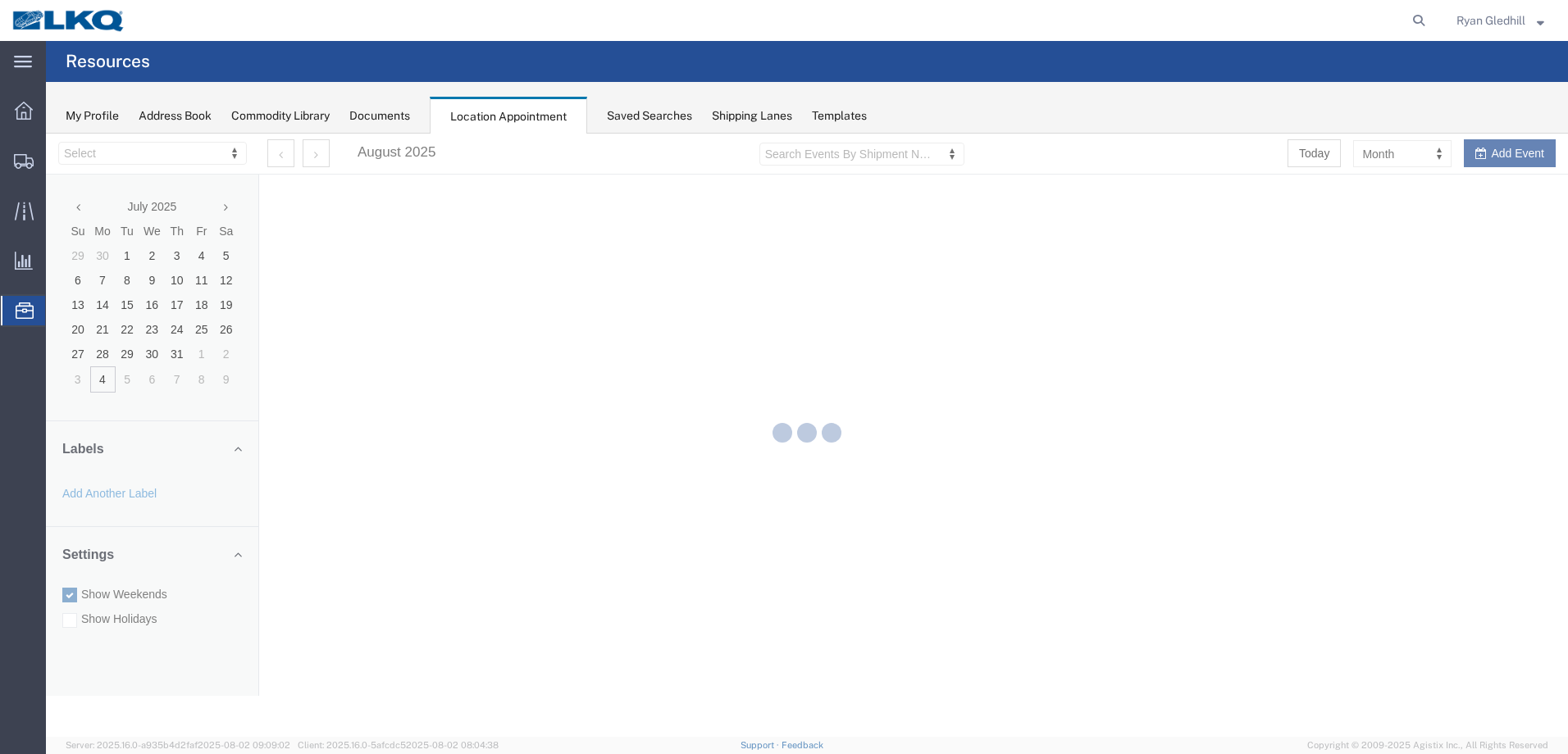 select on "28018" 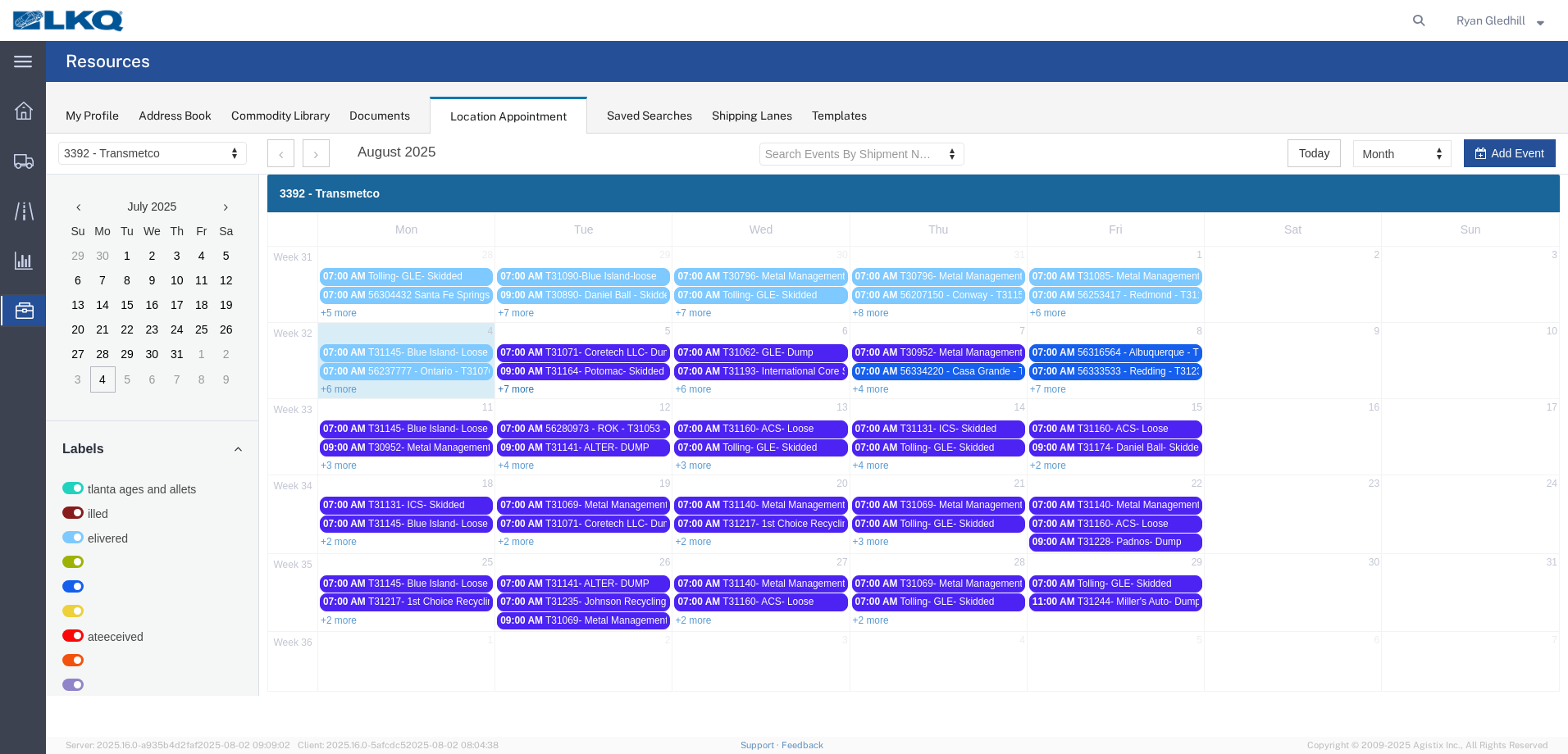click on "+7 more" at bounding box center [516, 389] 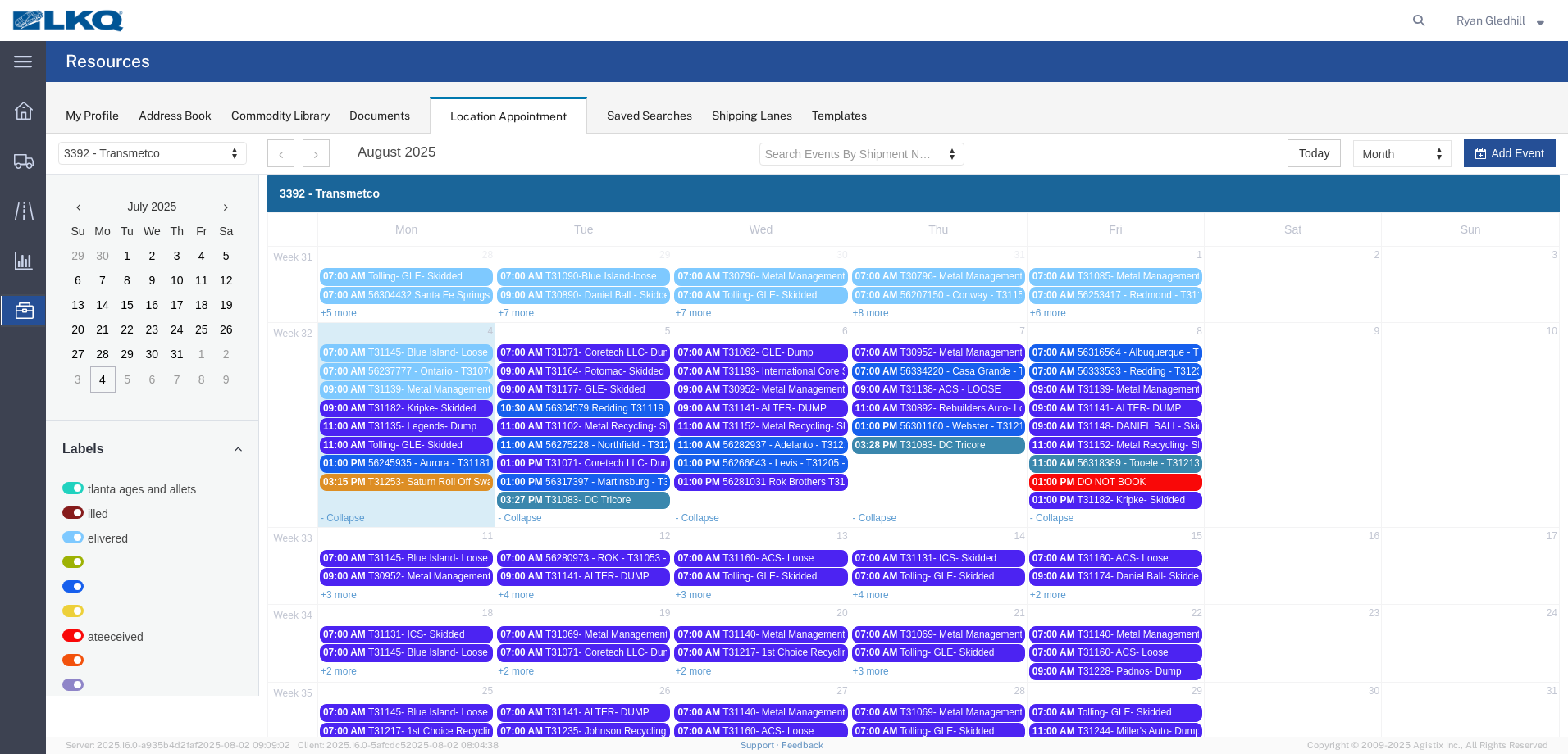 click on "56275228 - Northfield - T31209 - Palletized" at bounding box center [638, 445] 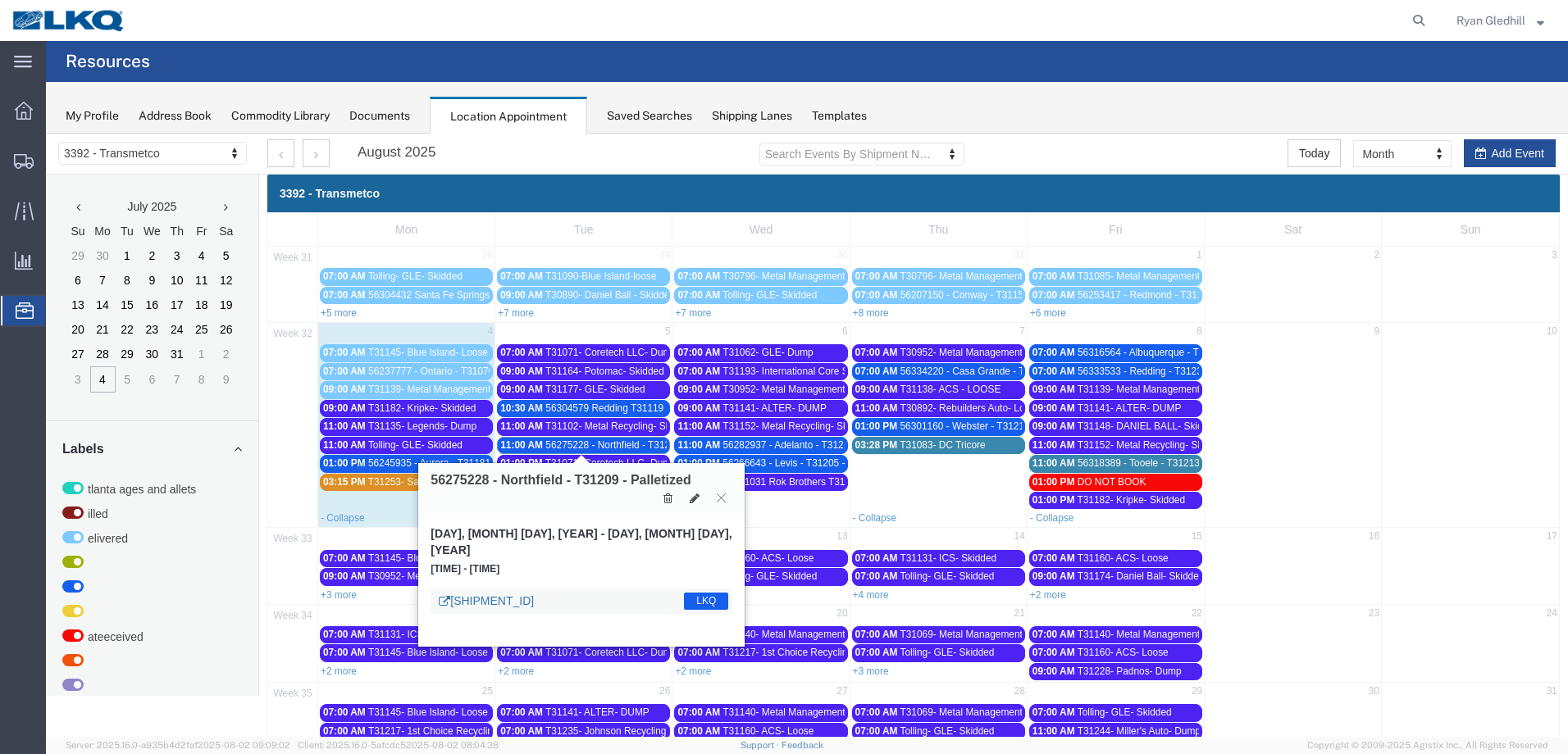 click on "[SHIPMENT_ID]" at bounding box center (486, 601) 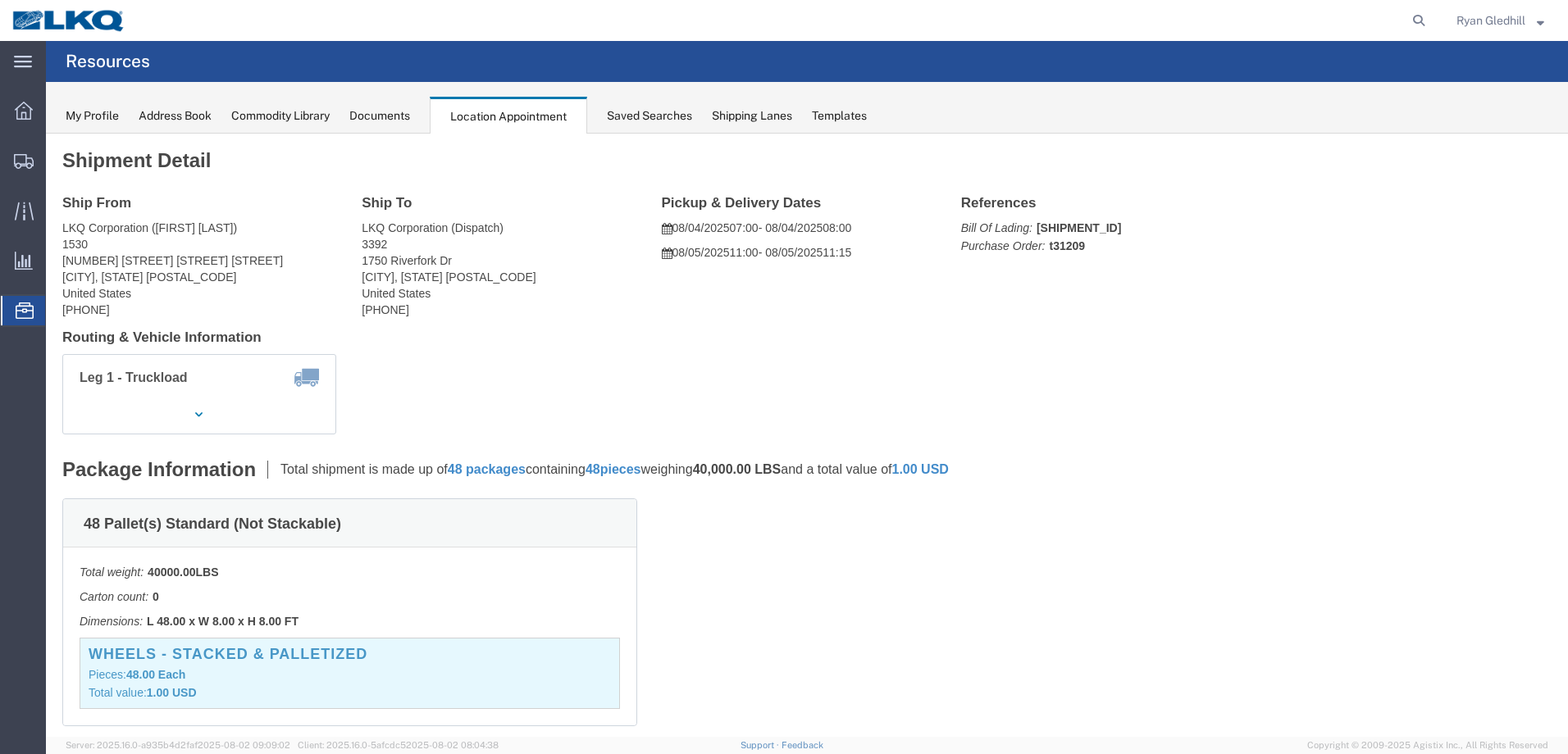 click 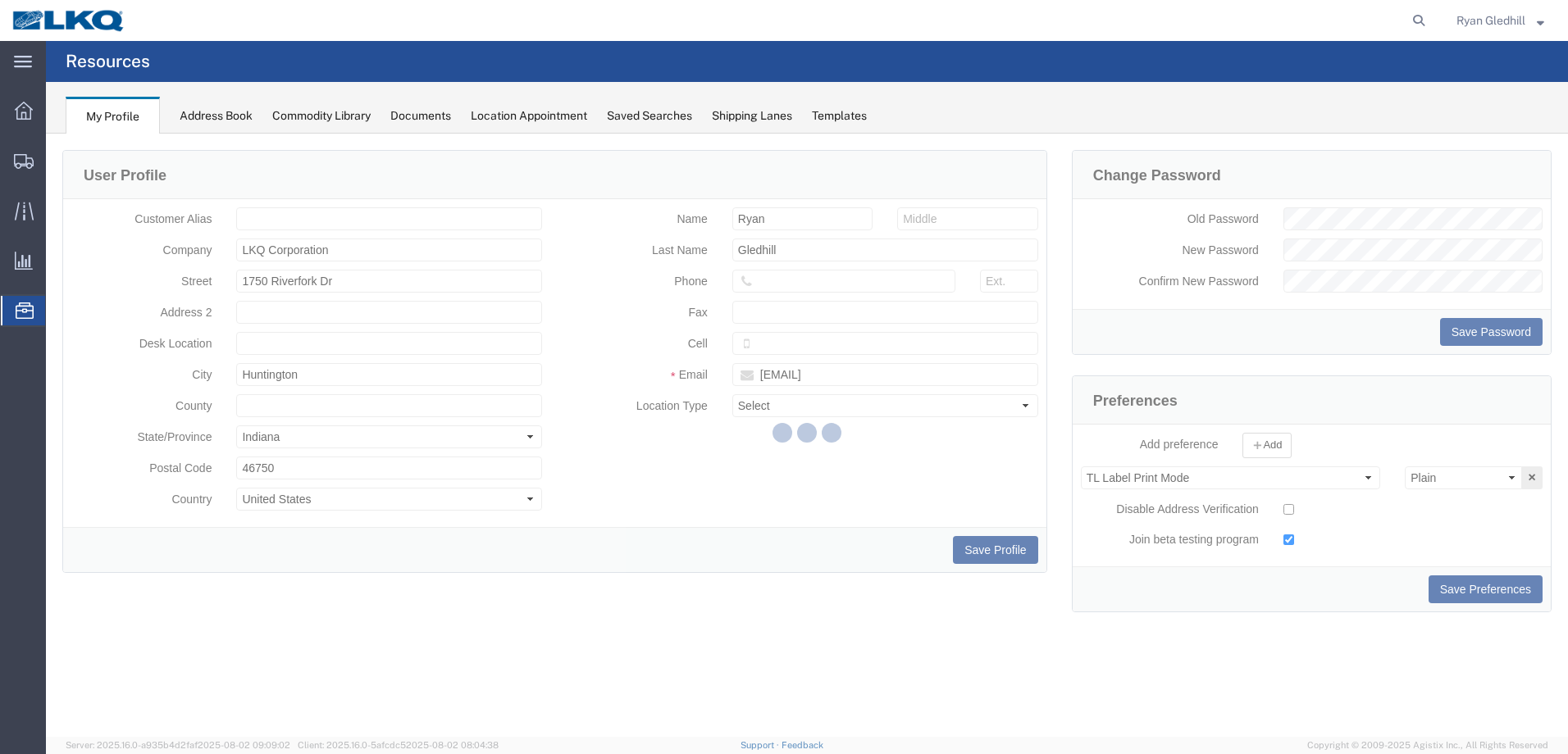 scroll, scrollTop: 0, scrollLeft: 0, axis: both 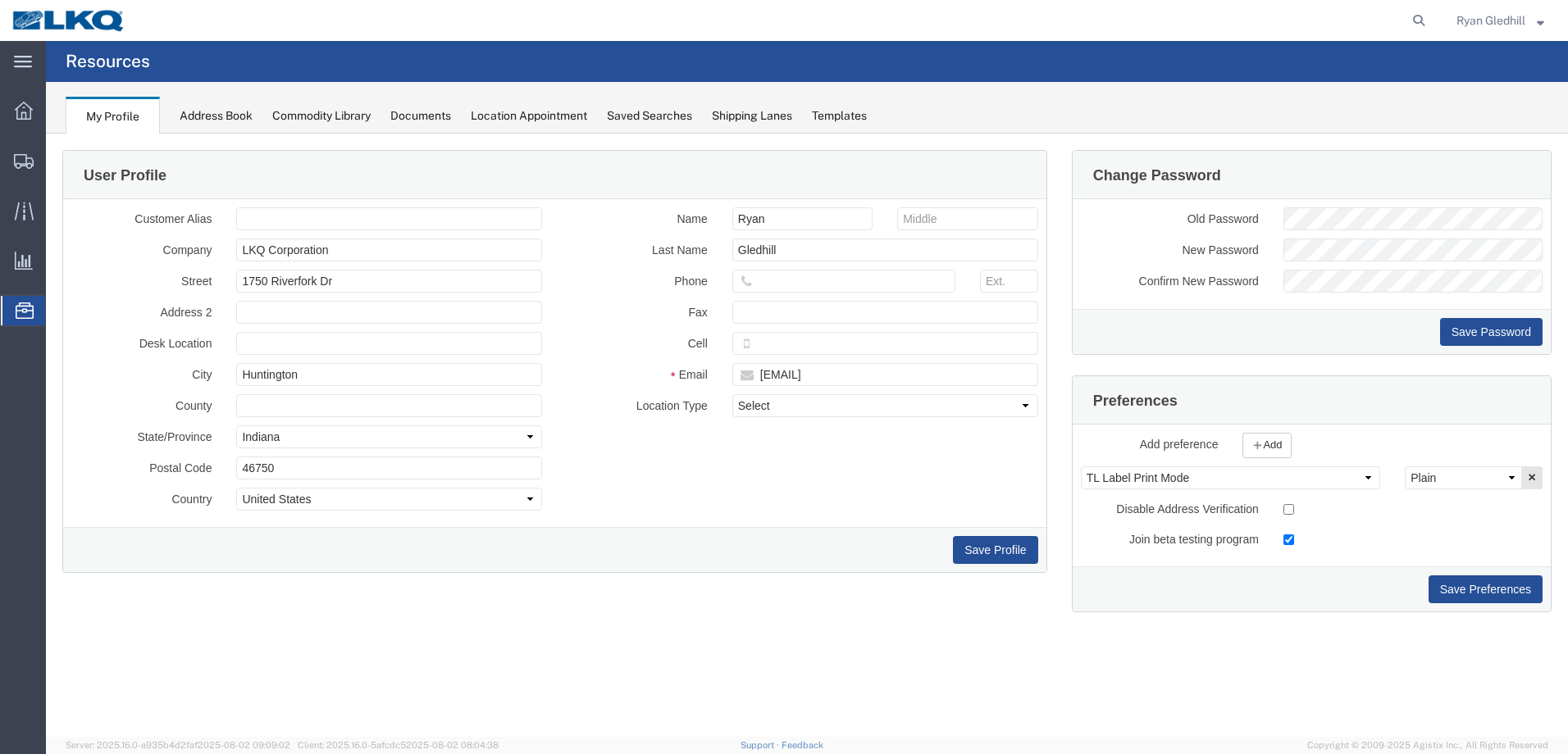 click on "Location Appointment" 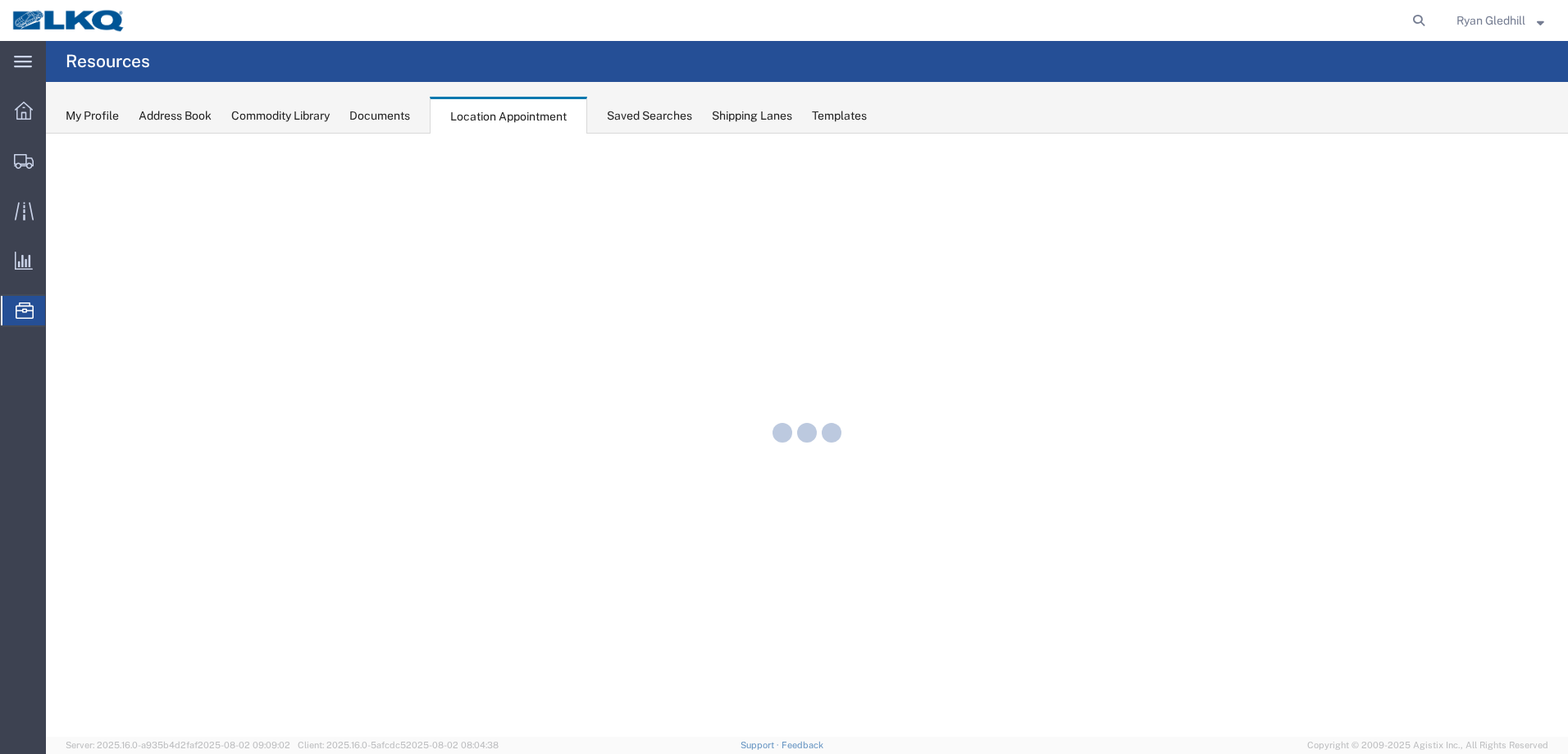 scroll, scrollTop: 0, scrollLeft: 0, axis: both 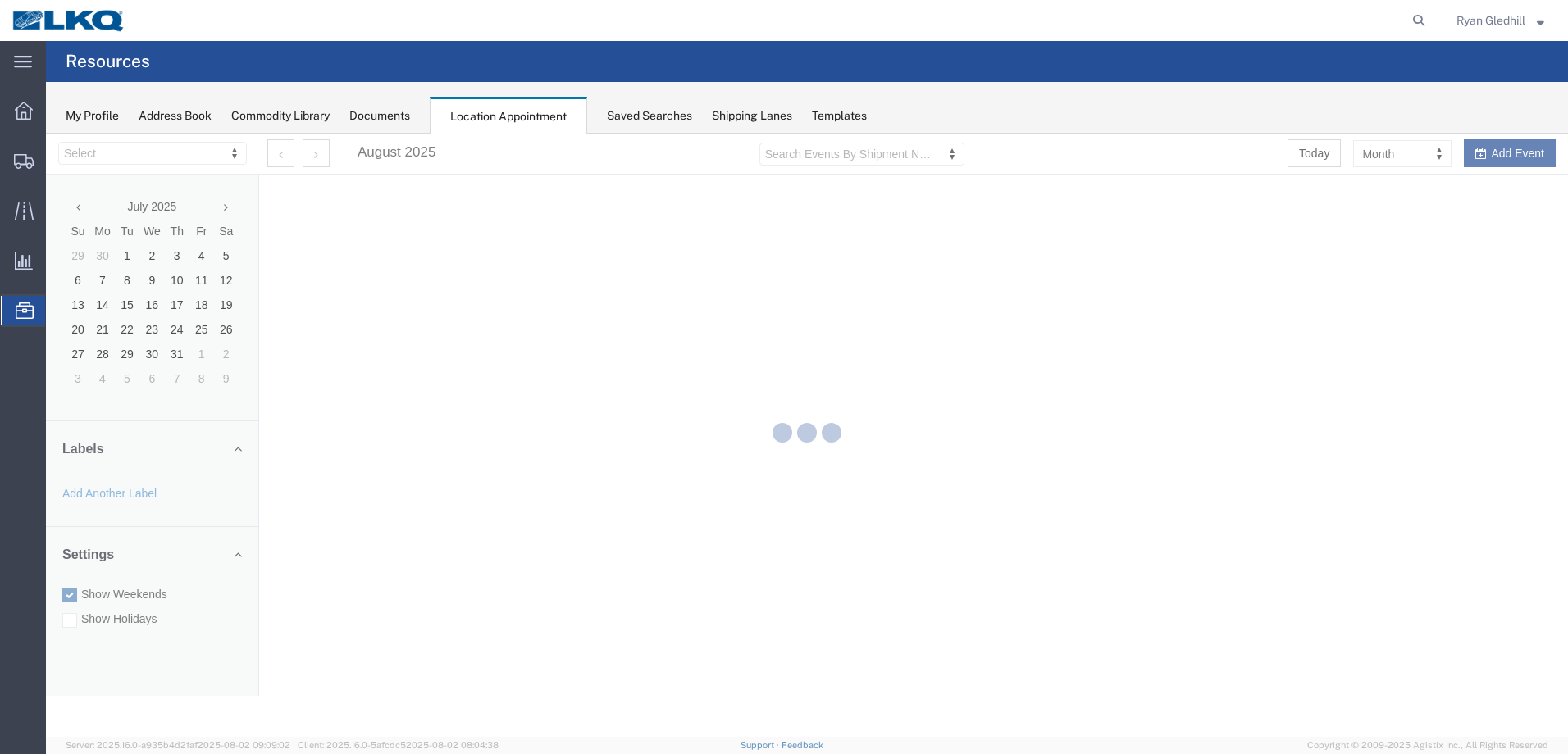select on "28018" 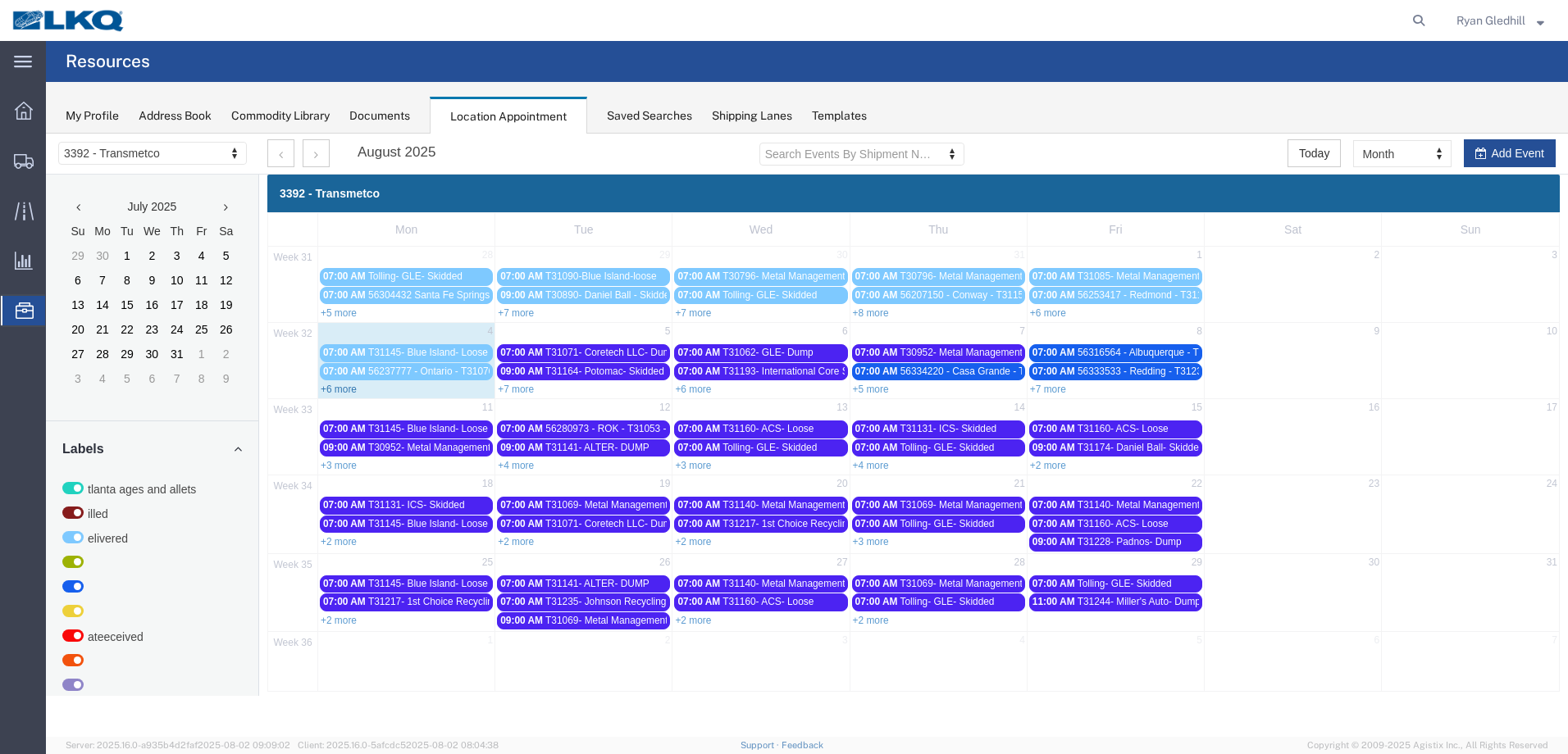 click on "+6 more" at bounding box center (339, 389) 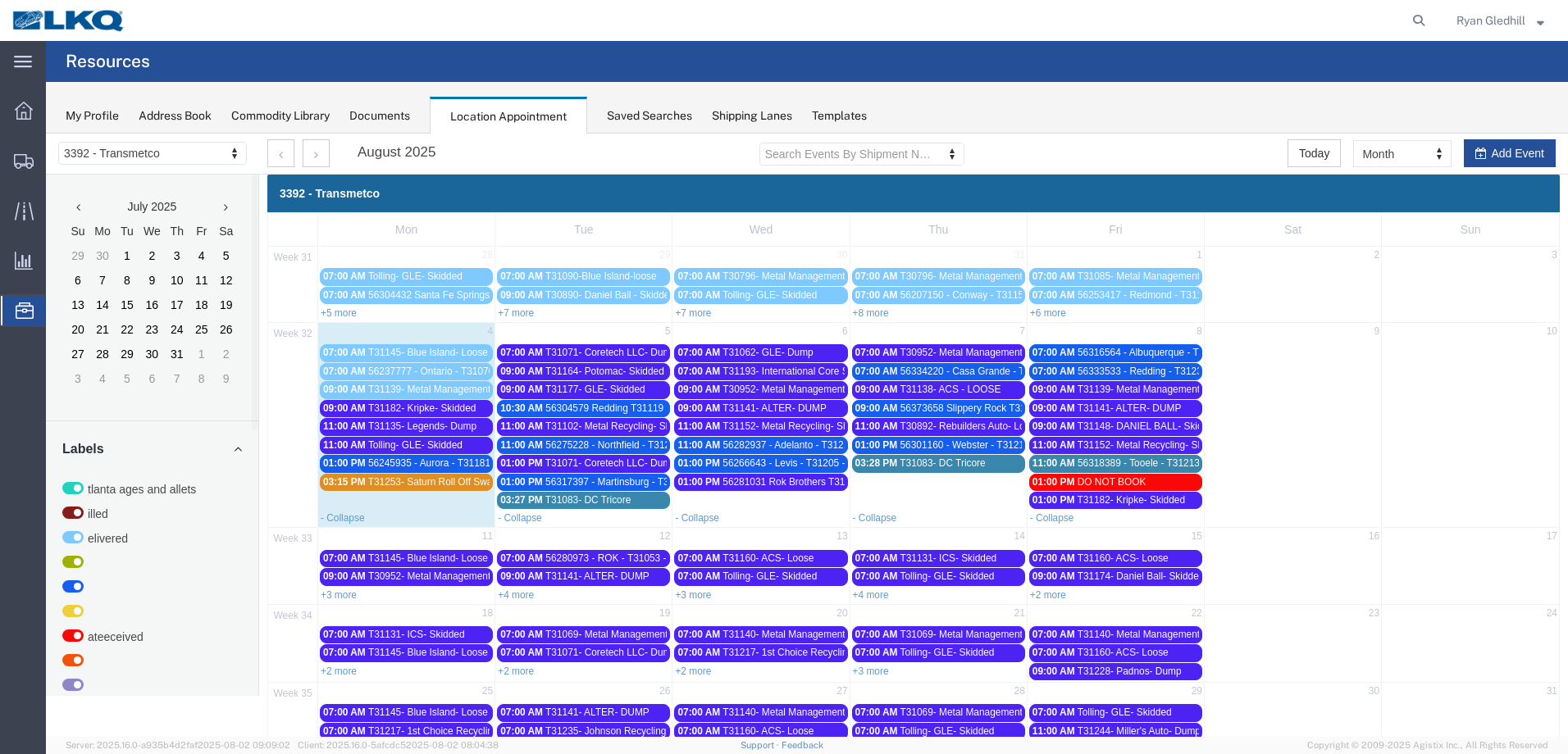 click on "56245935 - Aurora - T31181 - Palletized" at bounding box center [454, 463] 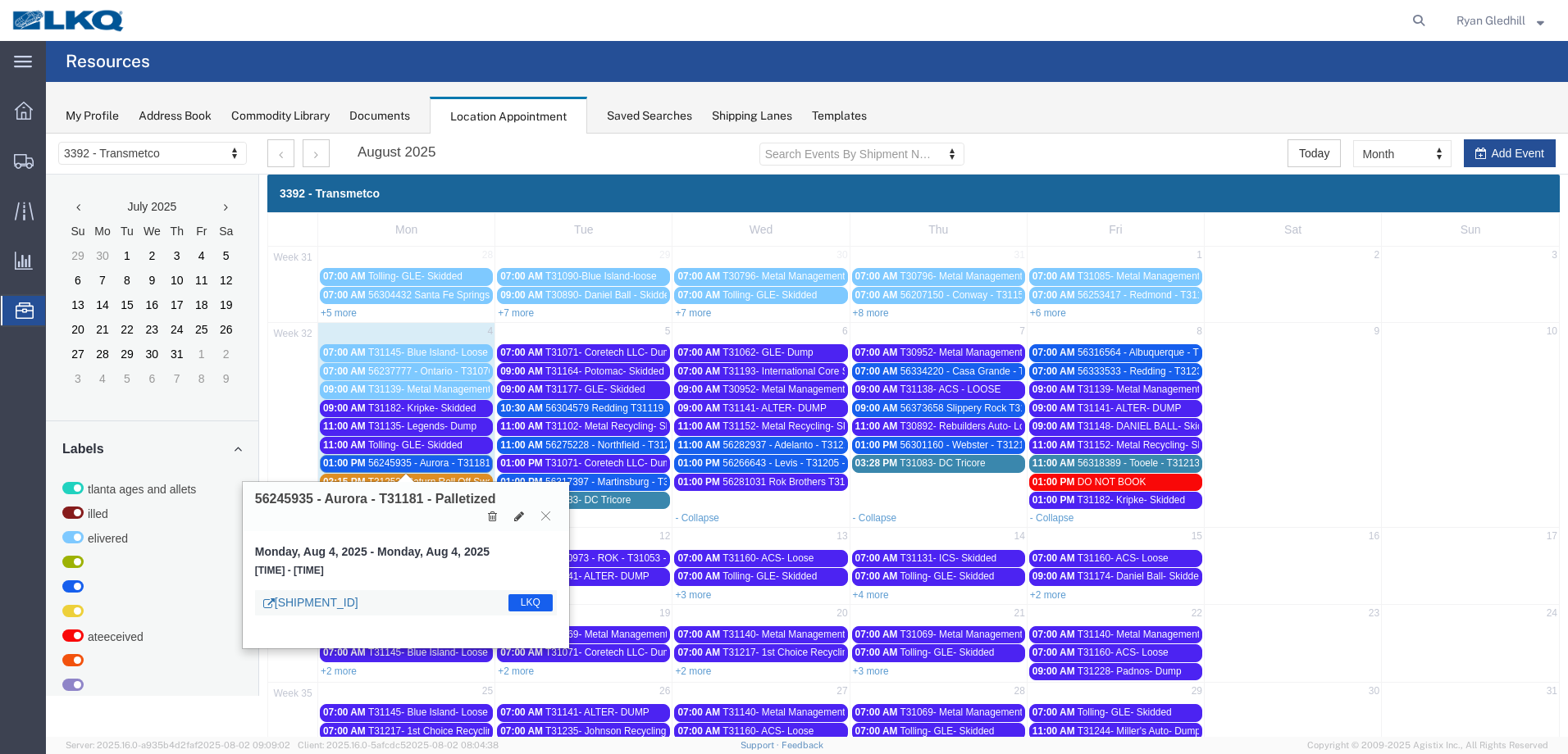 click on "[SHIPMENT_ID]" at bounding box center [311, 602] 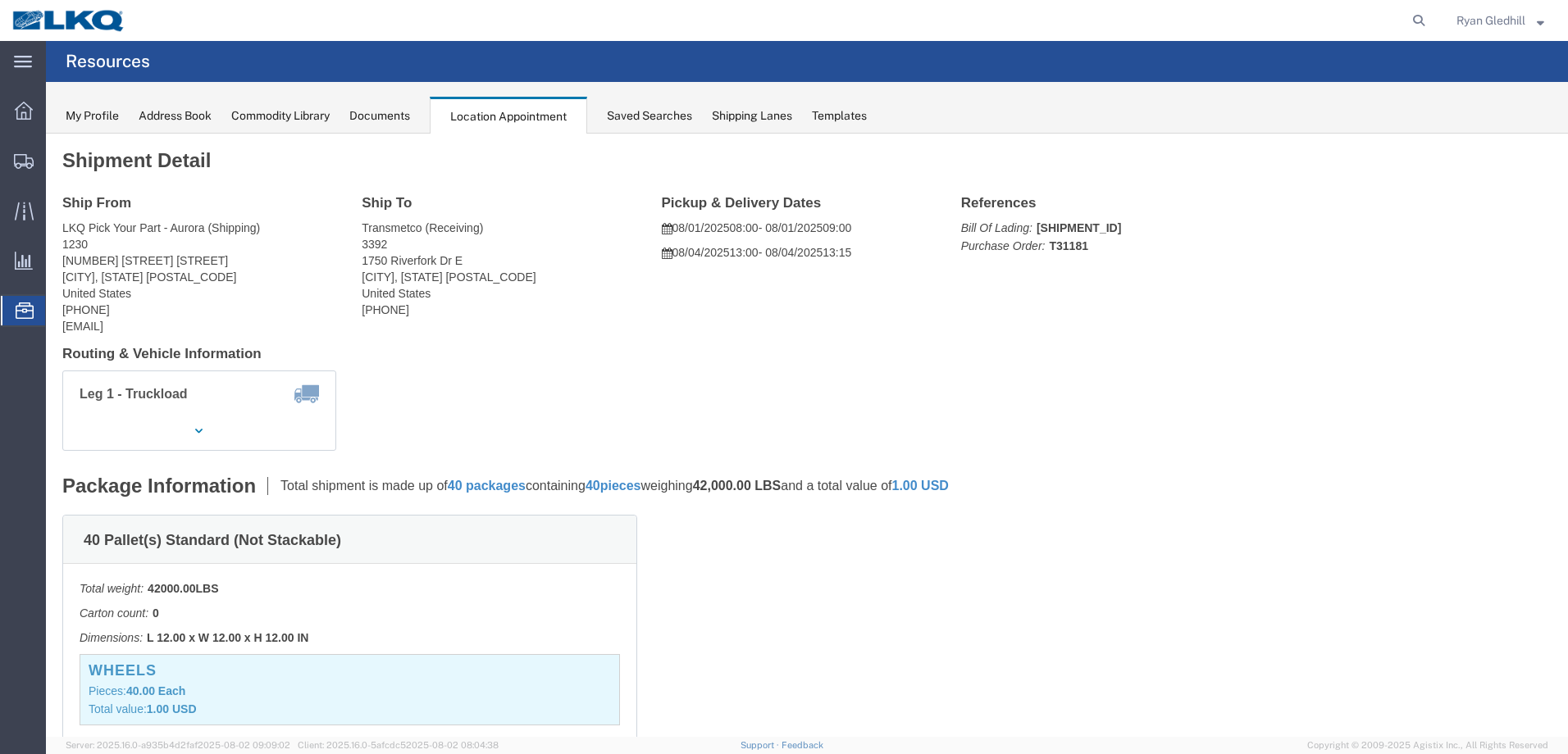 click on "Location Appointment" 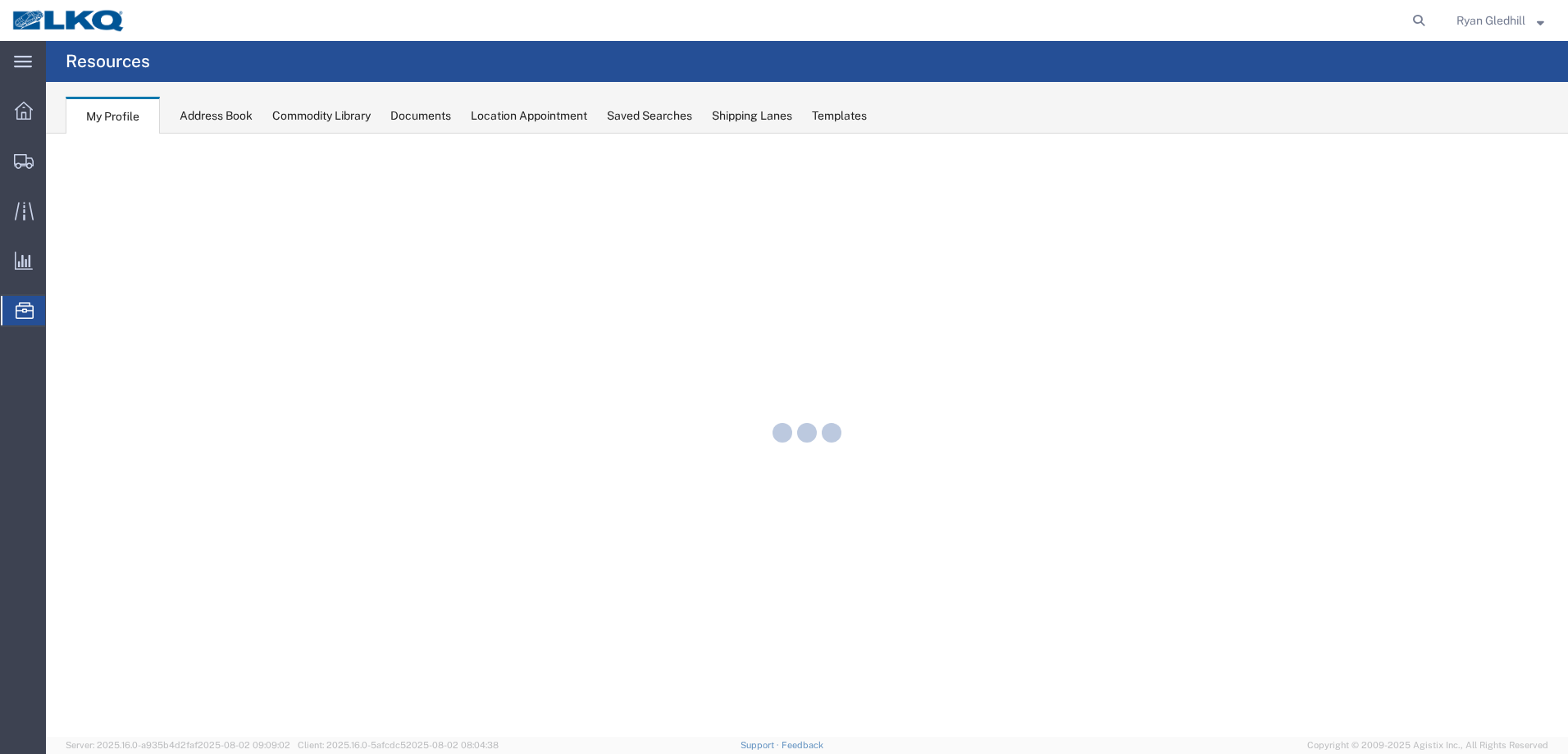 scroll, scrollTop: 0, scrollLeft: 0, axis: both 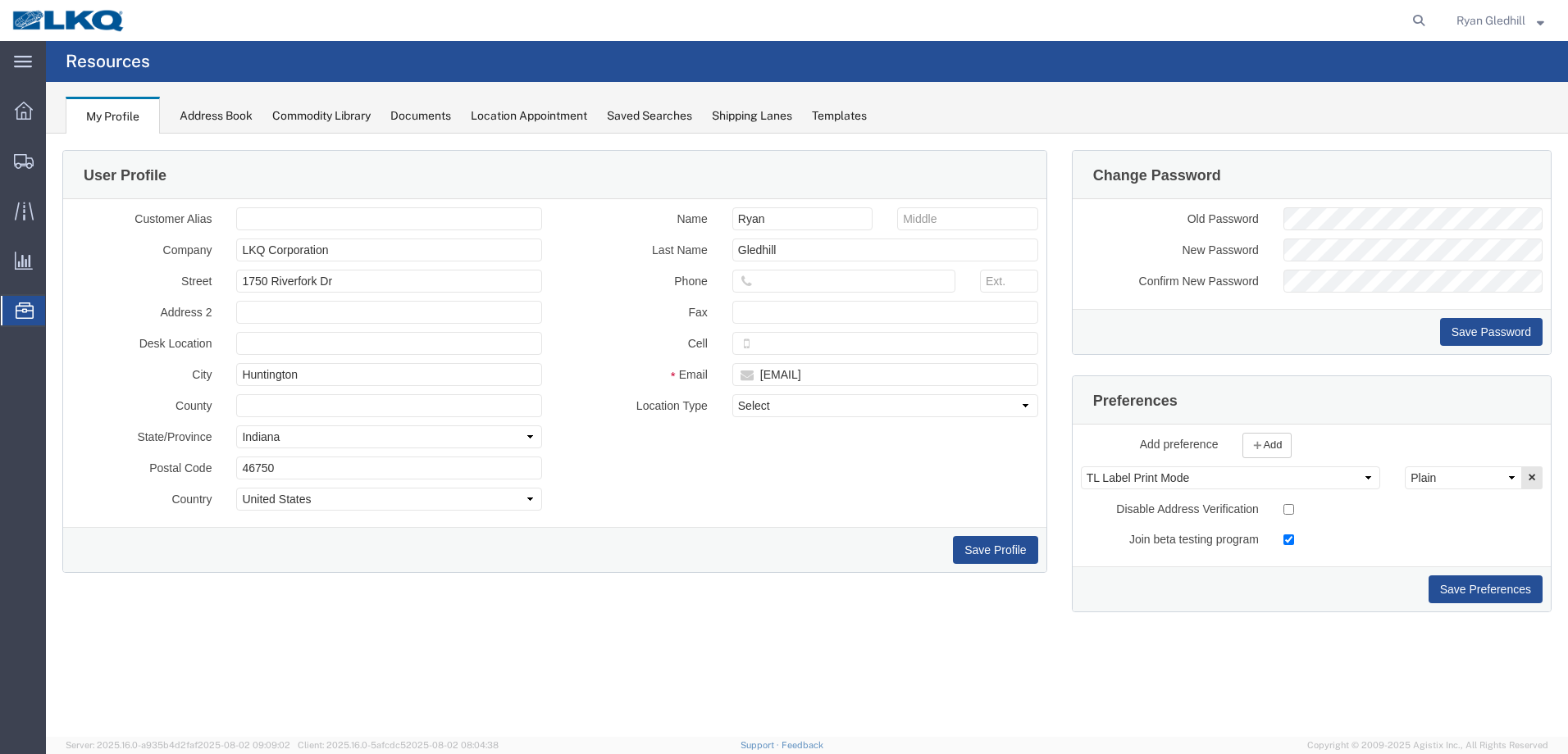 click on "Location Appointment" 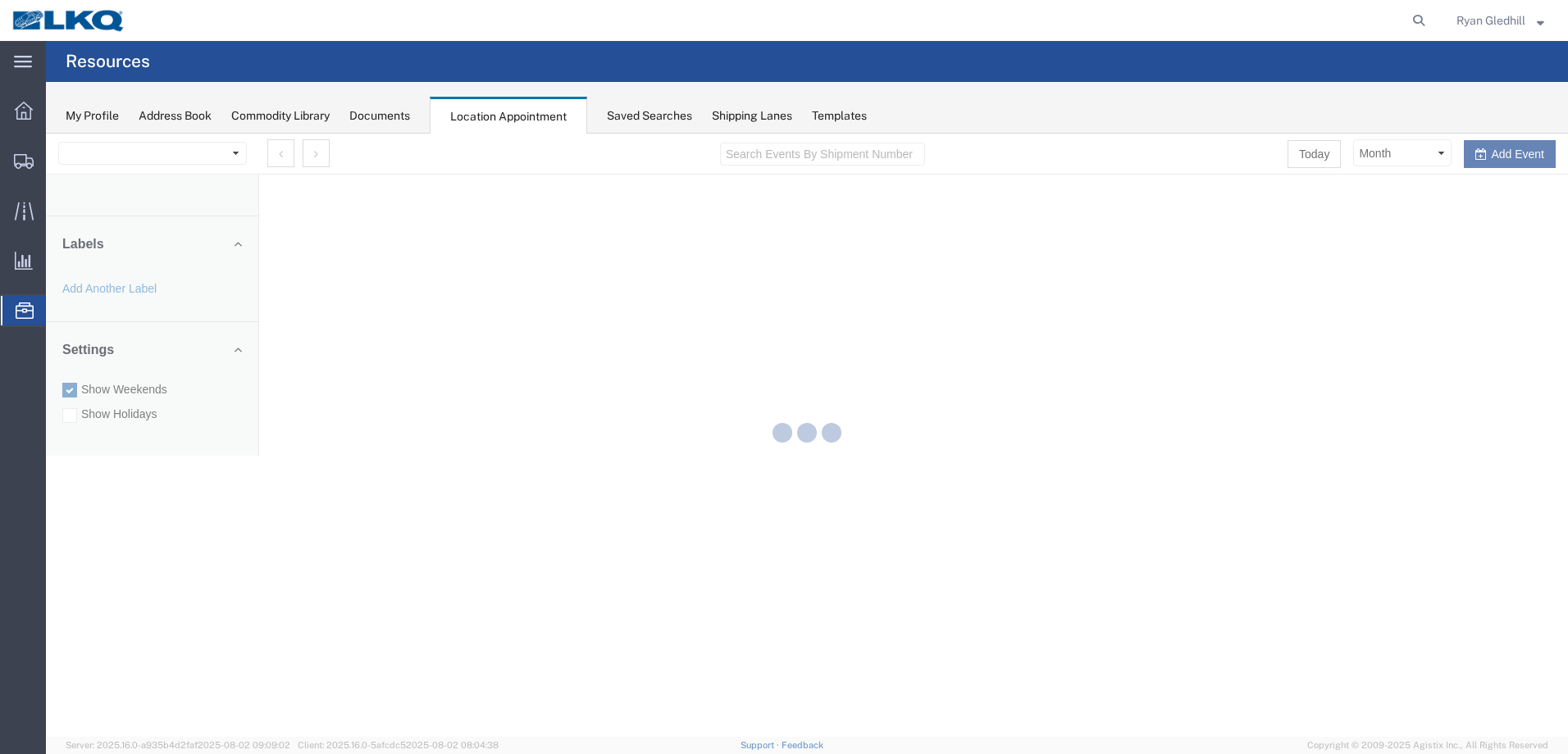 scroll, scrollTop: 0, scrollLeft: 0, axis: both 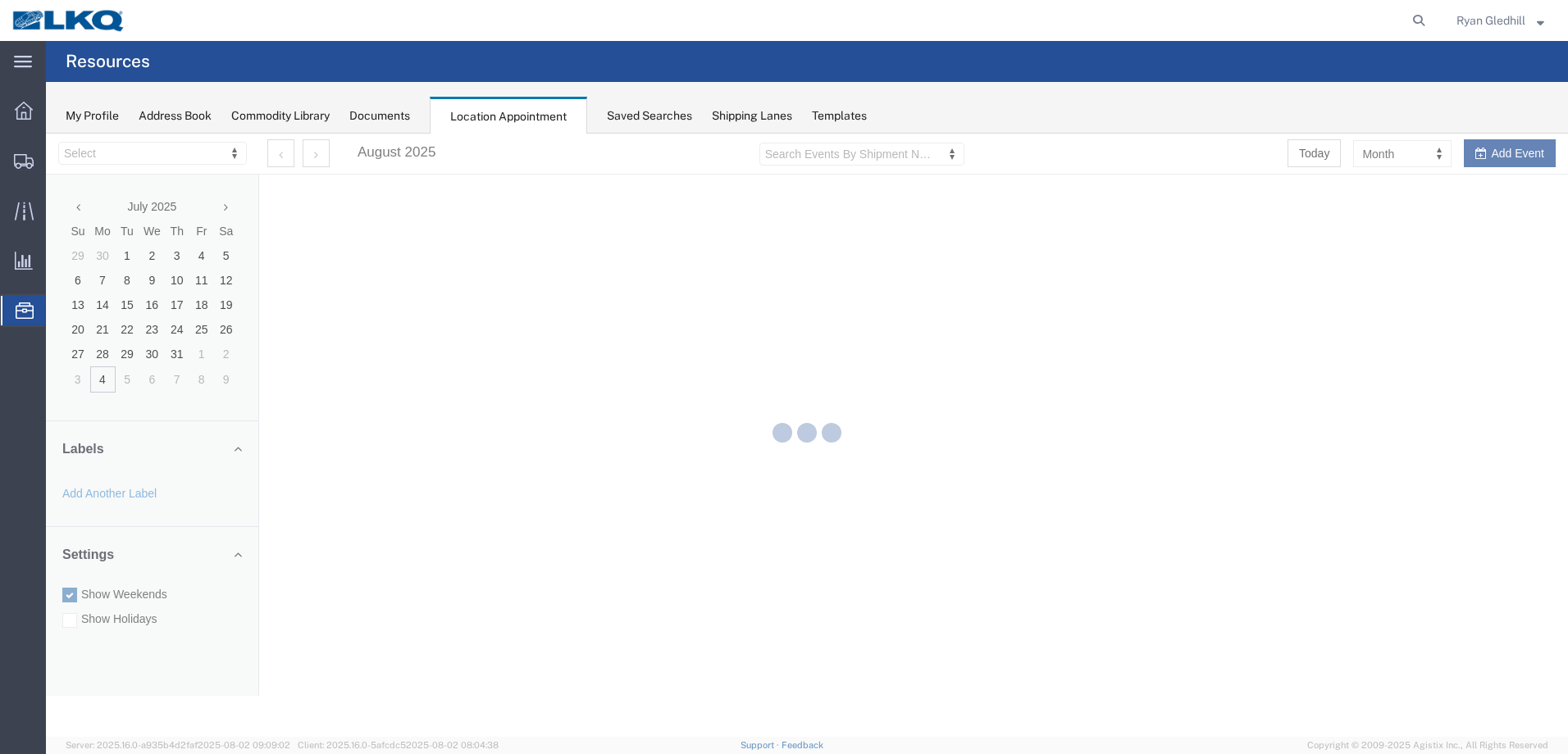 select on "28018" 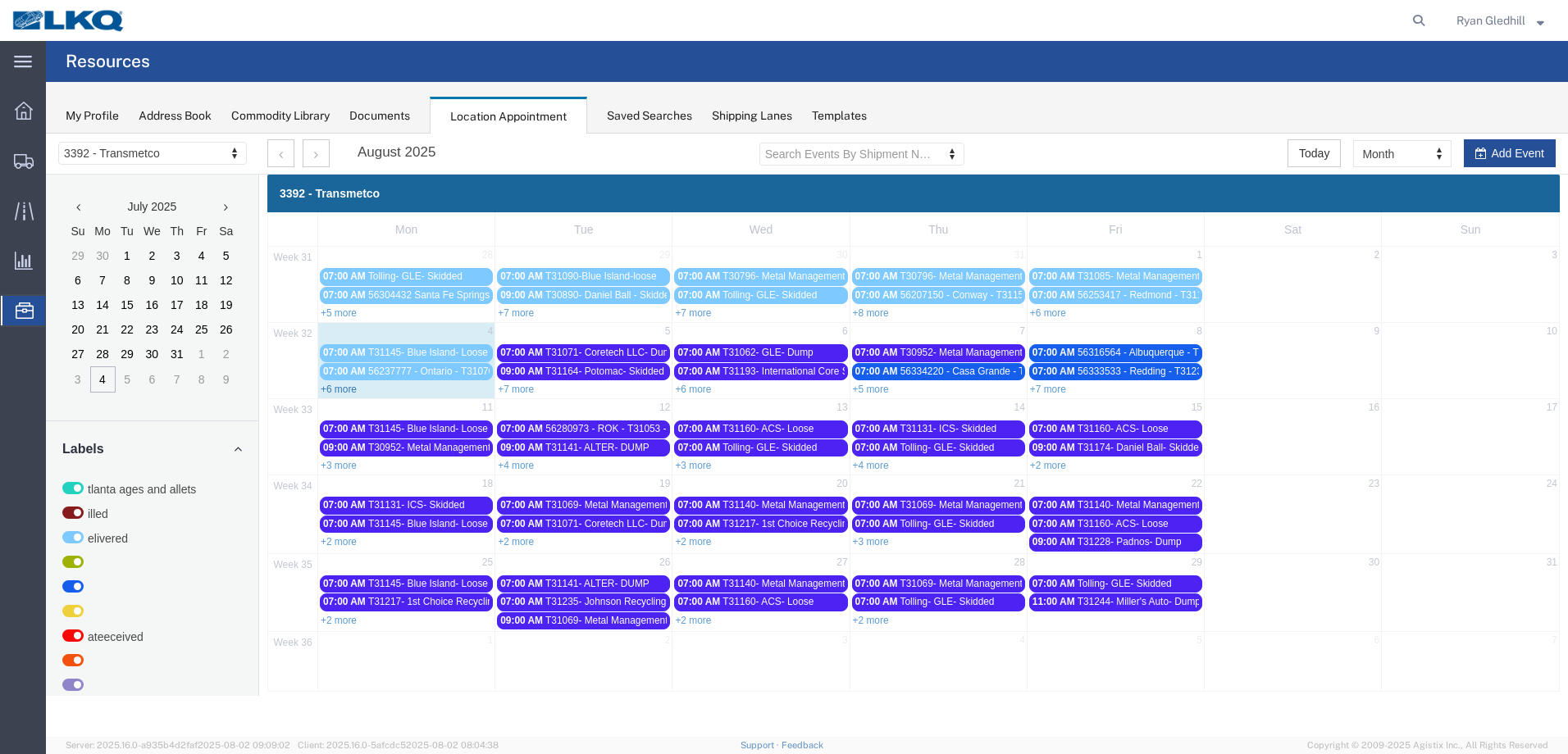 click on "+6 more" at bounding box center (339, 389) 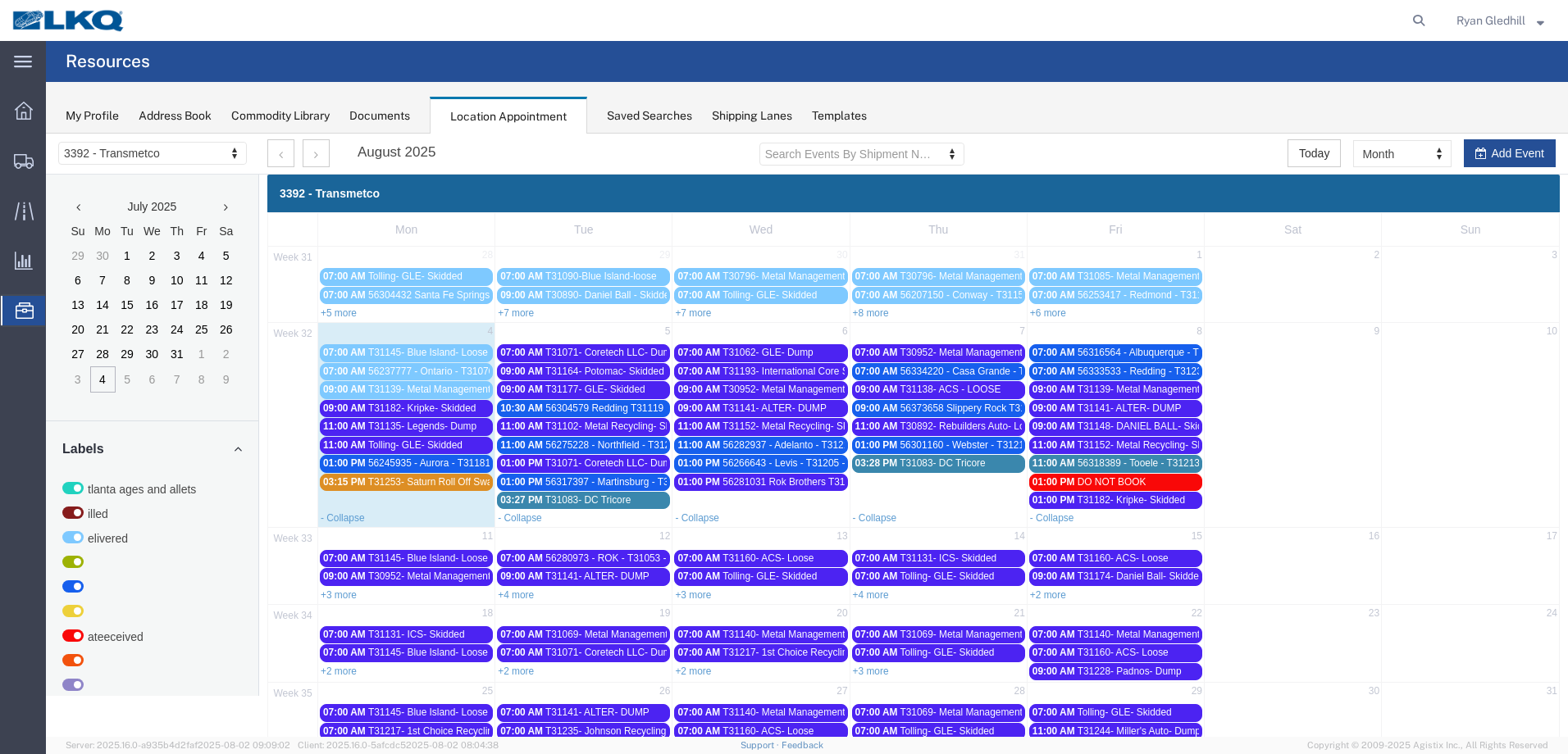 click on "56317397 - Martinsburg - T31232 - Palletized" at bounding box center [643, 482] 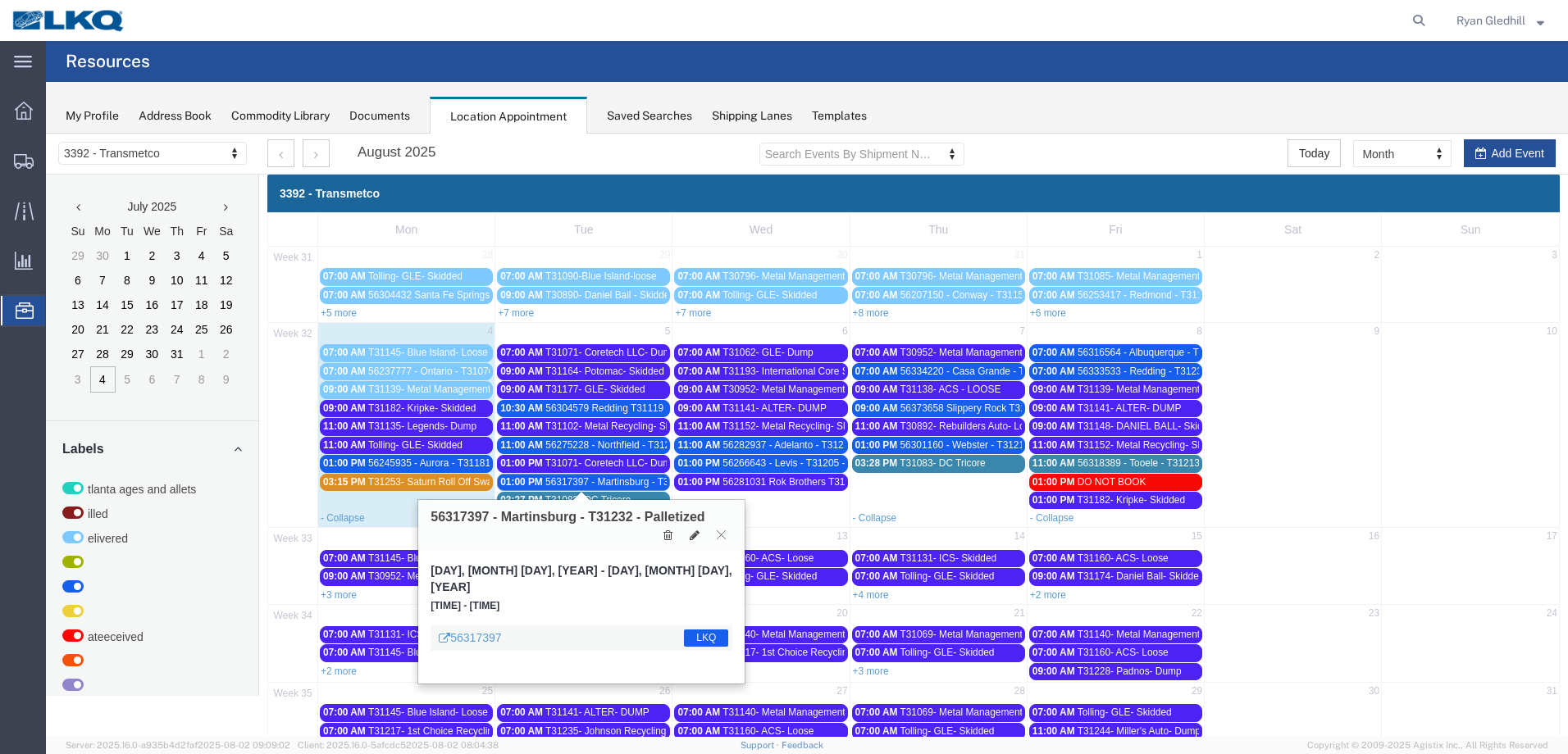 click on "56275228 - Northfield - T31209 - Palletized" at bounding box center [638, 445] 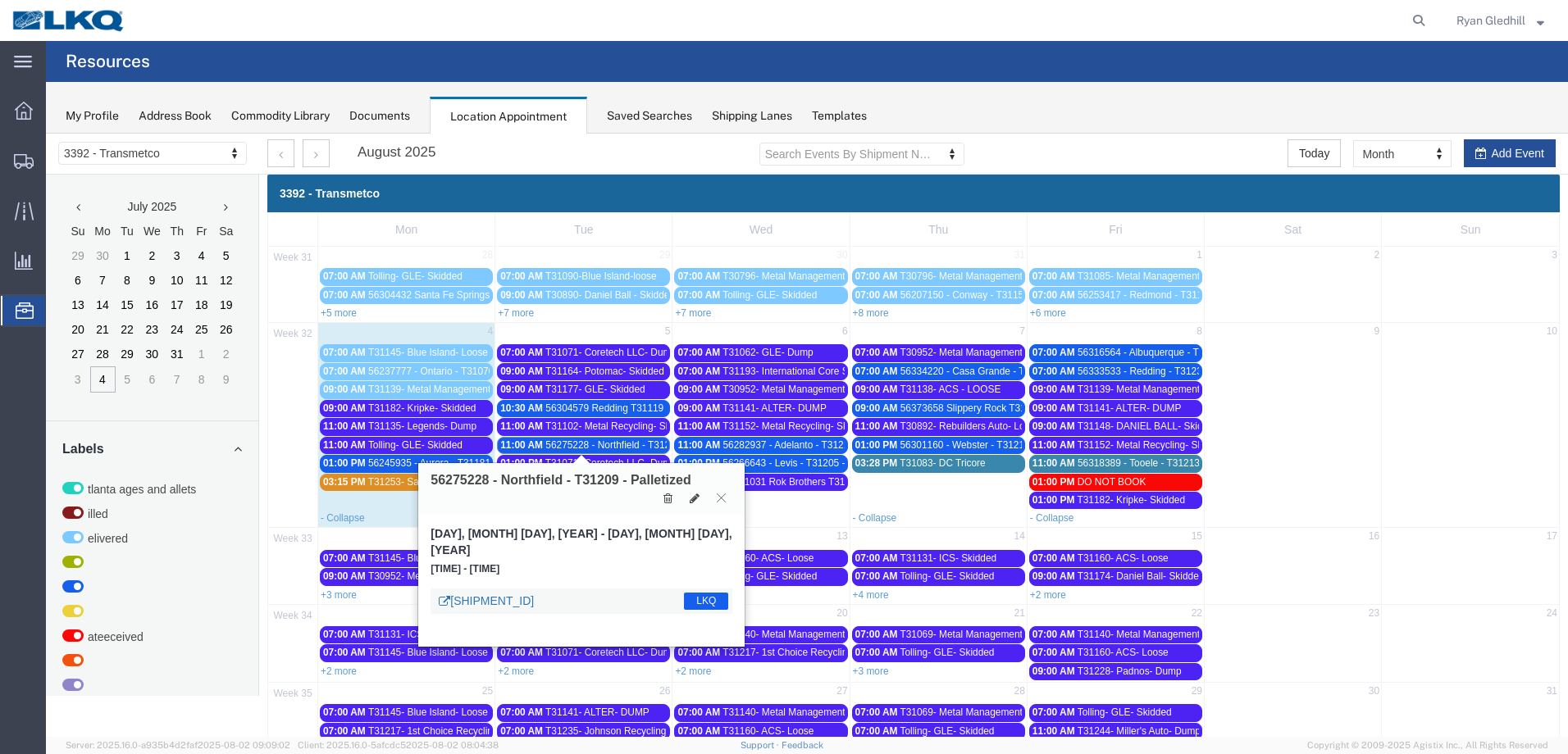 click on "[SHIPMENT_ID]" at bounding box center [486, 601] 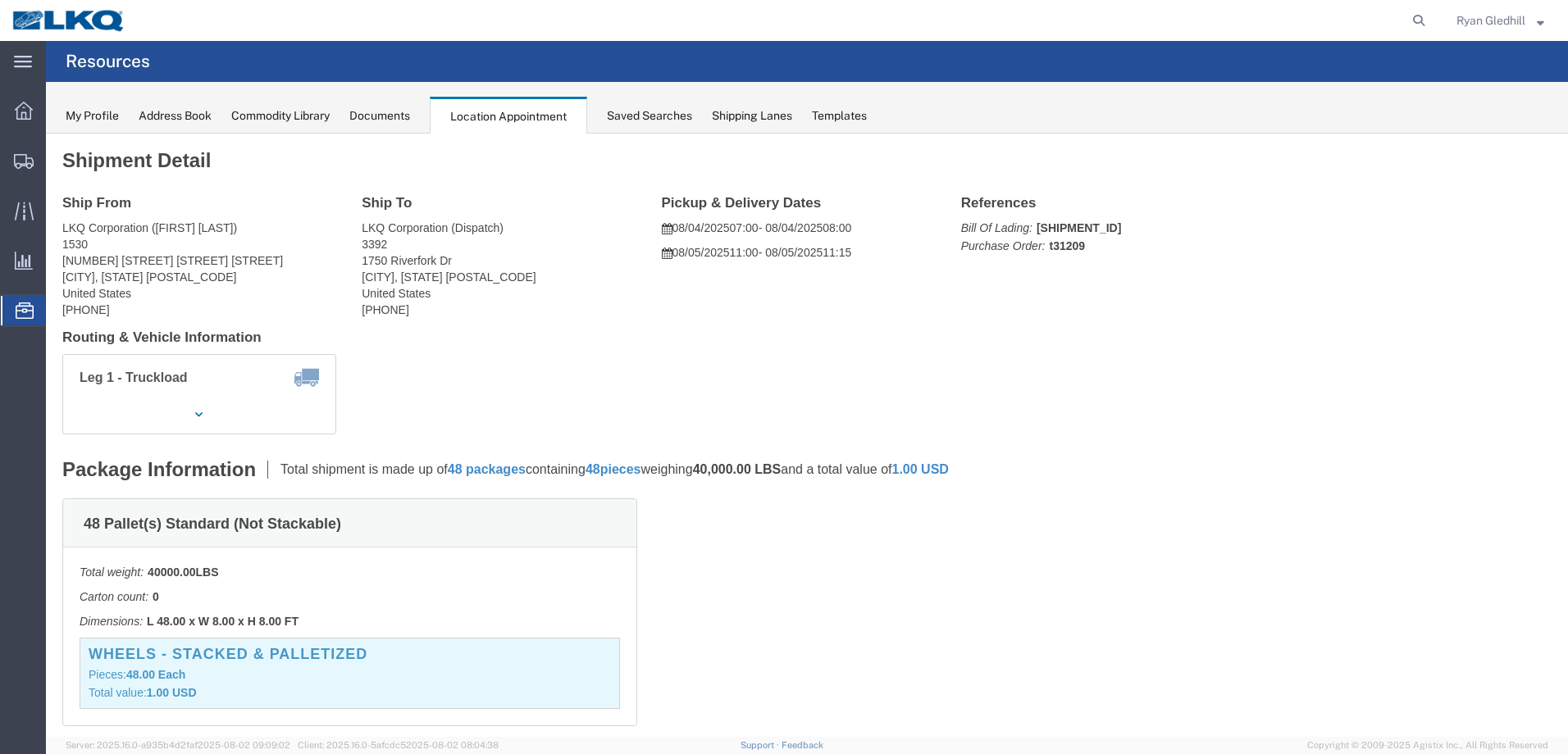 click on "Location Appointment" 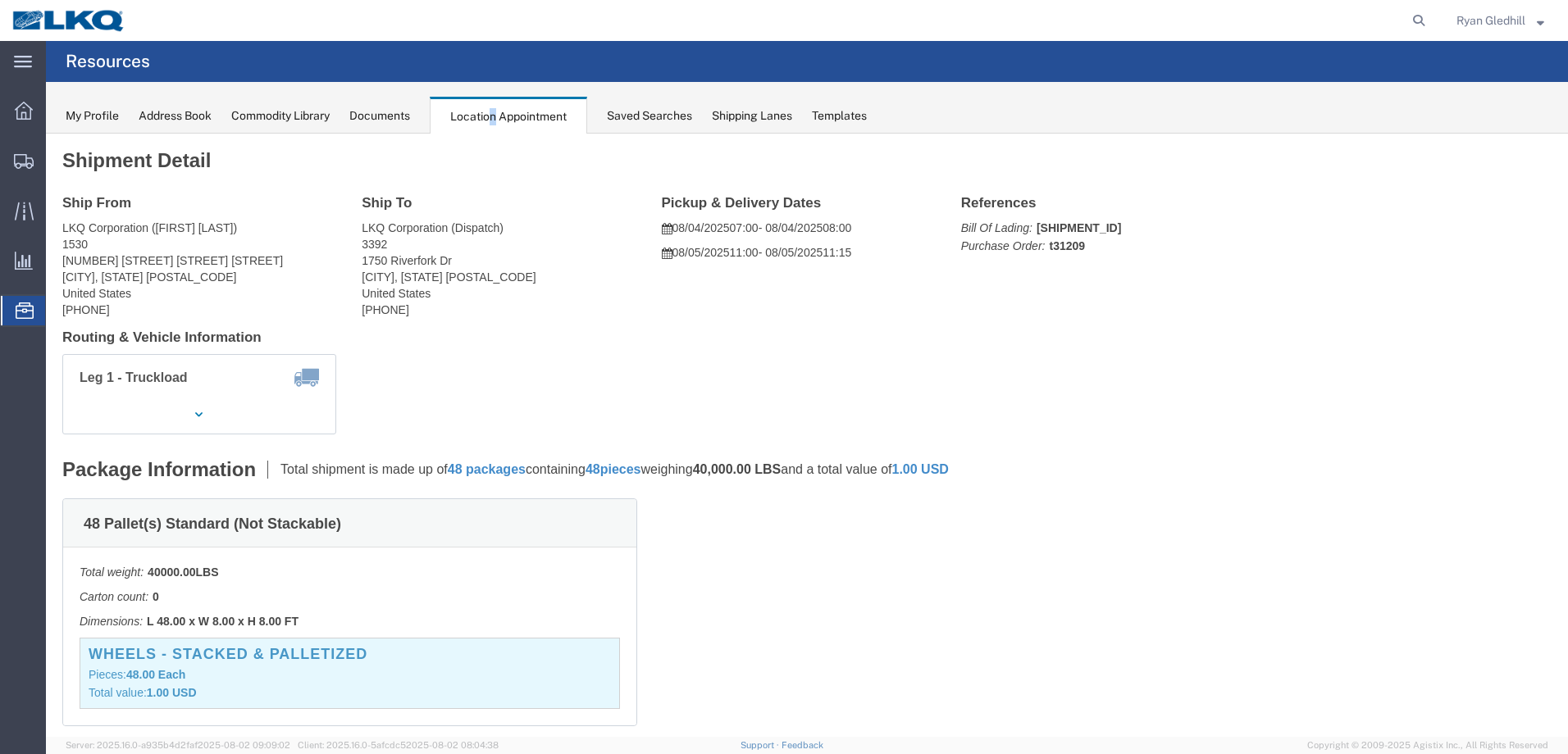 click on "Location Appointment" 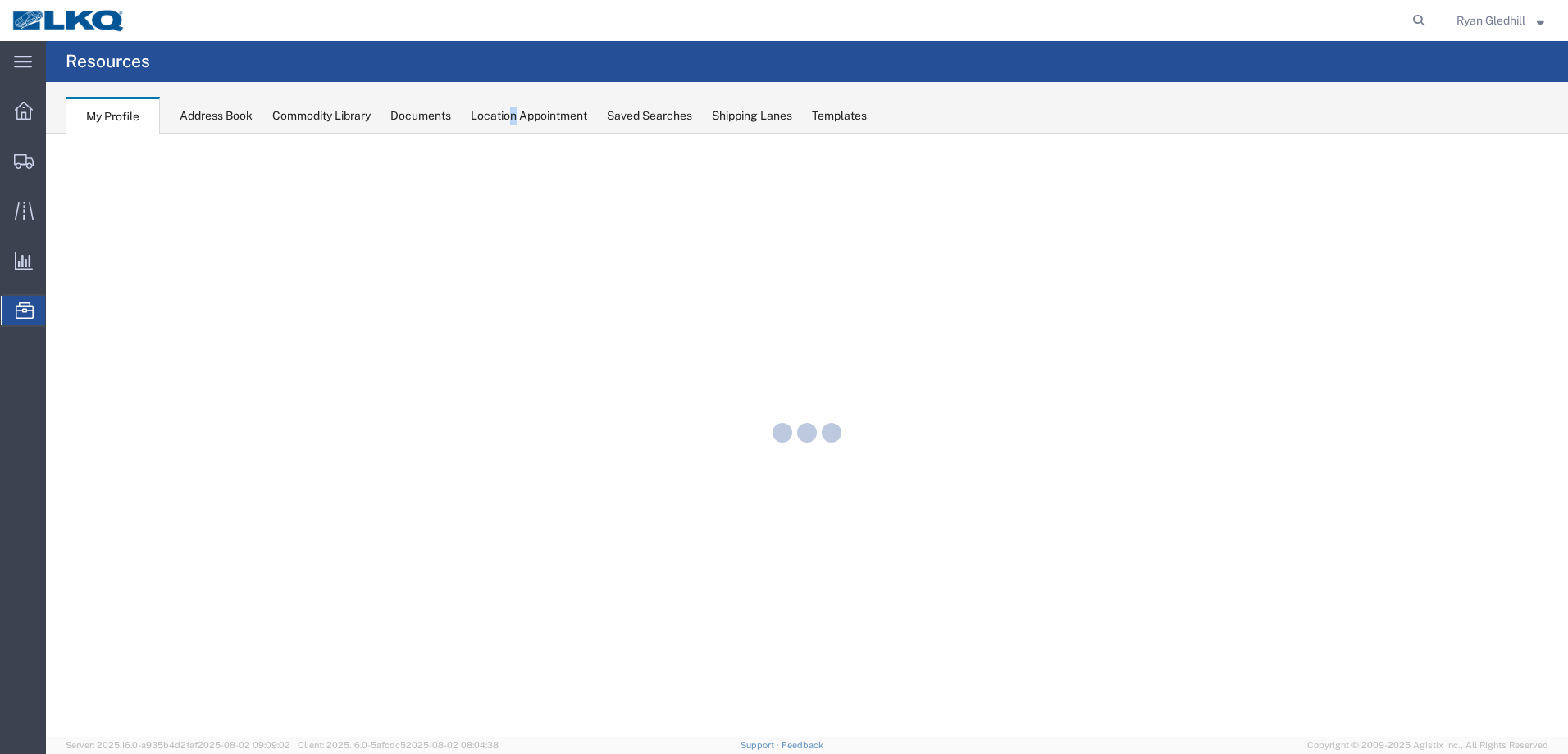 scroll, scrollTop: 0, scrollLeft: 0, axis: both 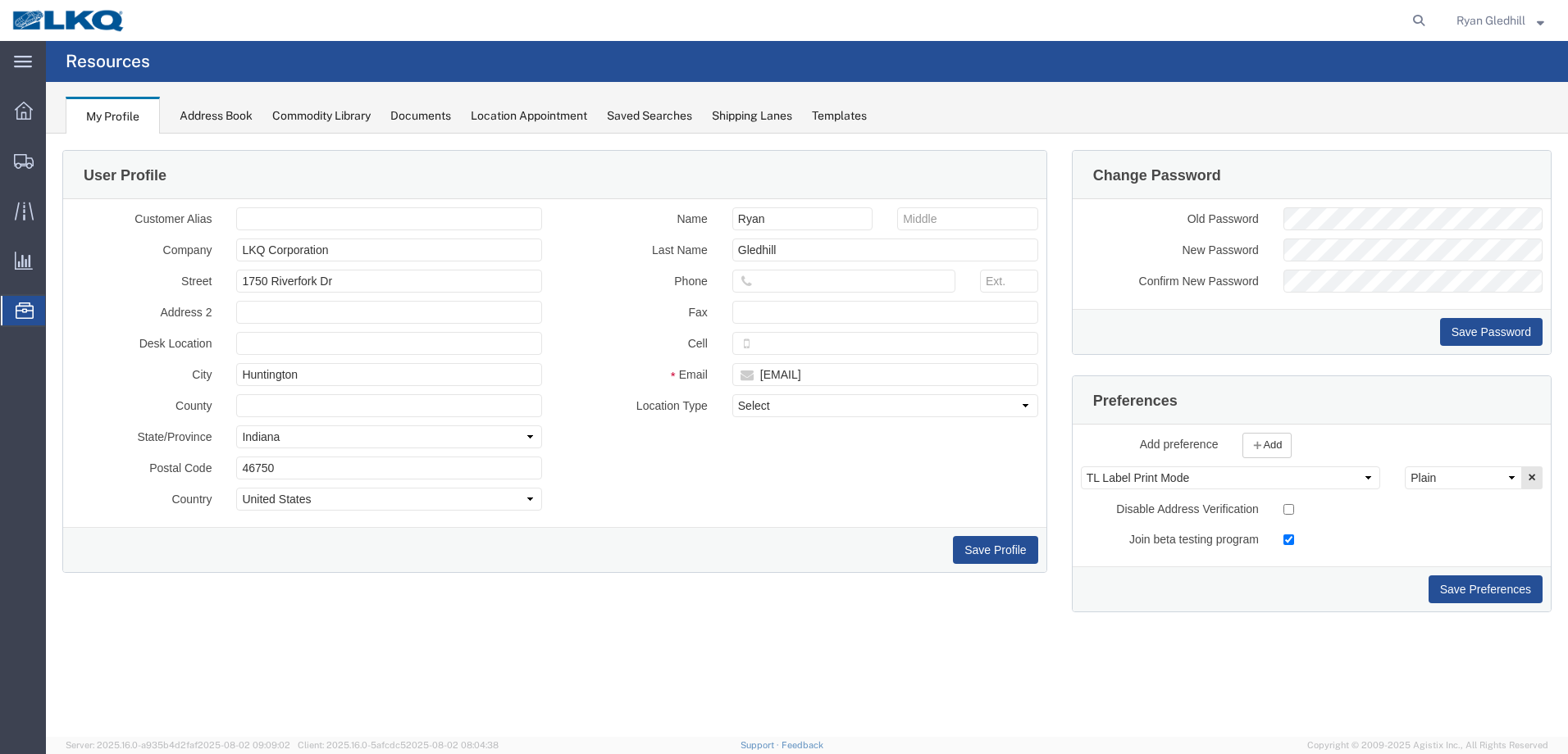click on "Location Appointment" 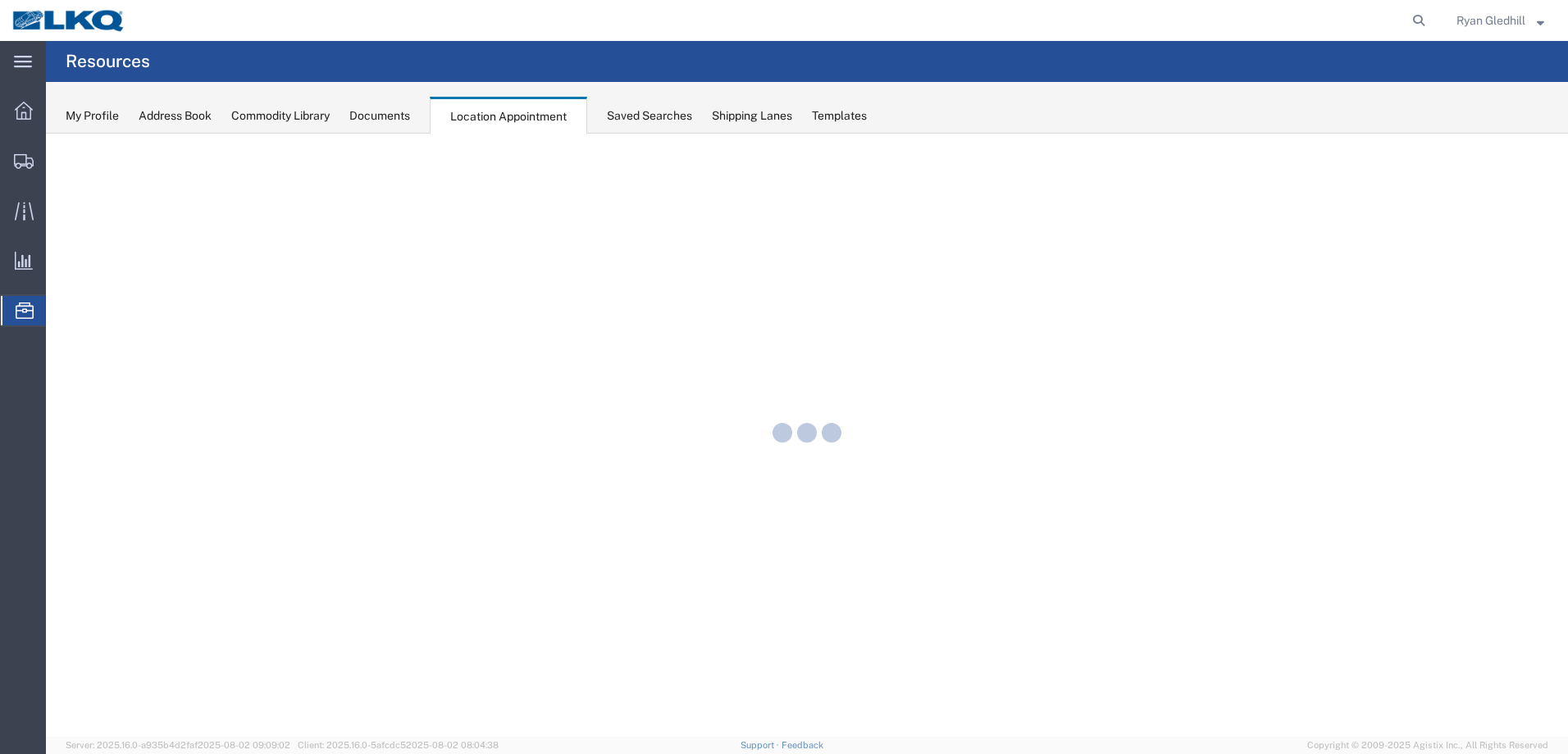 scroll, scrollTop: 0, scrollLeft: 0, axis: both 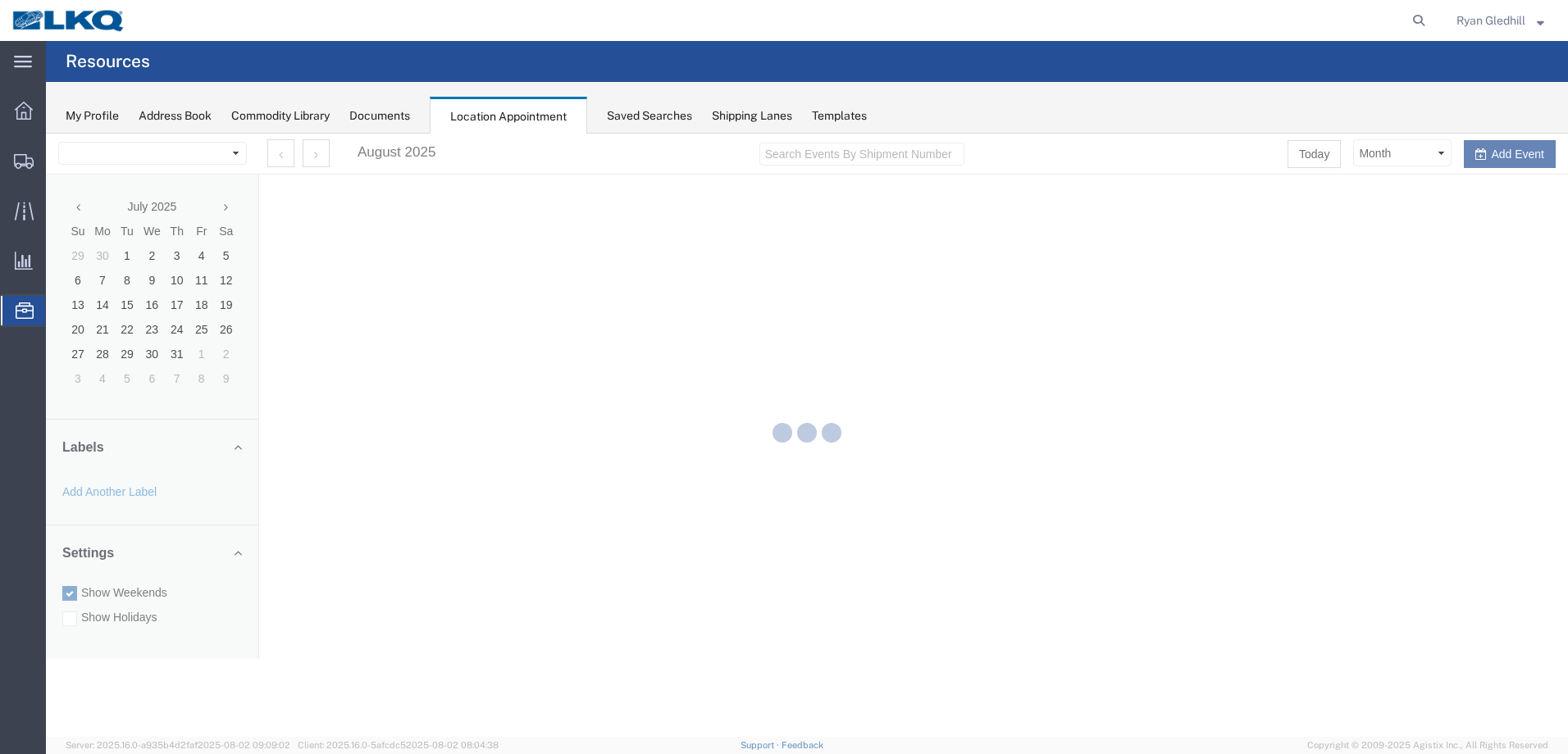 select on "28018" 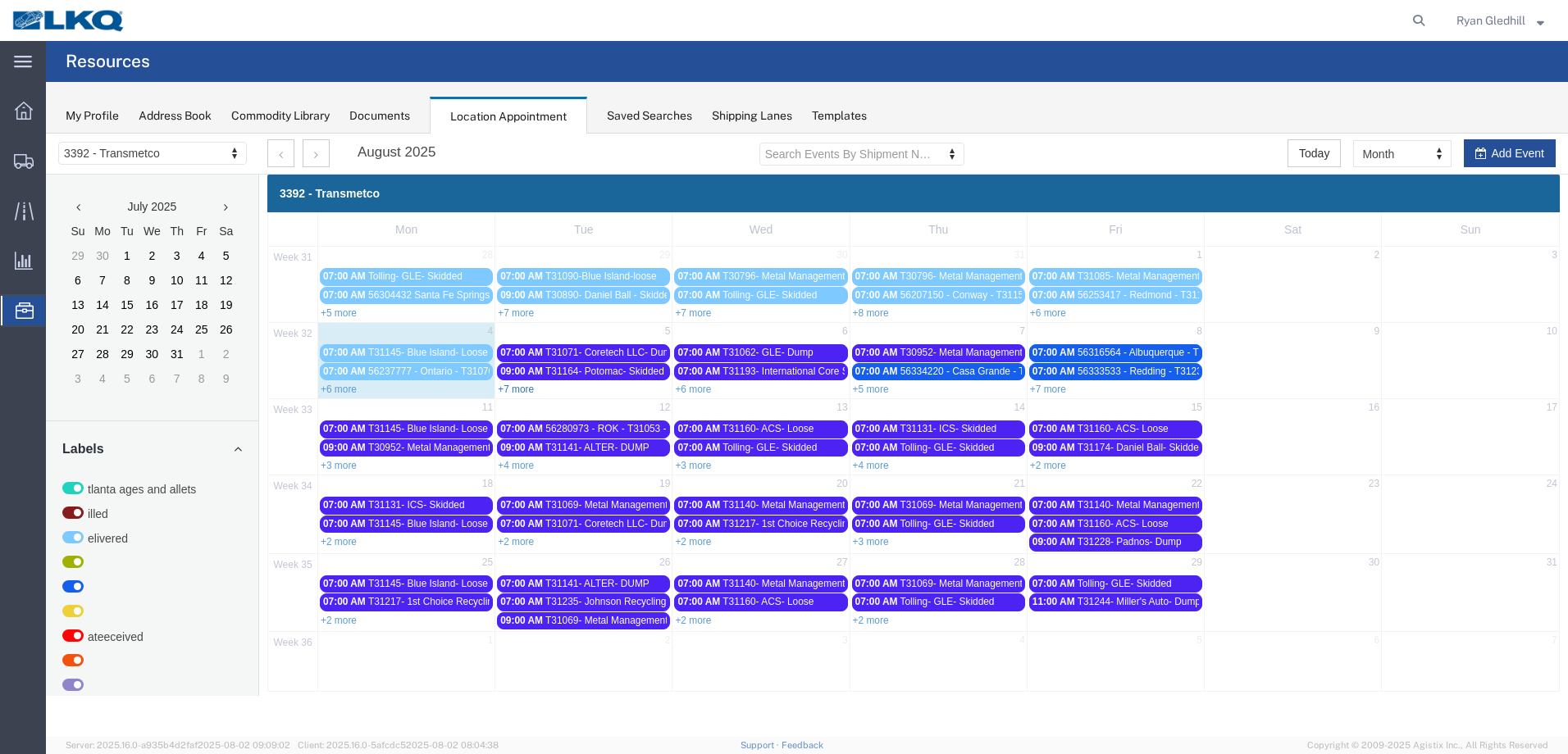 click on "+7 more" at bounding box center (516, 389) 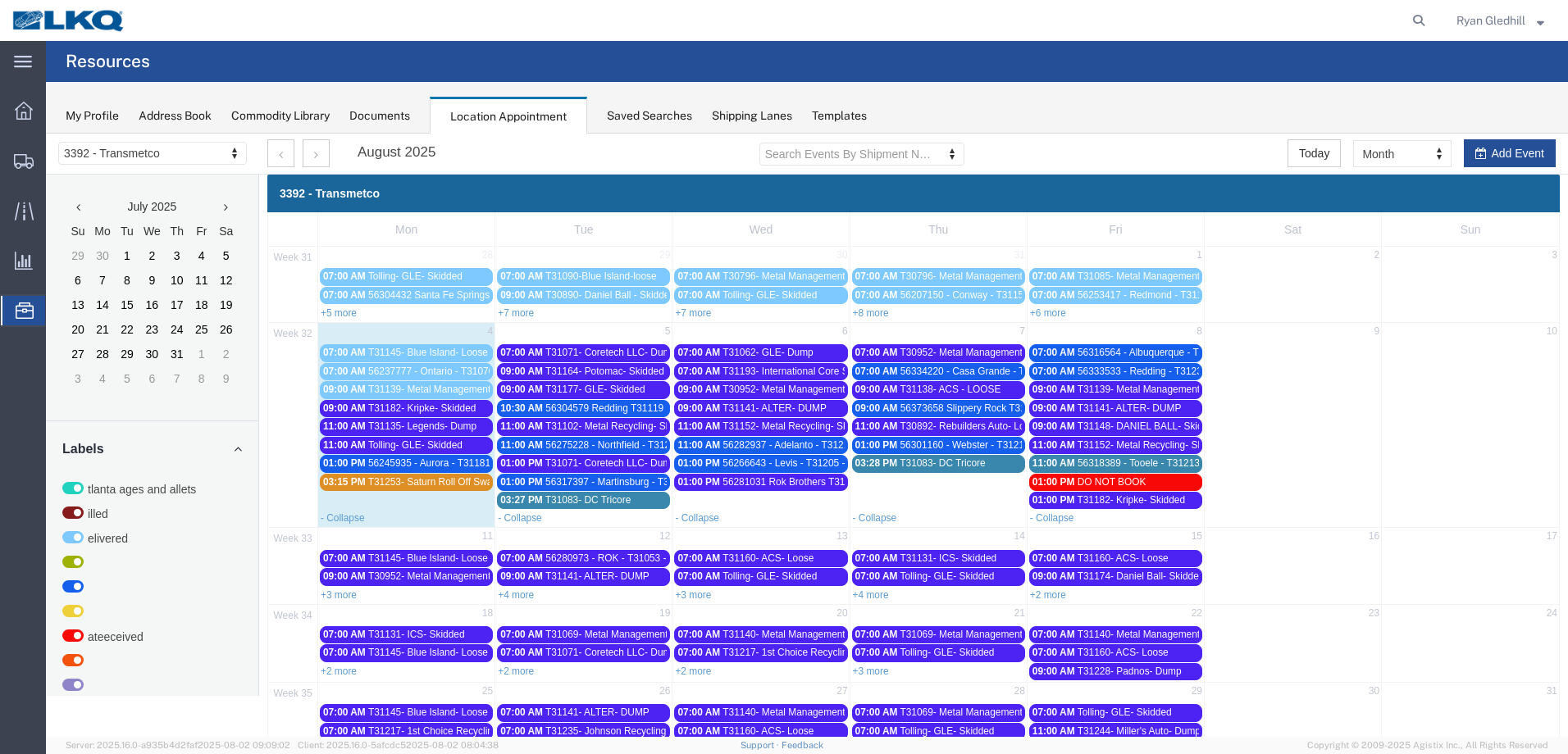 click on "56275228 - Northfield - T31209 - Palletized" at bounding box center [638, 445] 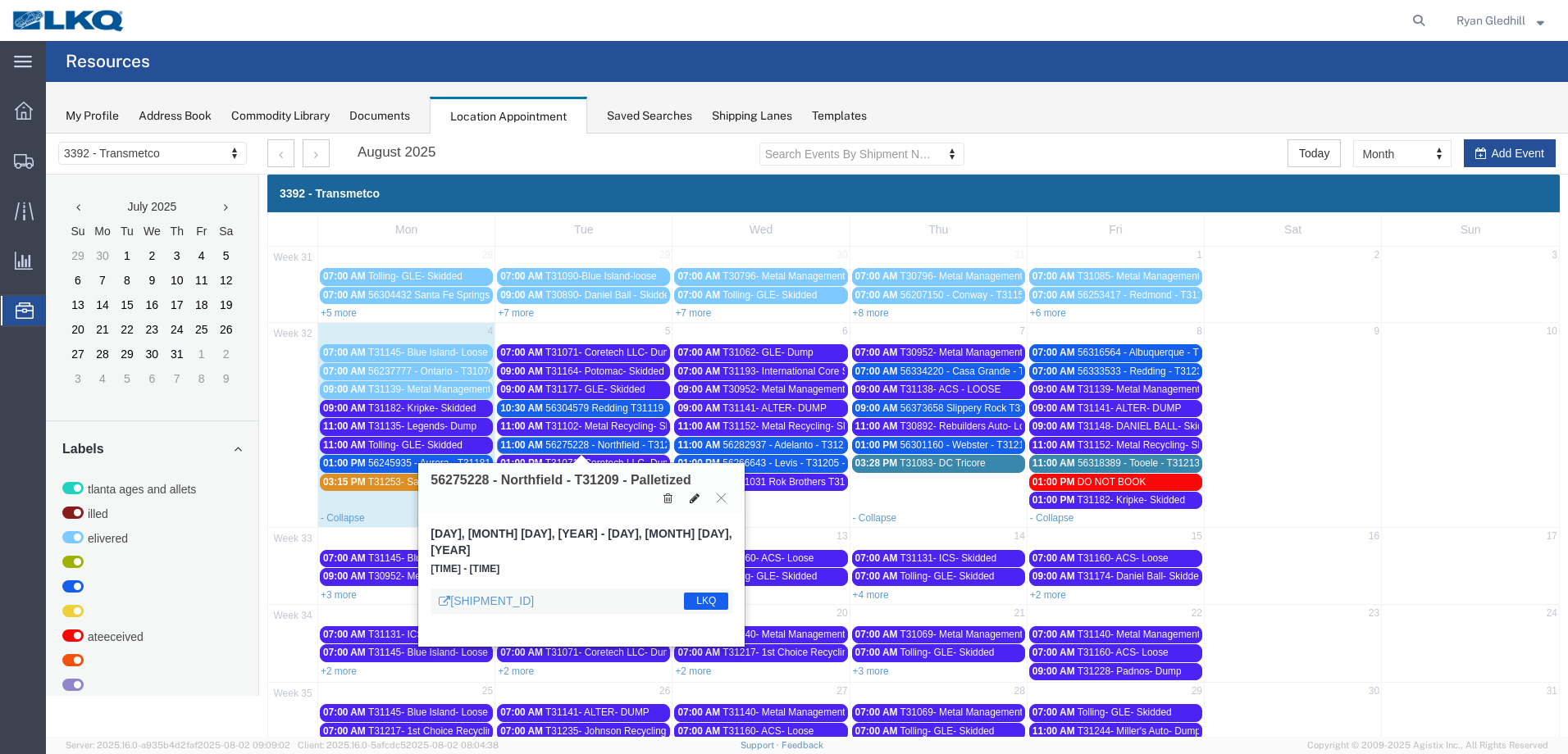 click at bounding box center [695, 498] 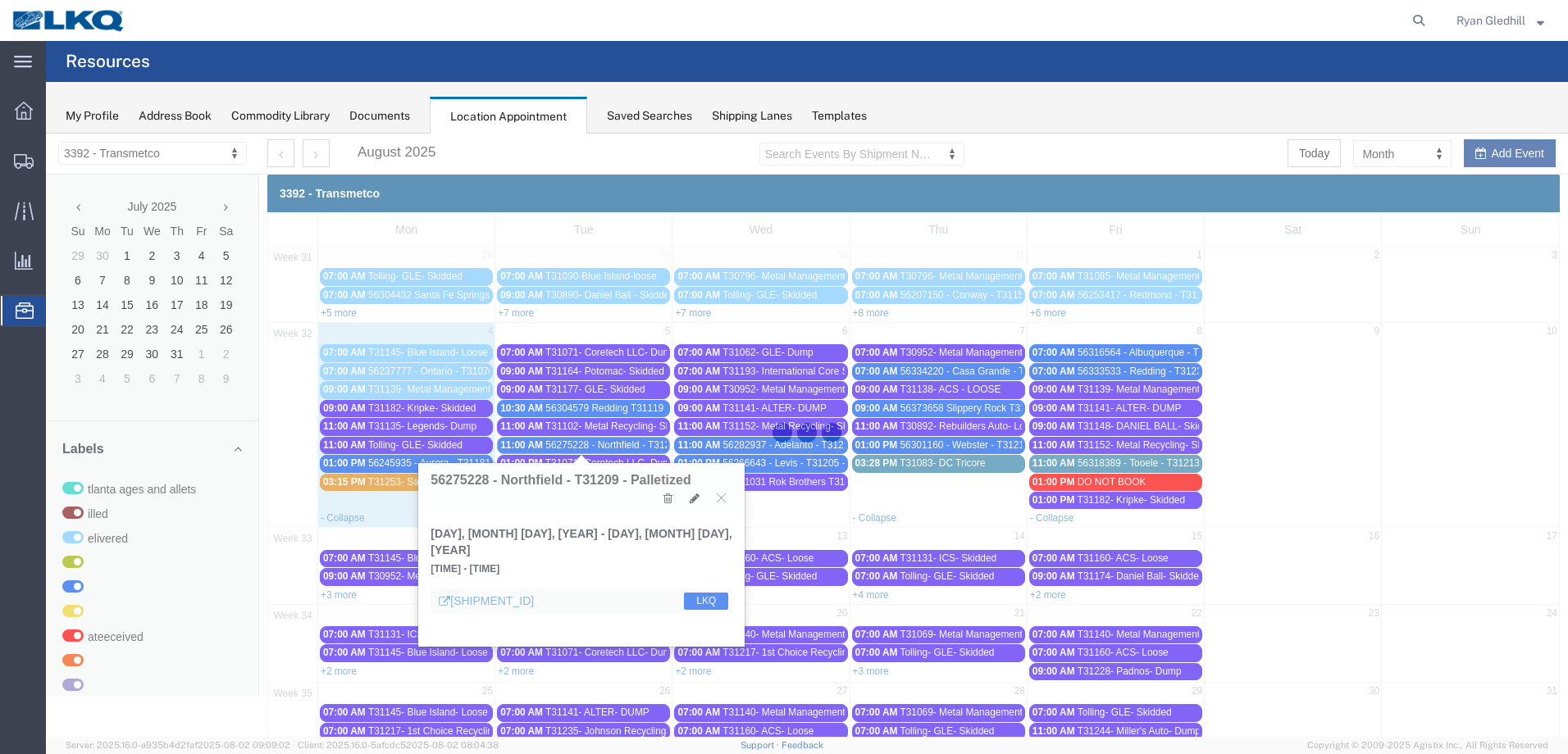 select on "1" 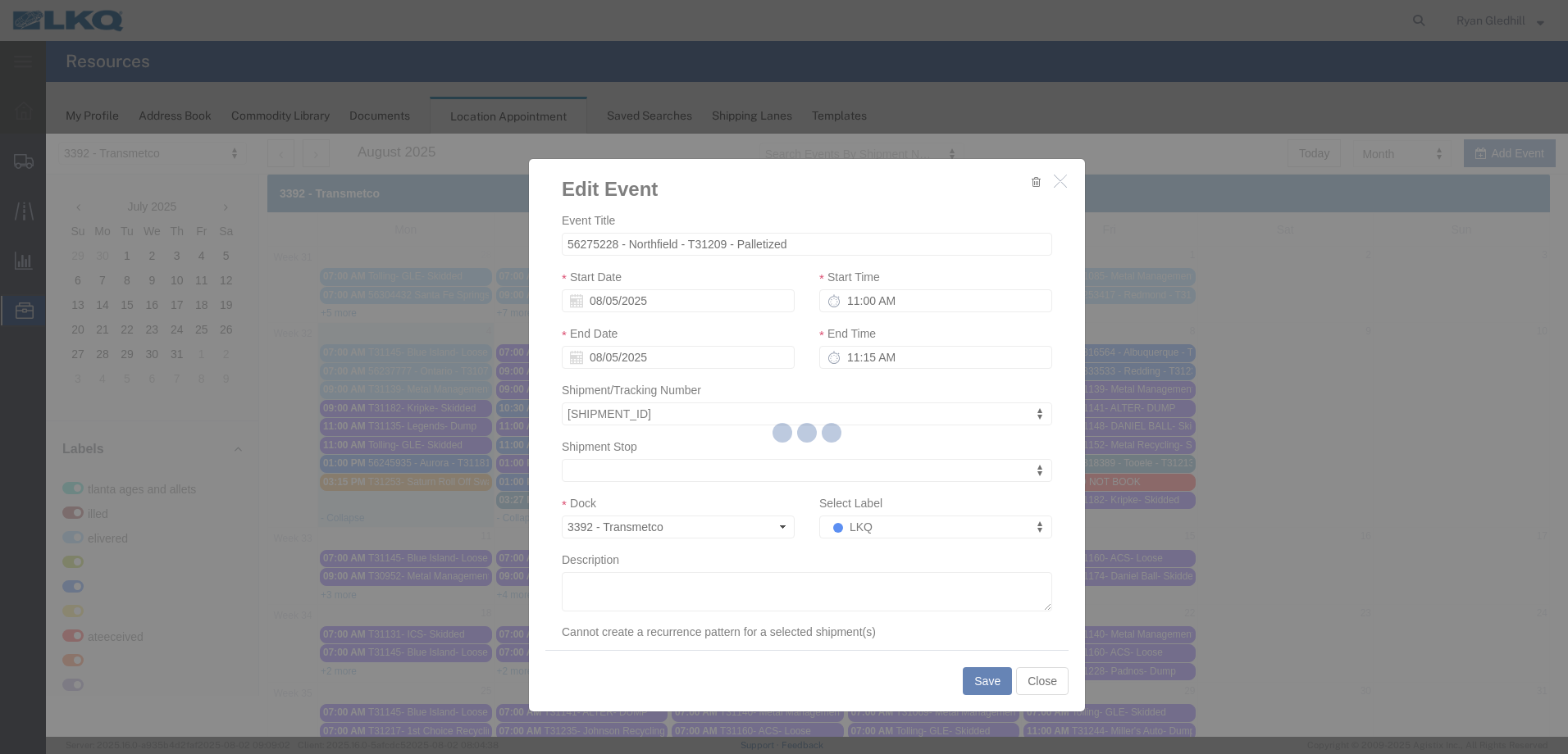 select 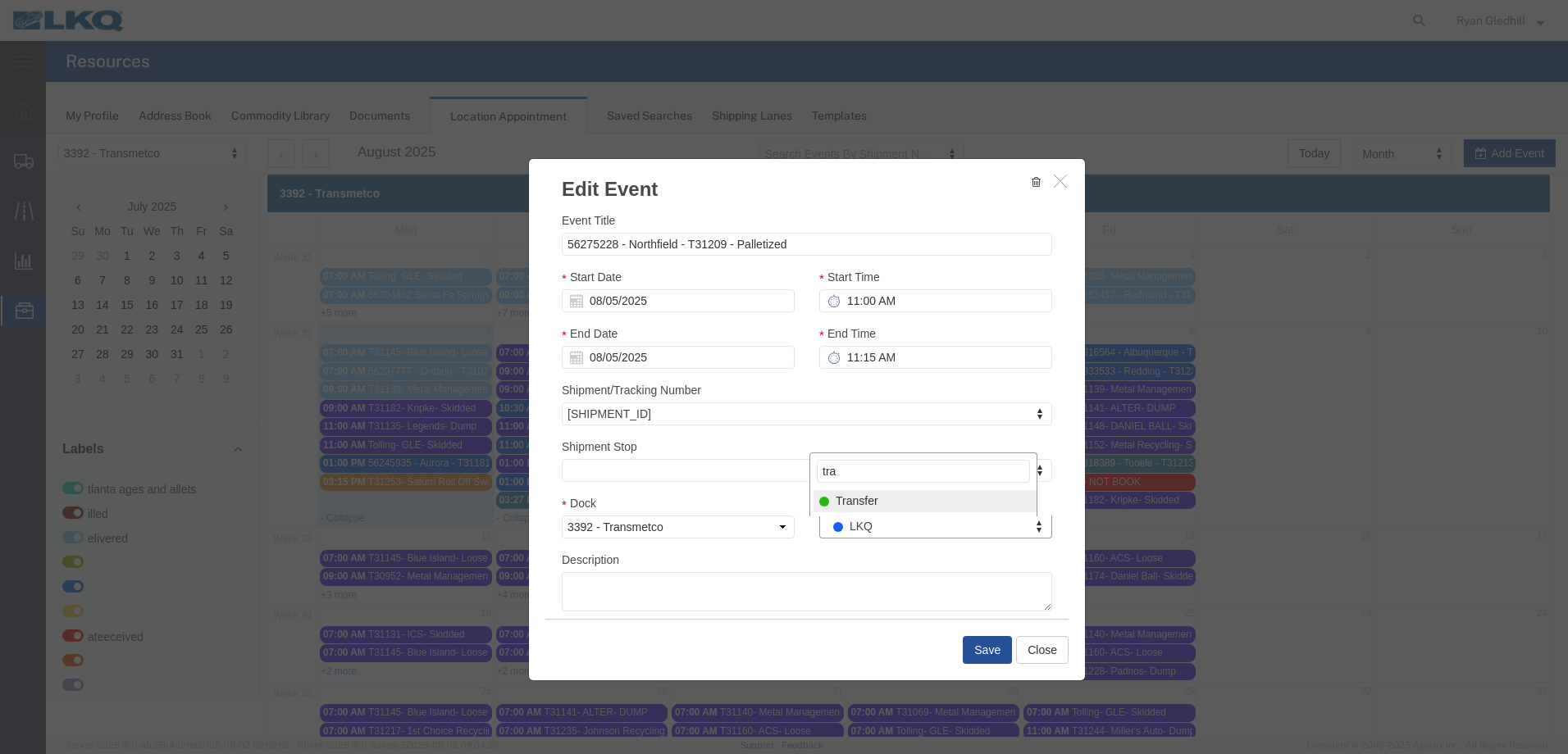 type on "tra" 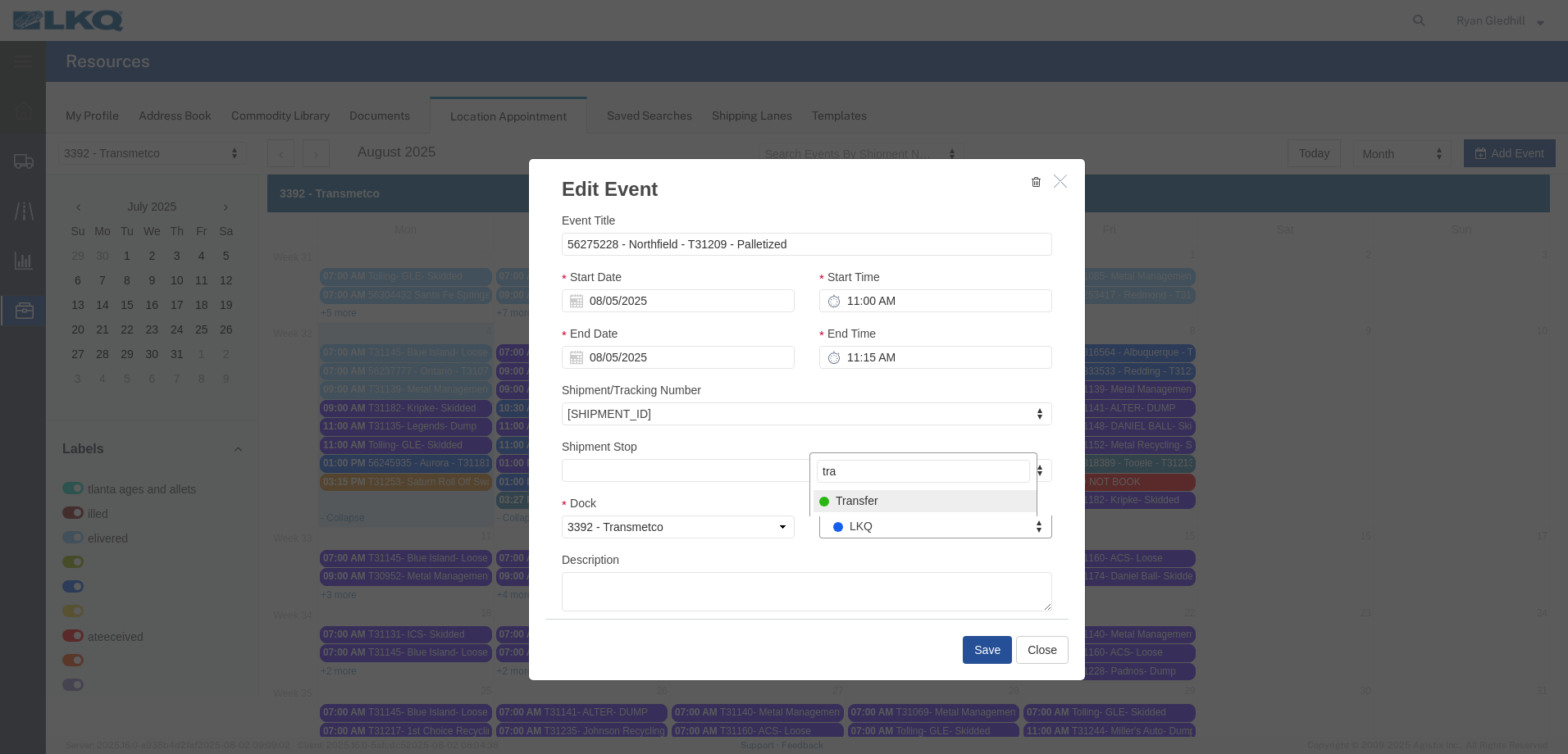 select on "21" 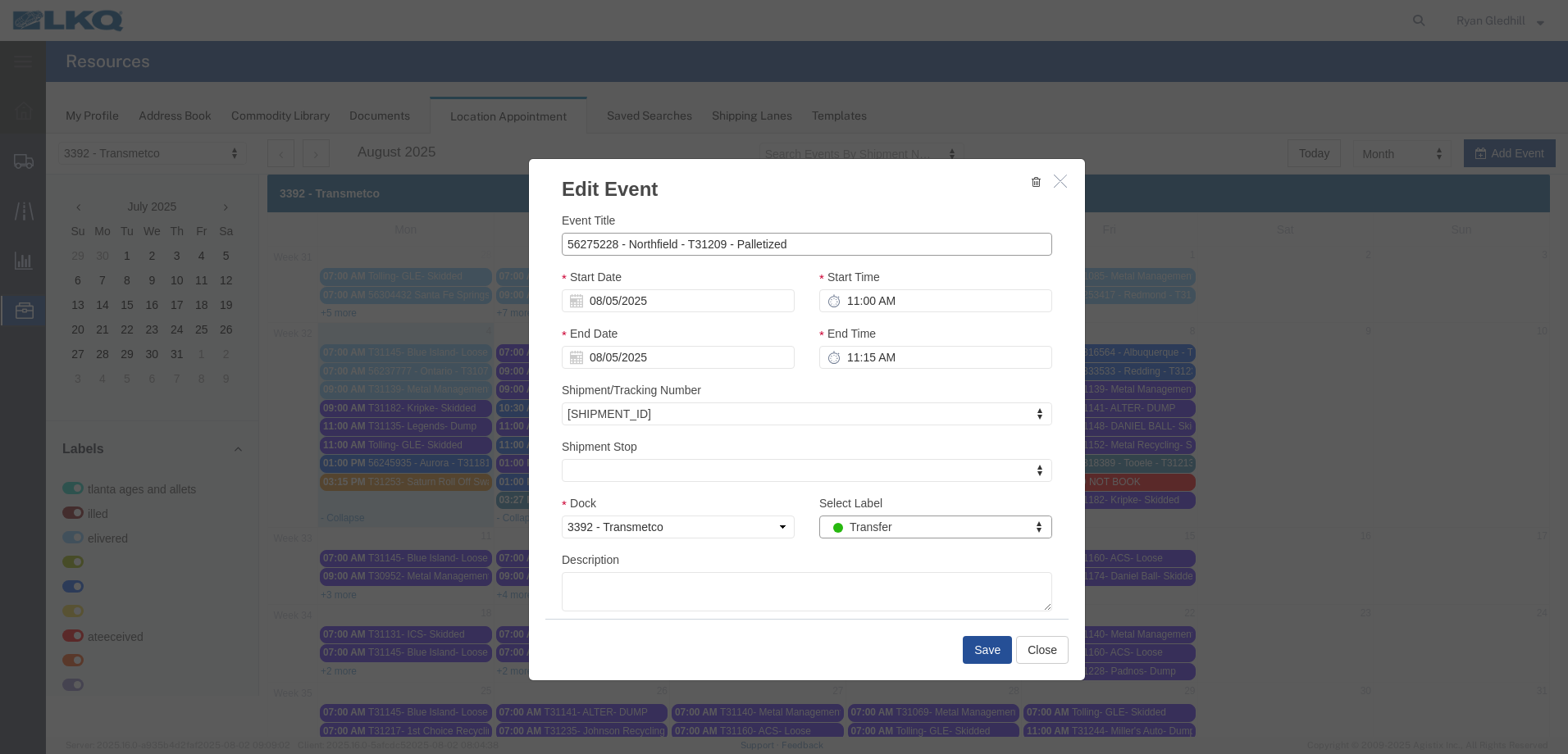 click on "56275228 - Northfield - T31209 - Palletized" at bounding box center [807, 244] 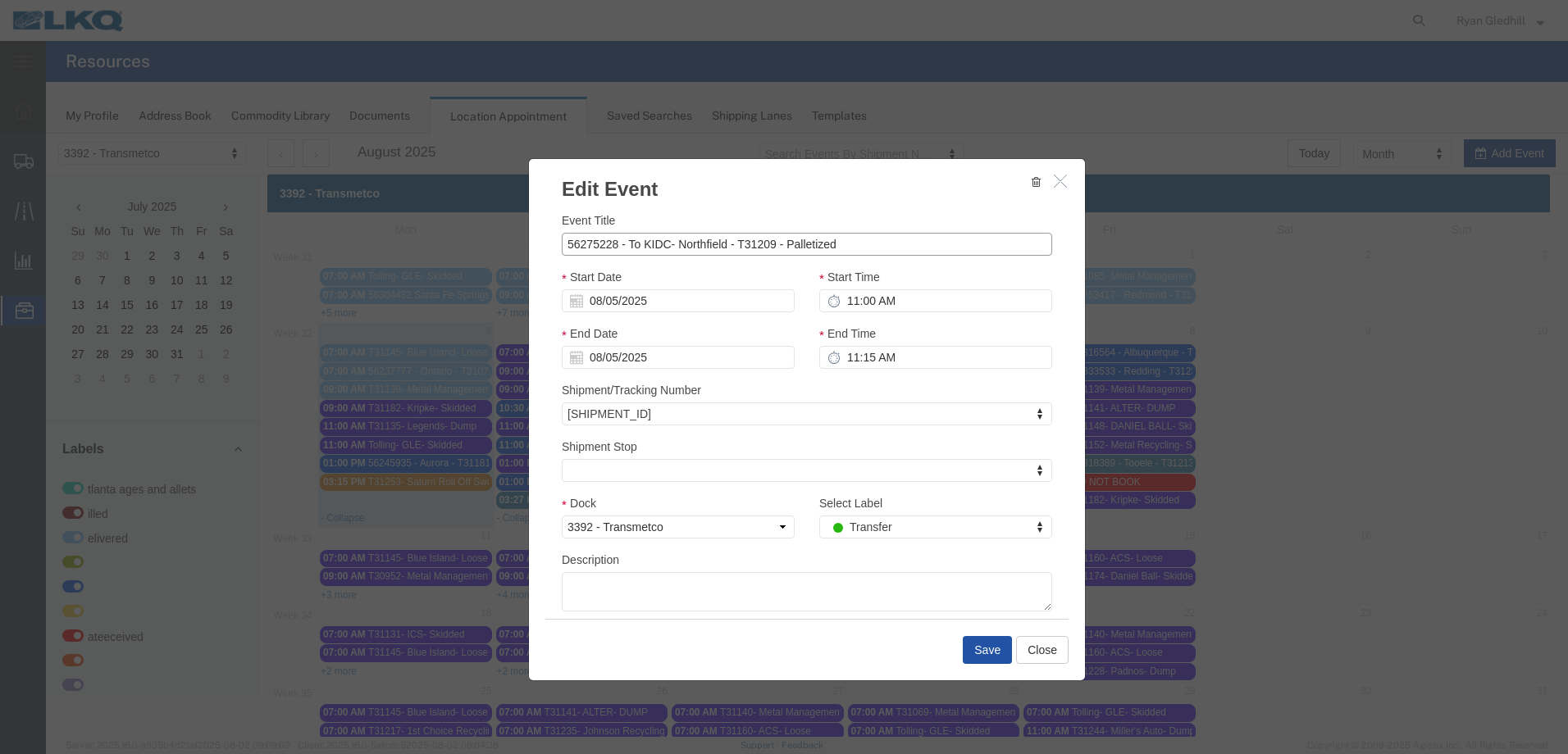 type on "56275228 - To KIDC- Northfield - T31209 - Palletized" 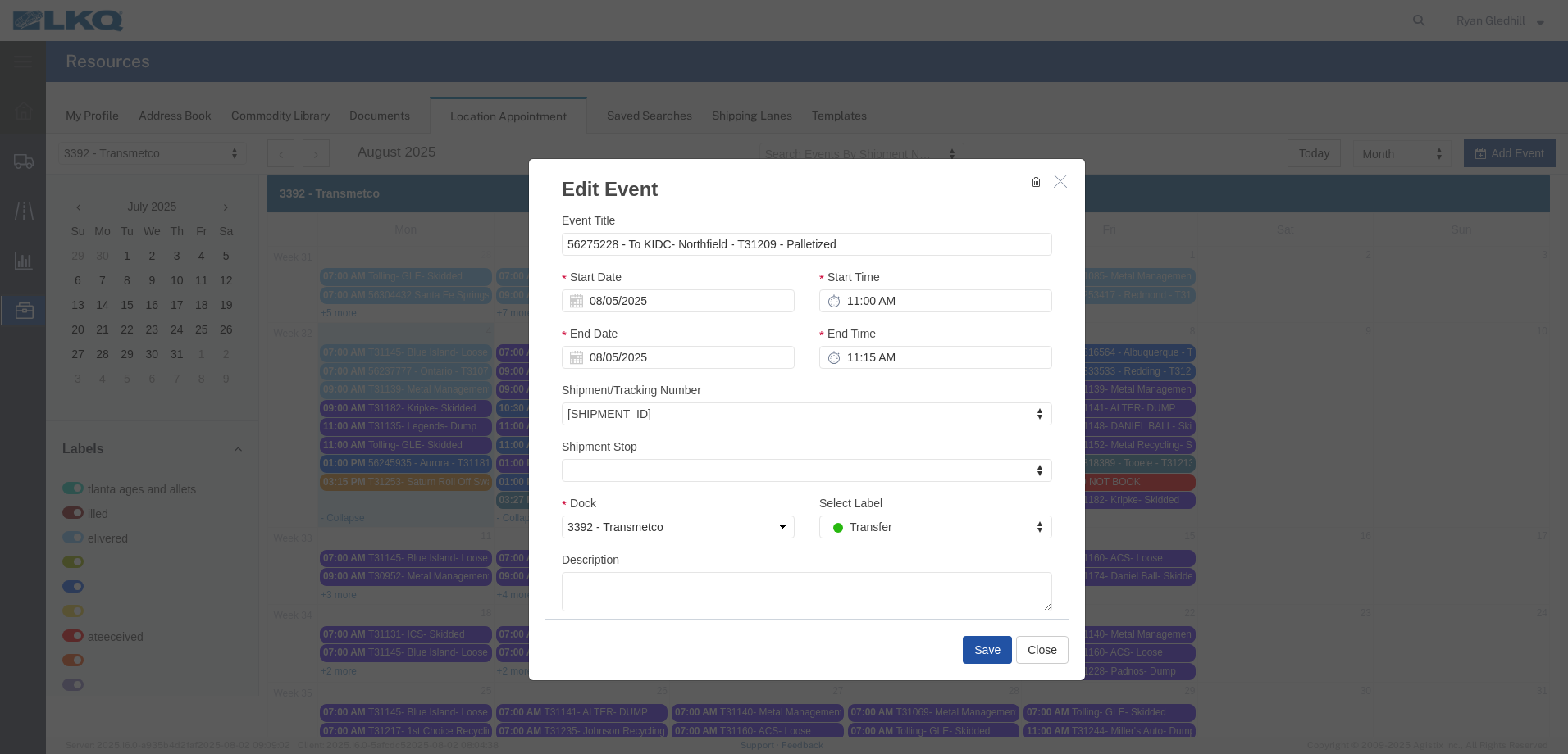 click on "Save" at bounding box center [987, 650] 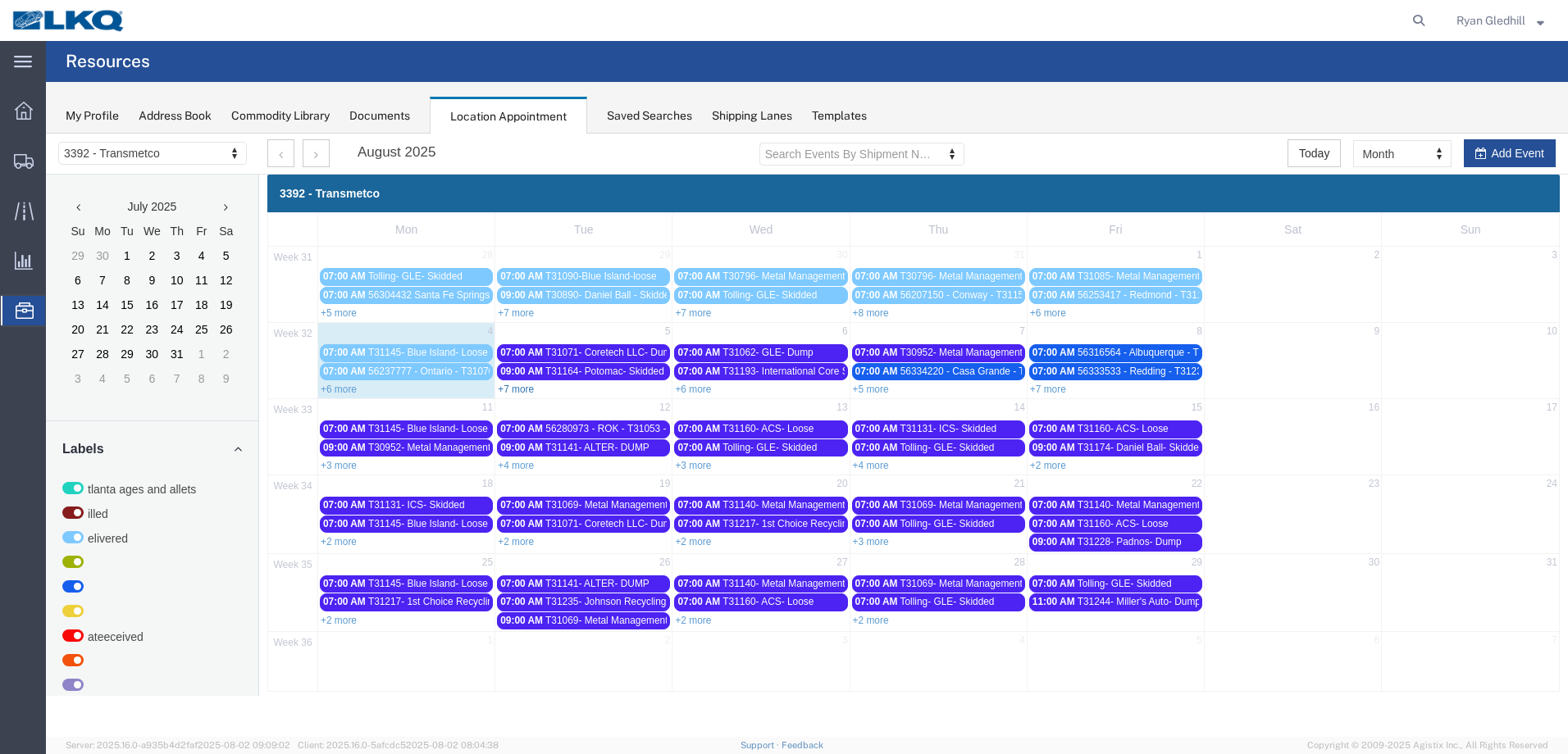 click on "+7 more" at bounding box center [516, 389] 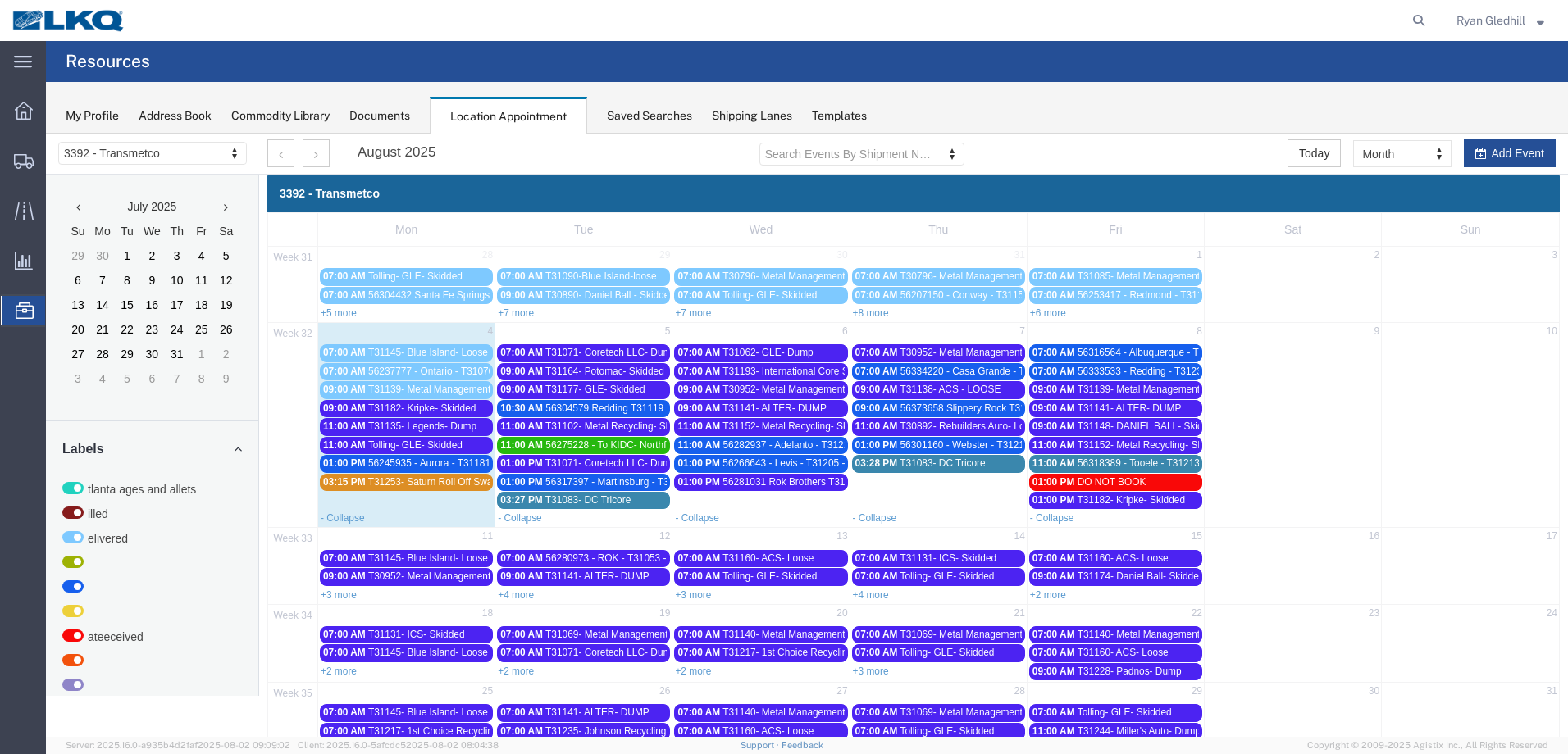 click on "56282937 - Adelanto - T31212 - Palletized" at bounding box center [814, 445] 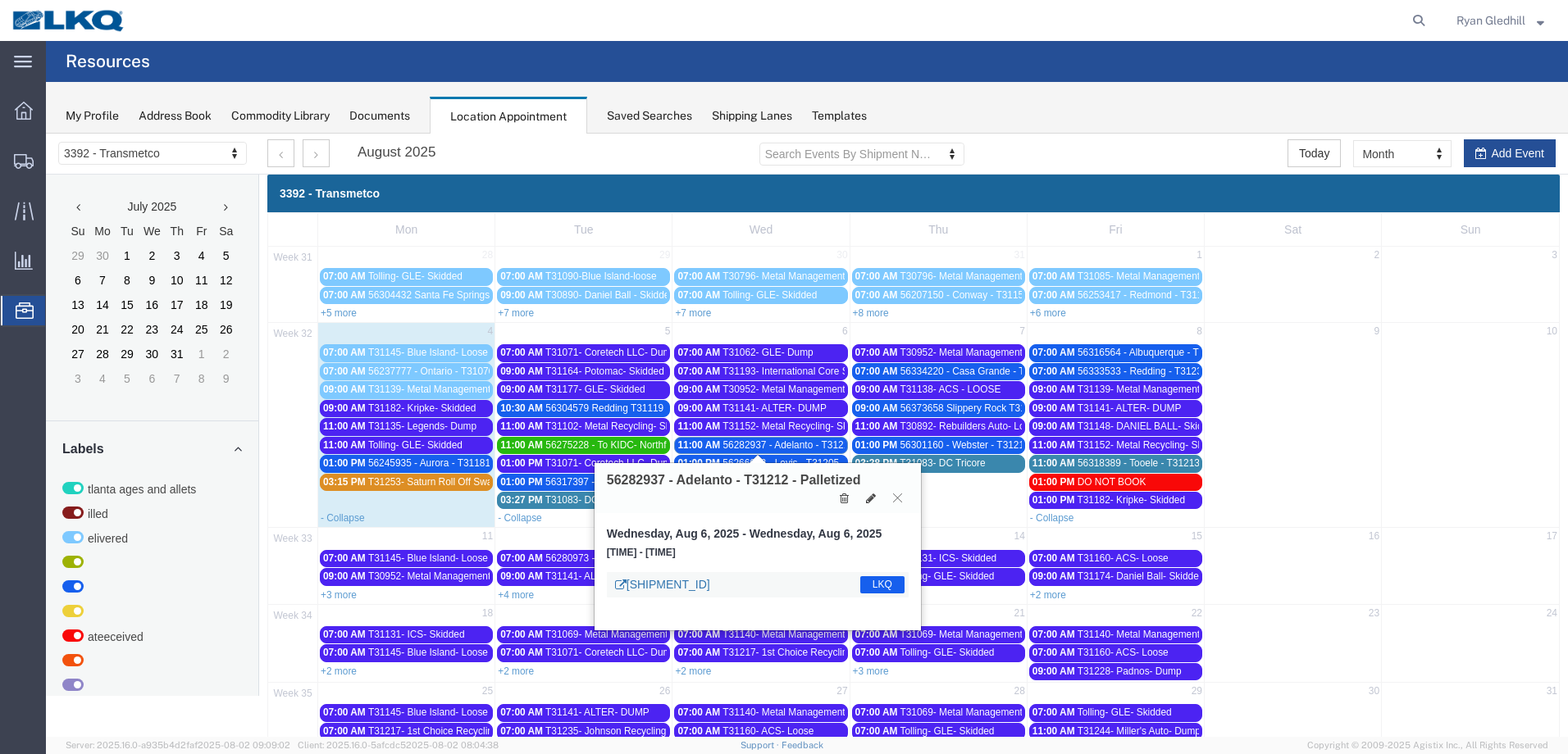 click on "[SHIPMENT_ID]" at bounding box center [663, 584] 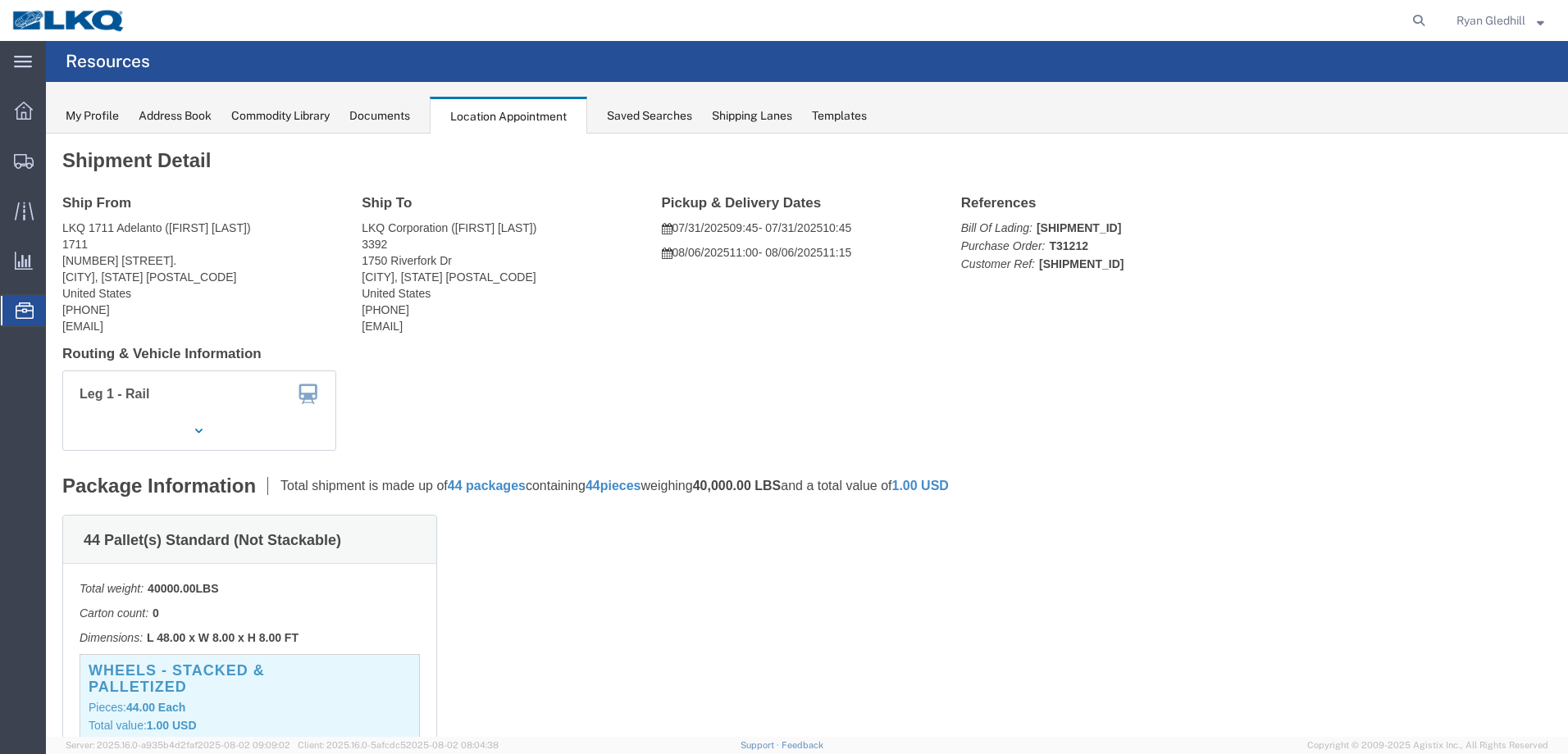 click on "Location Appointment" 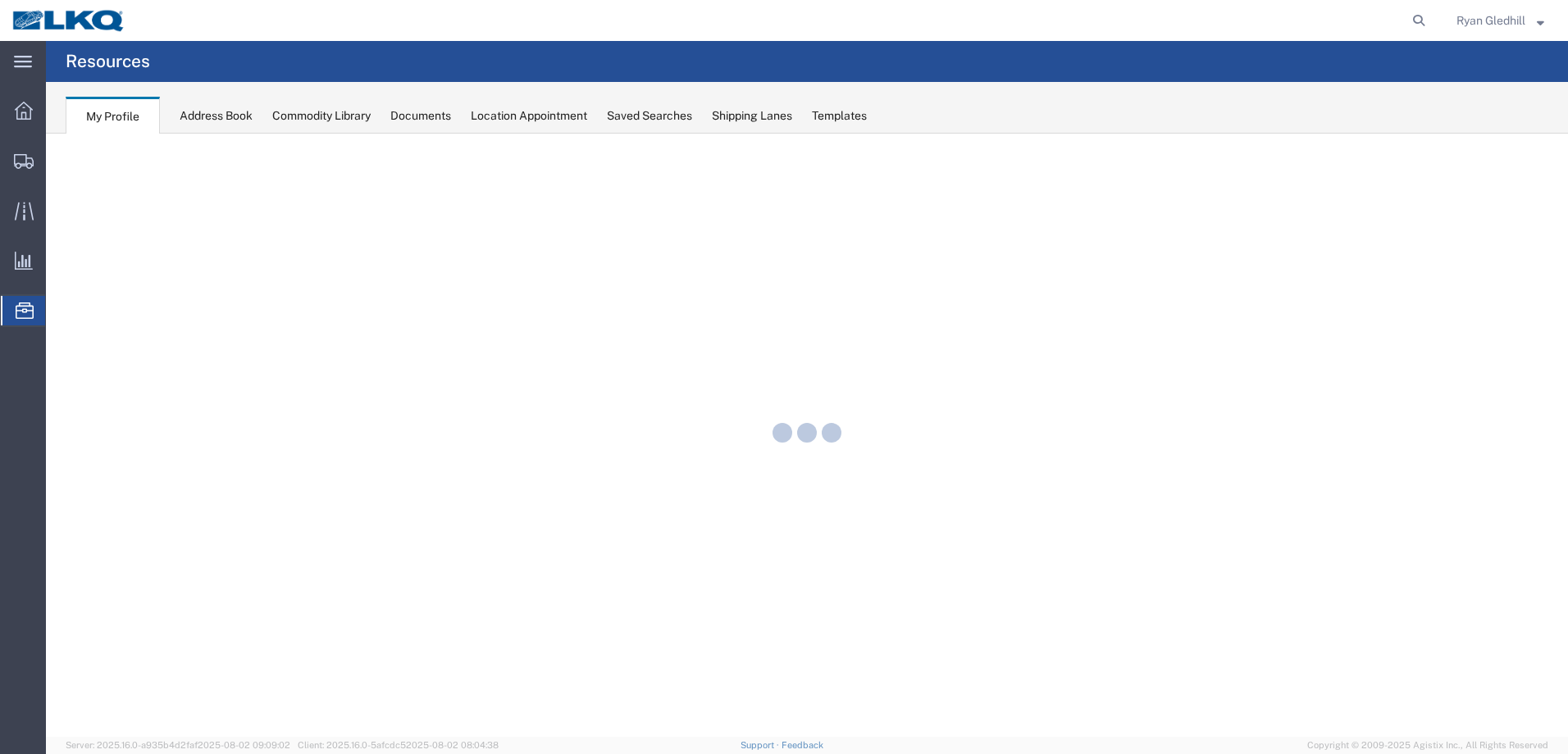 scroll, scrollTop: 0, scrollLeft: 0, axis: both 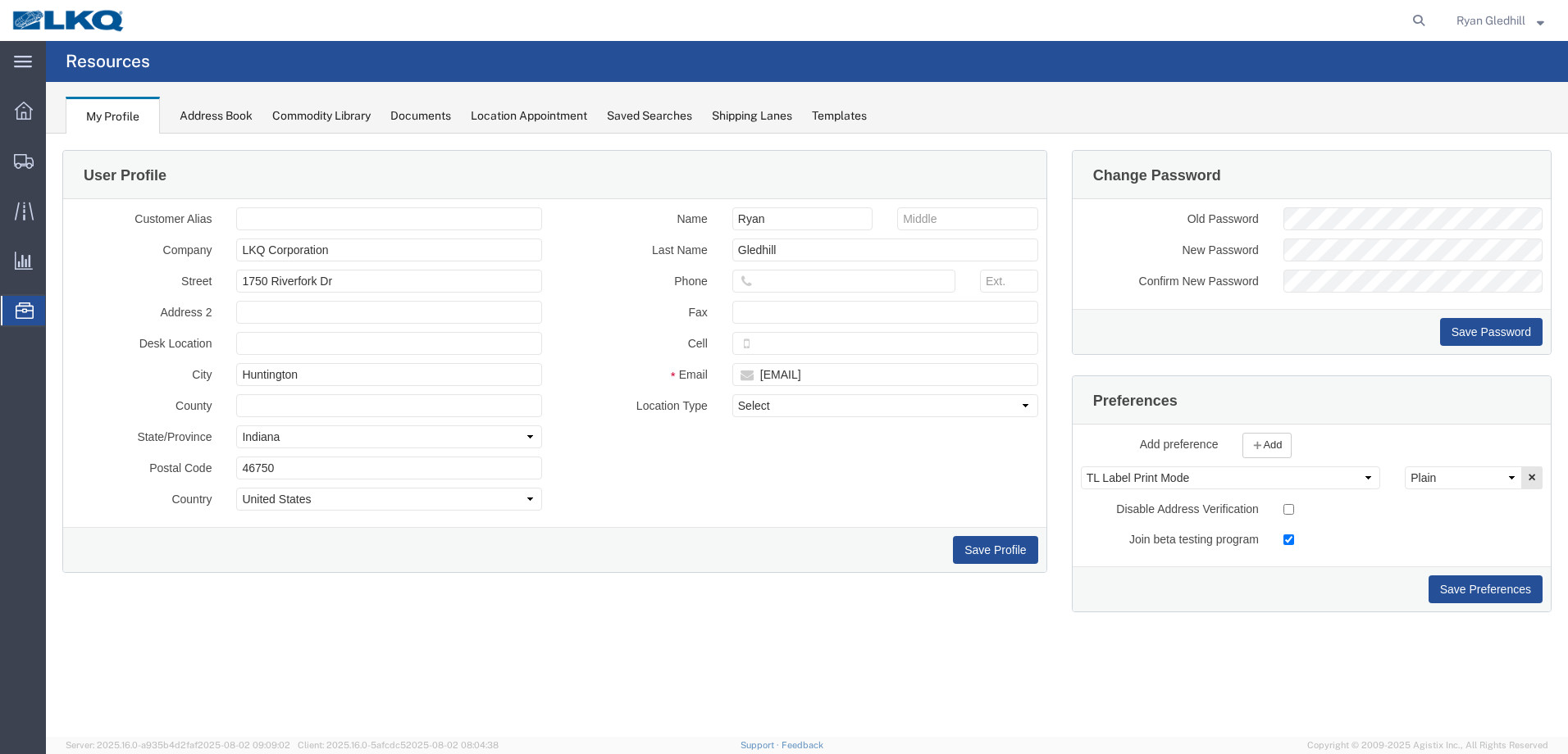 click on "Location Appointment" 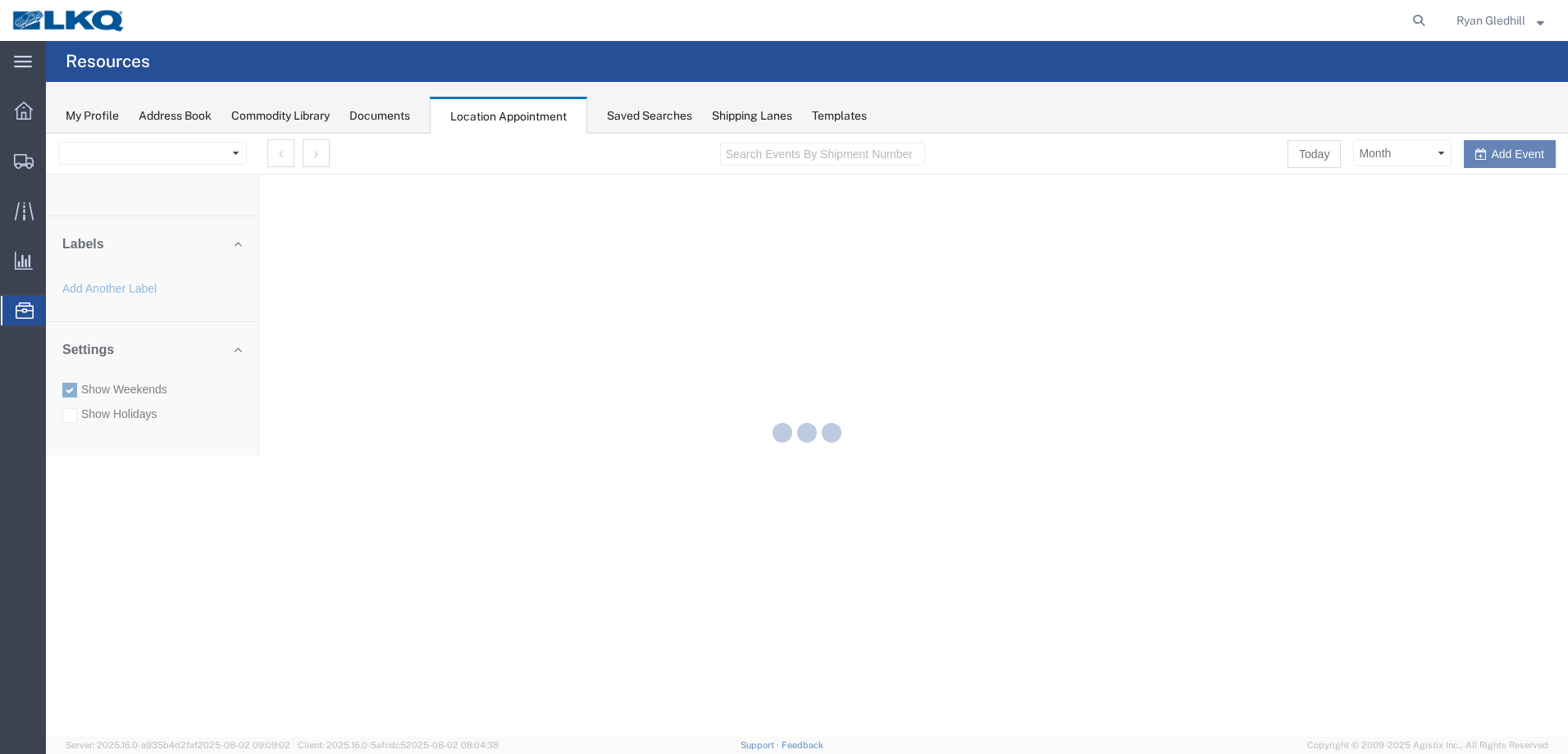 scroll, scrollTop: 0, scrollLeft: 0, axis: both 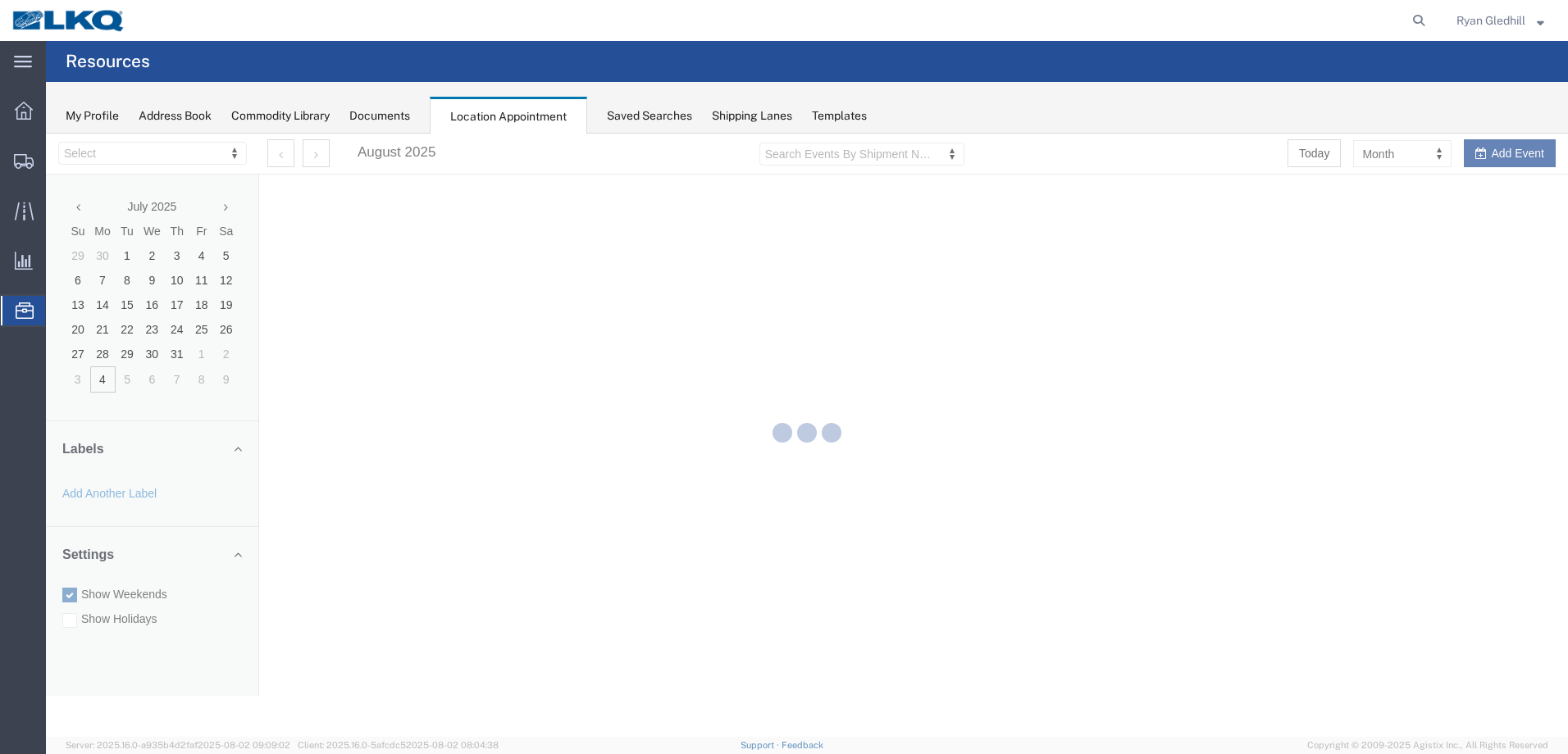 select on "28018" 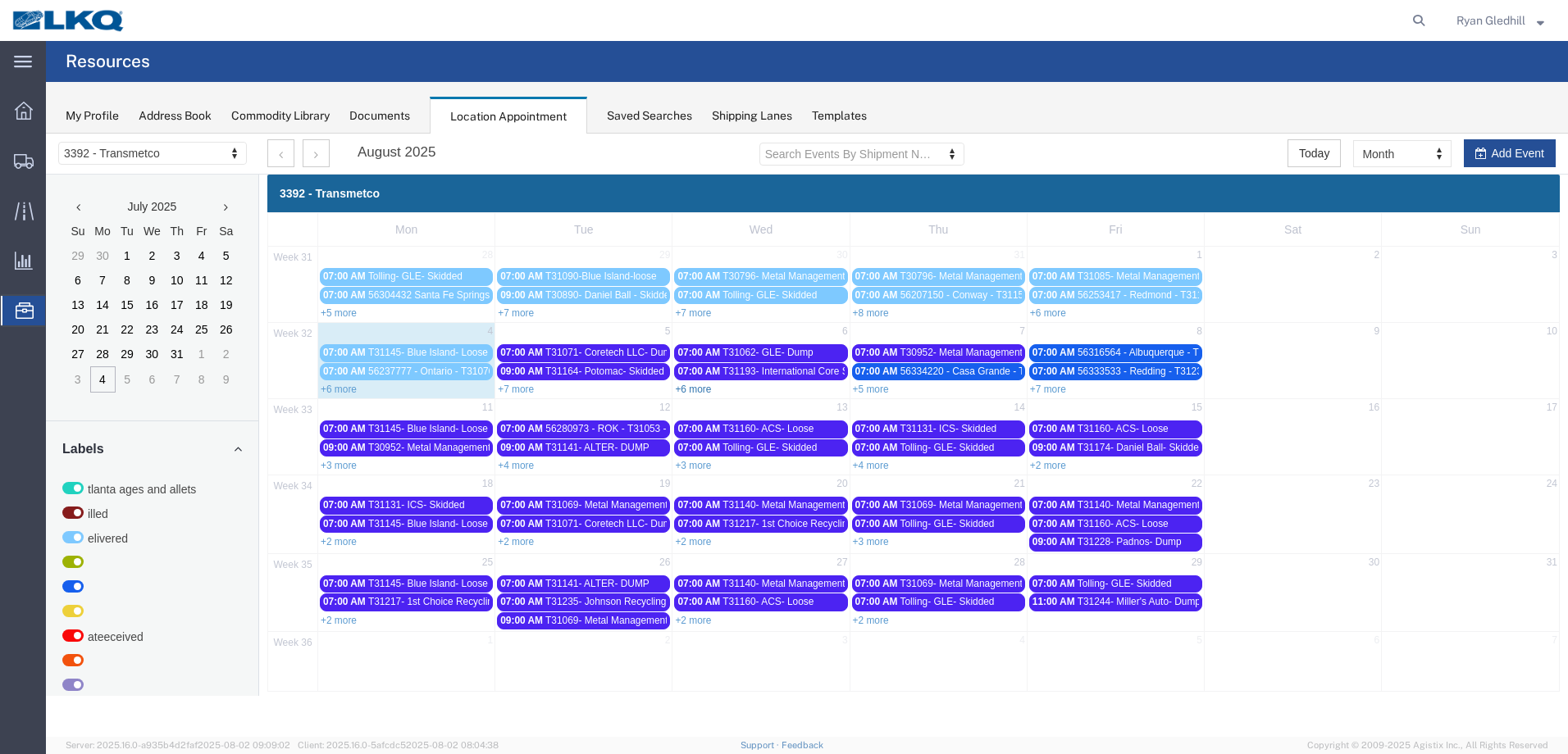 click on "+6 more" at bounding box center (693, 389) 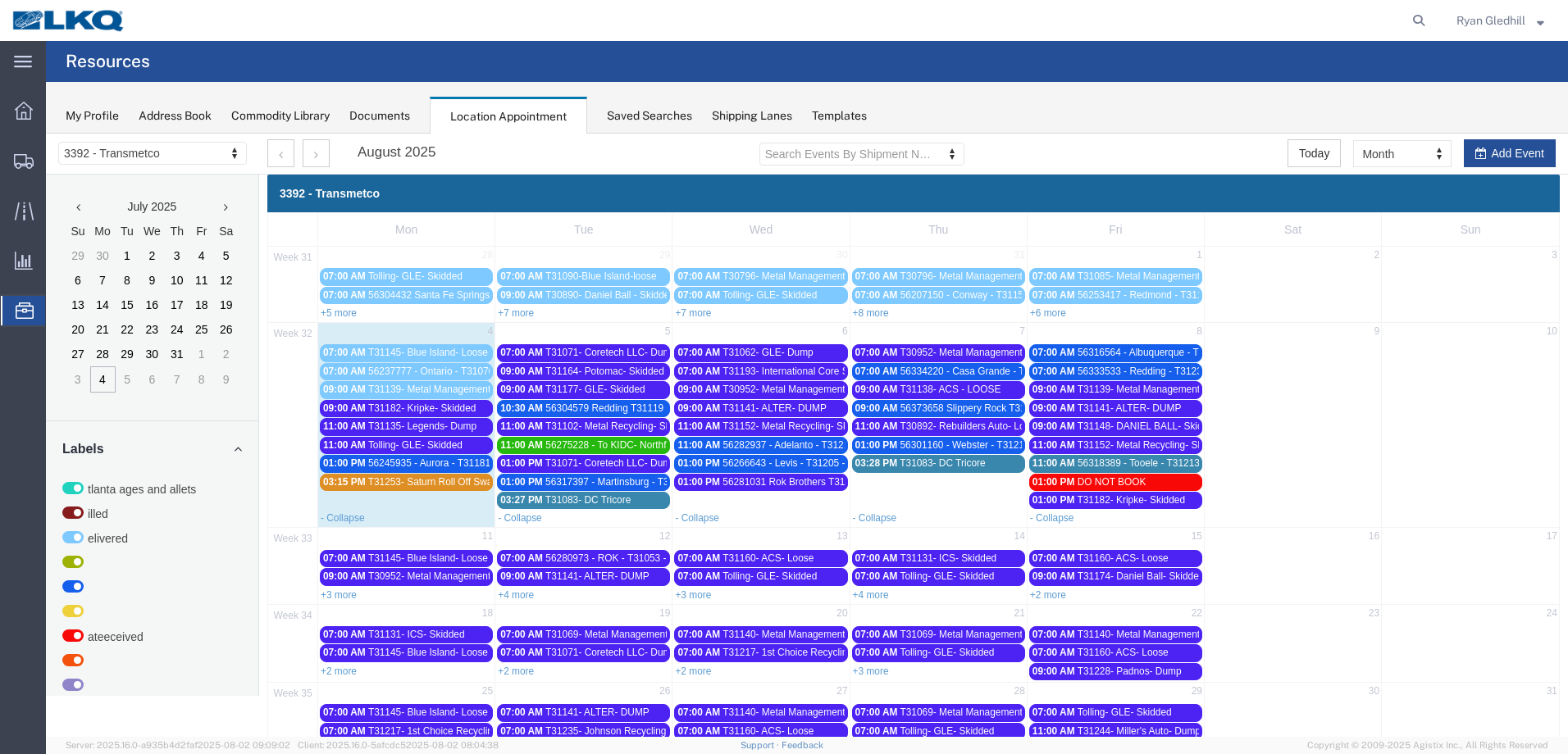 click on "56282937 - Adelanto - T31212 - Palletized" at bounding box center (814, 445) 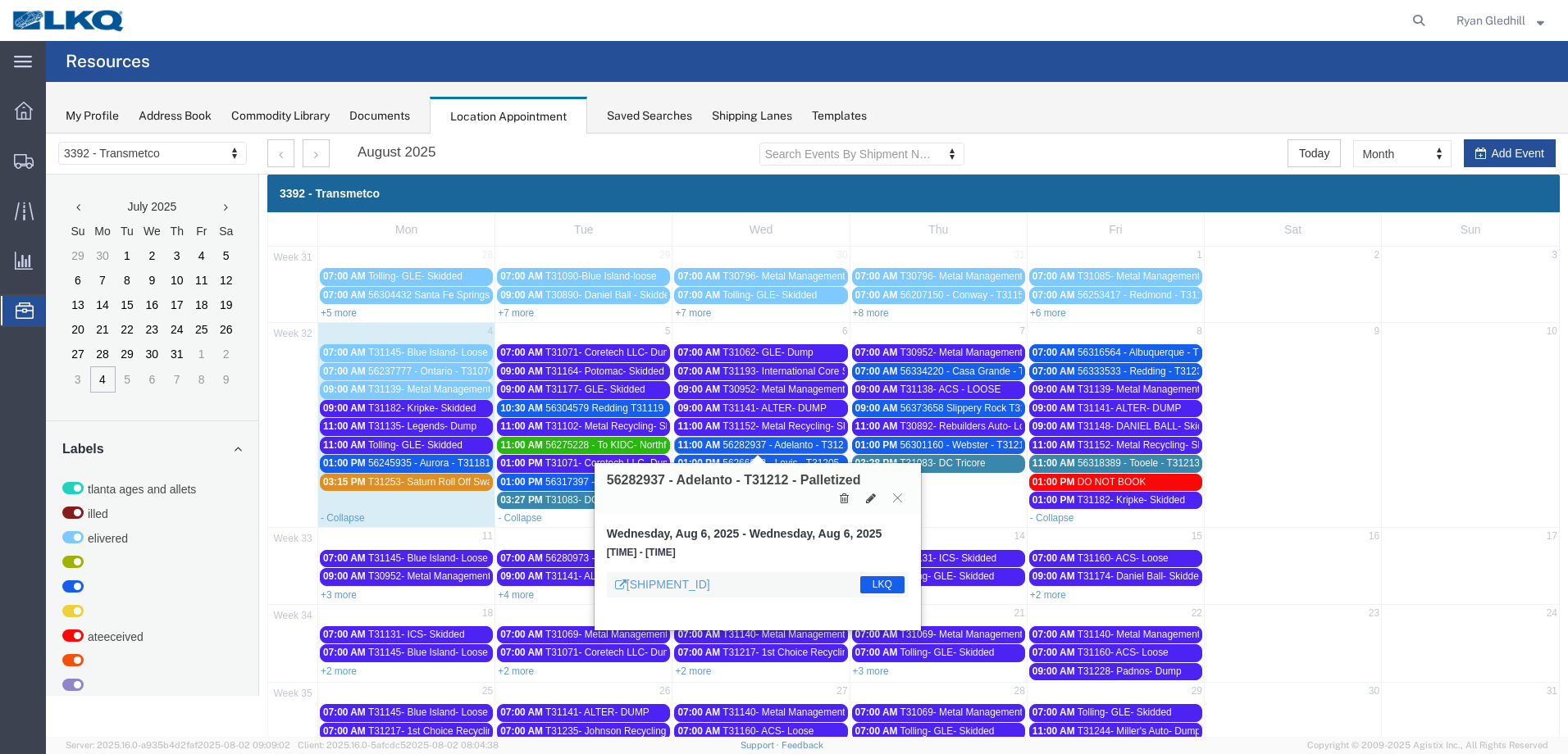 click on "56282937 - Adelanto - T31212 - Palletized" at bounding box center (814, 445) 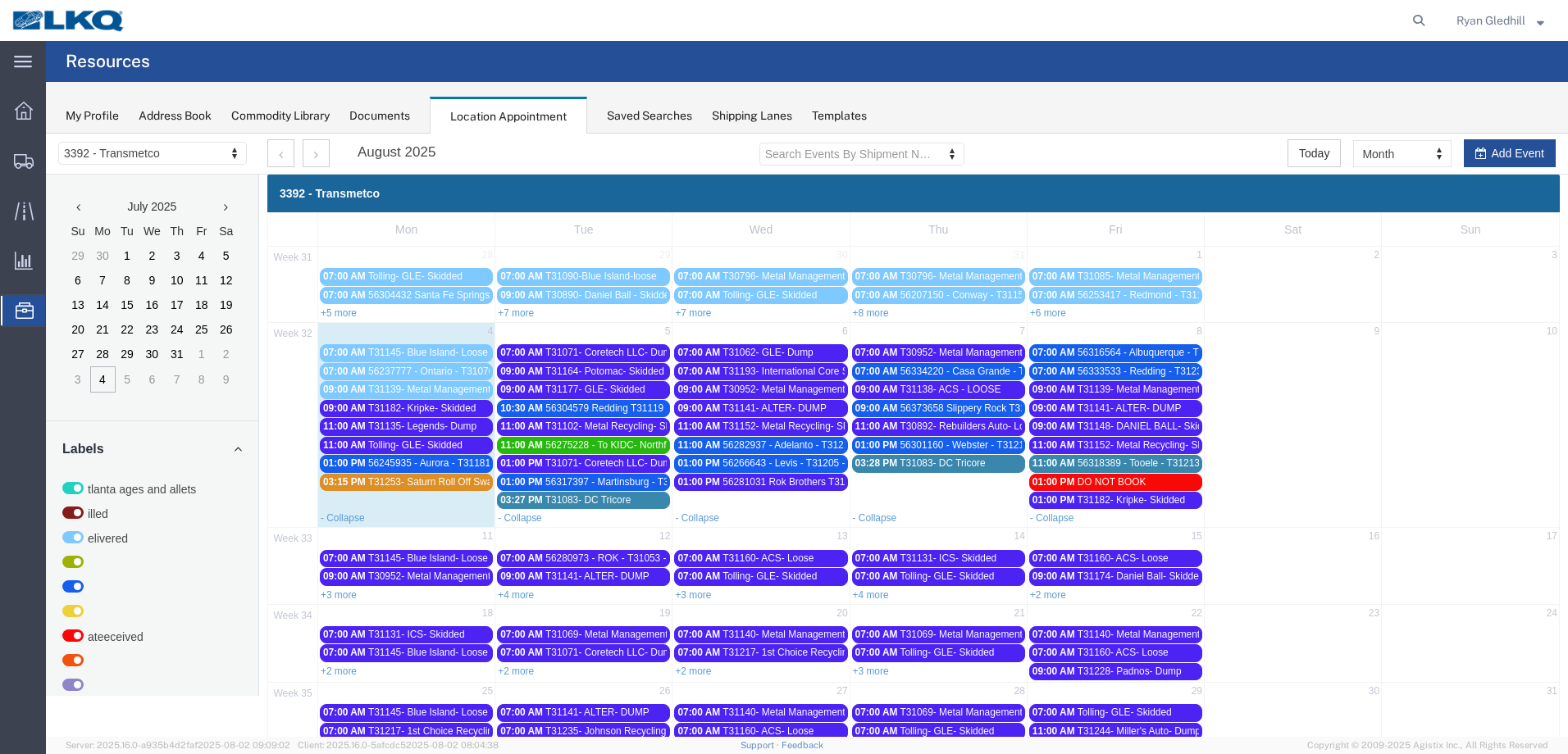 click on "56282937 - Adelanto - T31212 - Palletized" at bounding box center (814, 445) 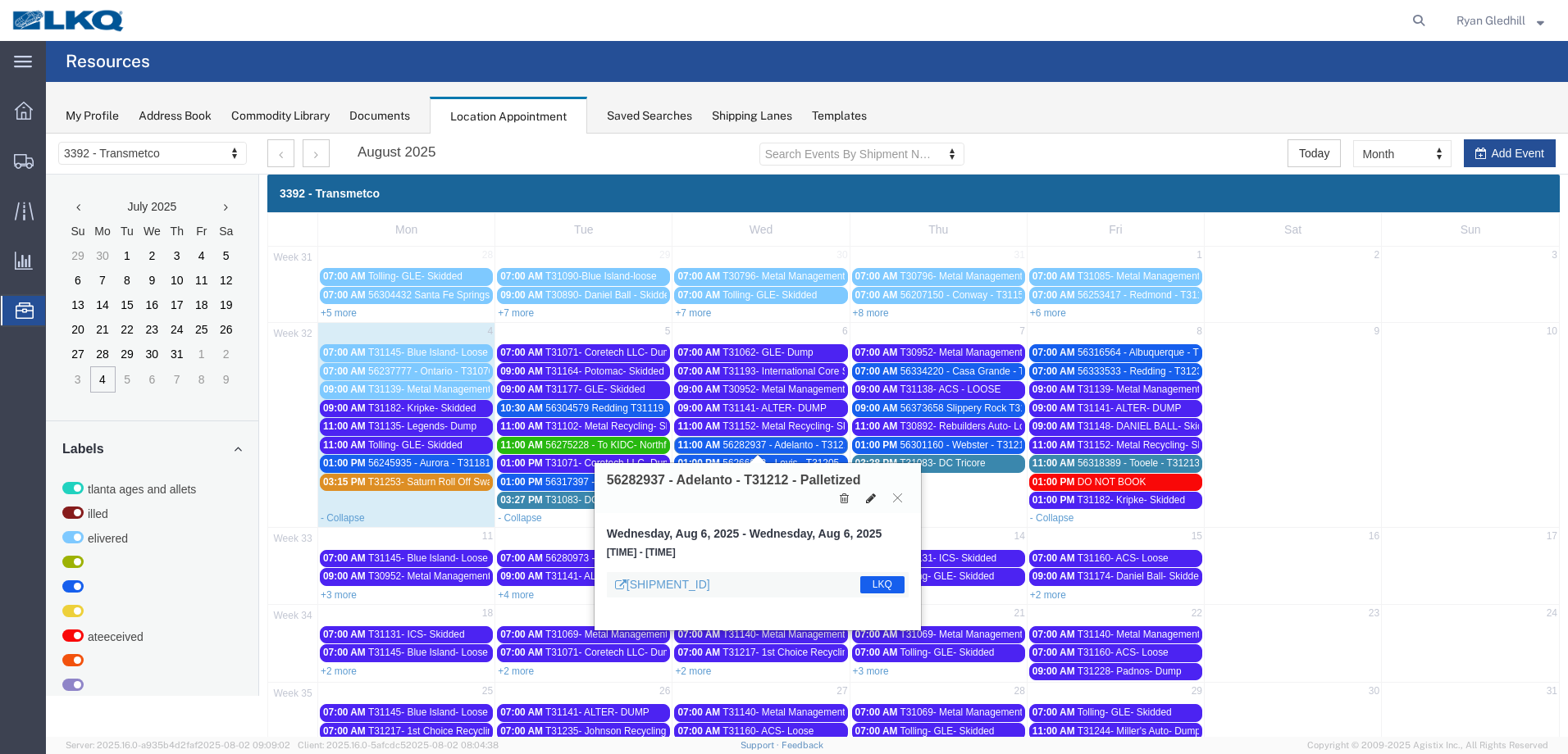 click at bounding box center (871, 498) 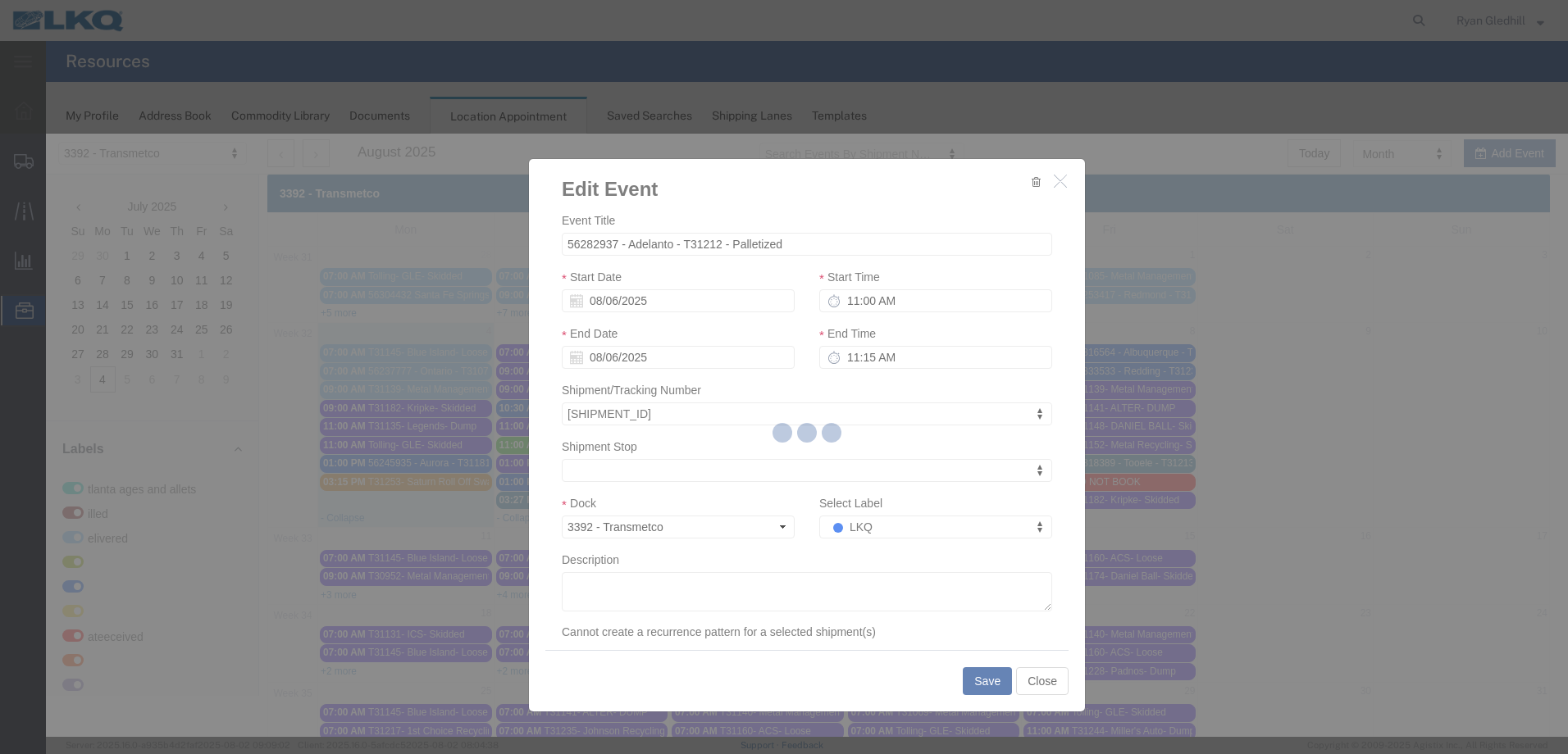 select 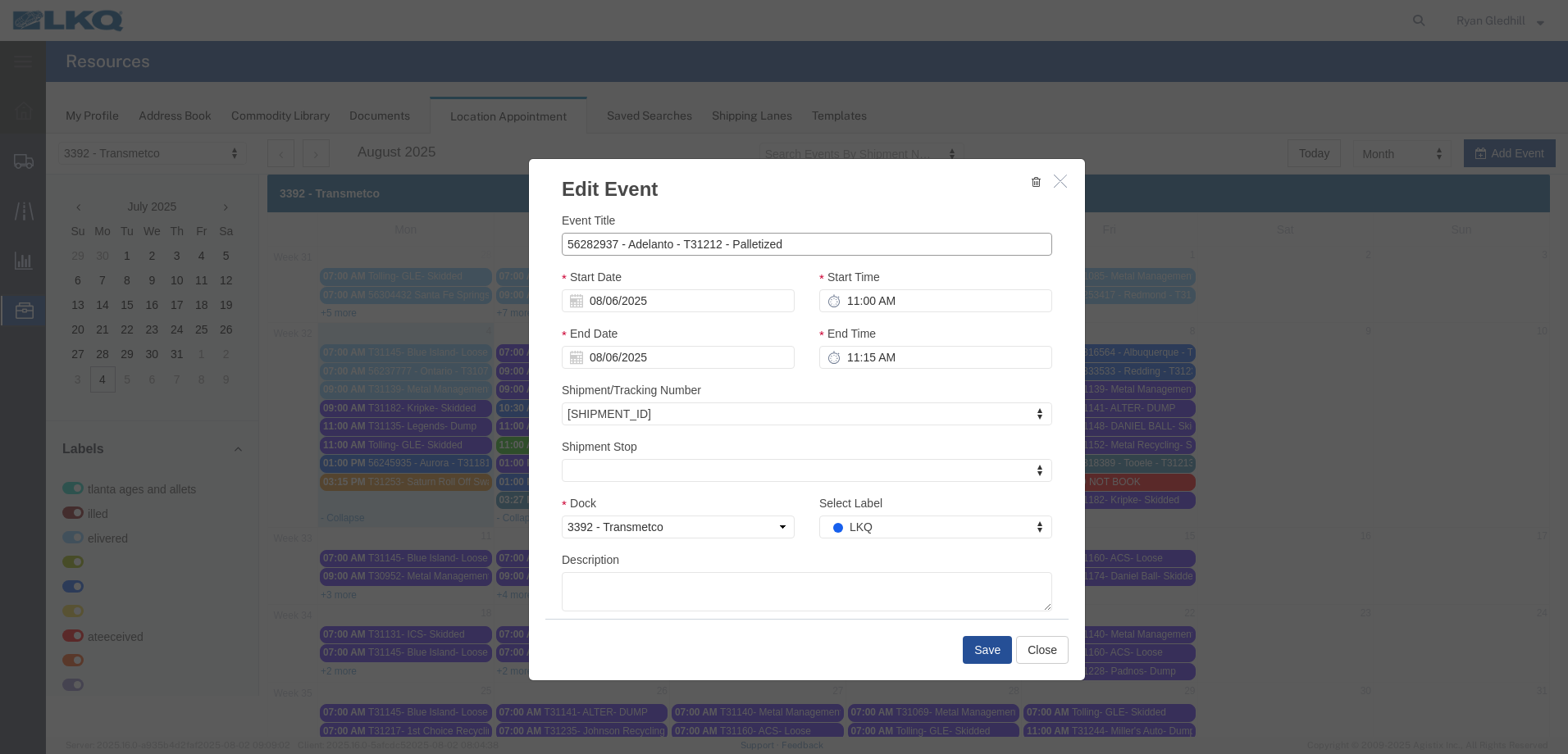 click on "56282937 - Adelanto - T31212 - Palletized" at bounding box center [807, 244] 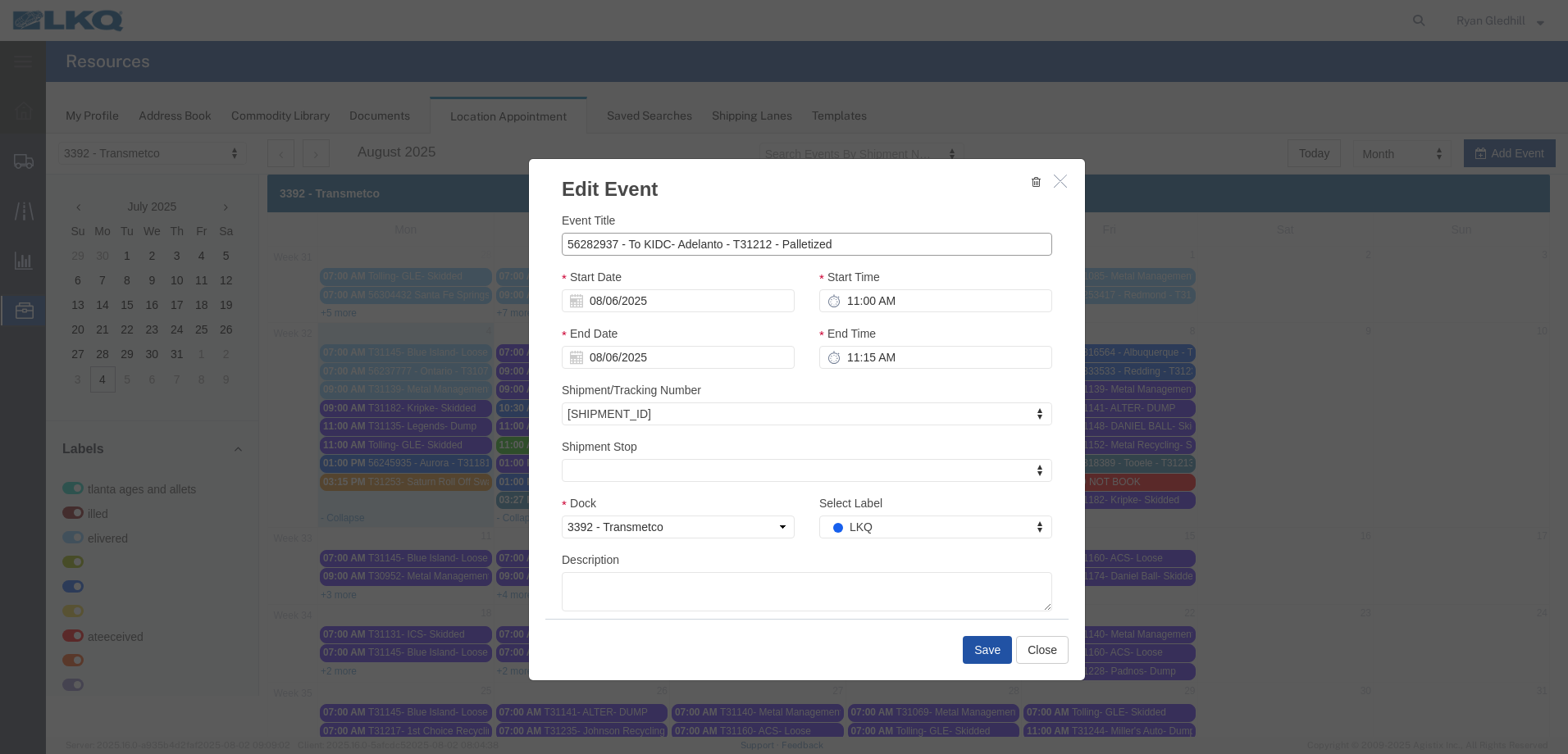 type on "56282937 - To KIDC- Adelanto - T31212 - Palletized" 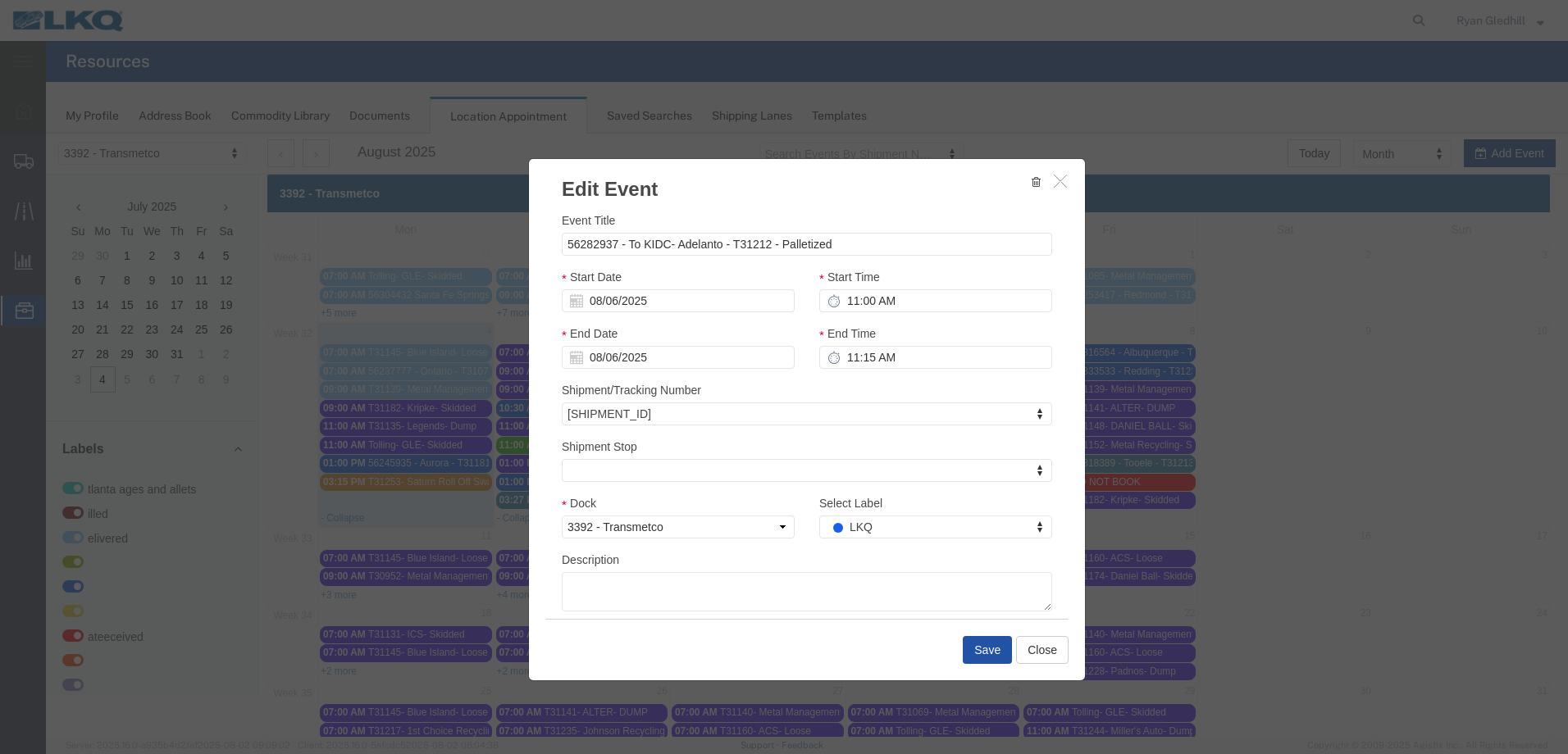 click on "Save" at bounding box center [987, 650] 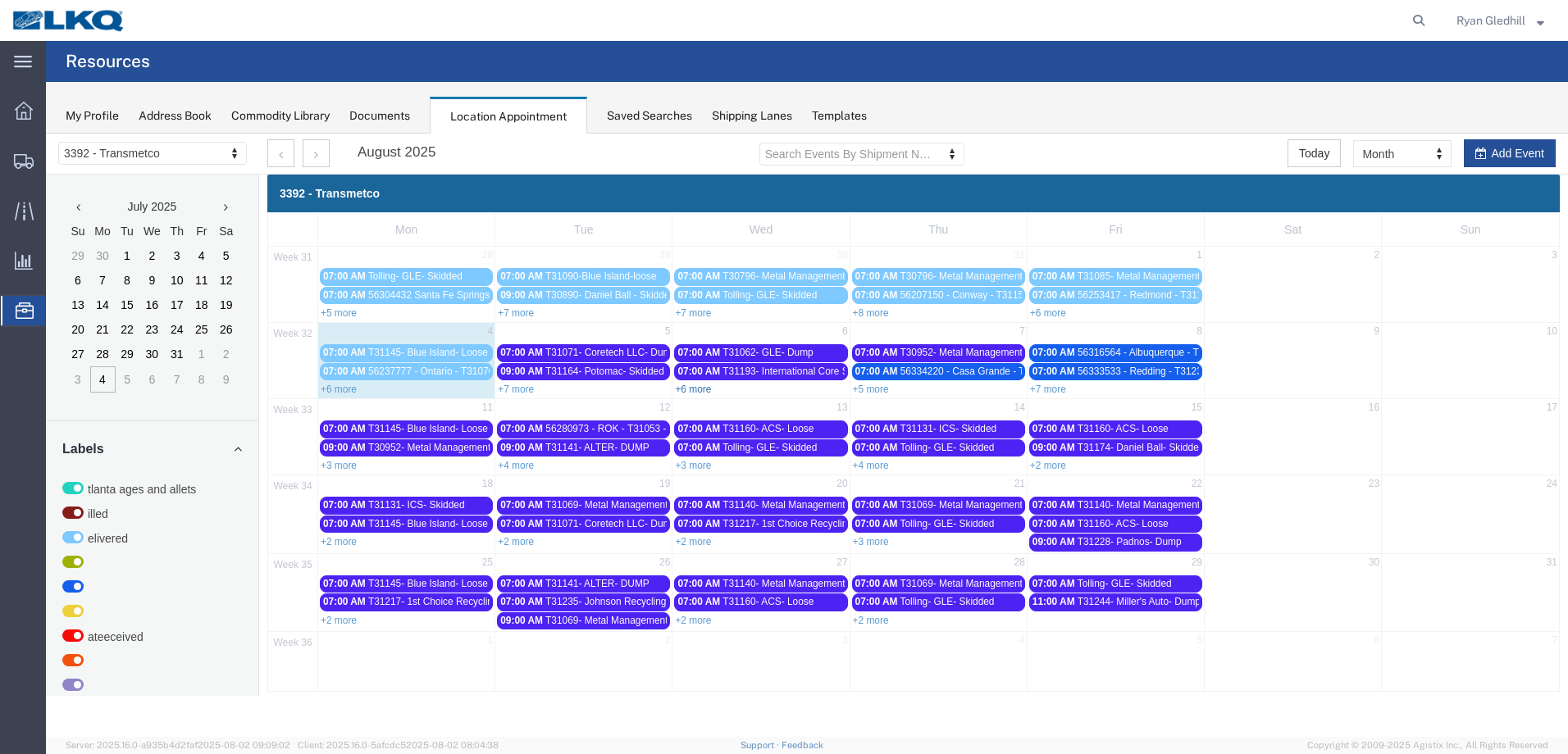 click on "+6 more" at bounding box center (693, 389) 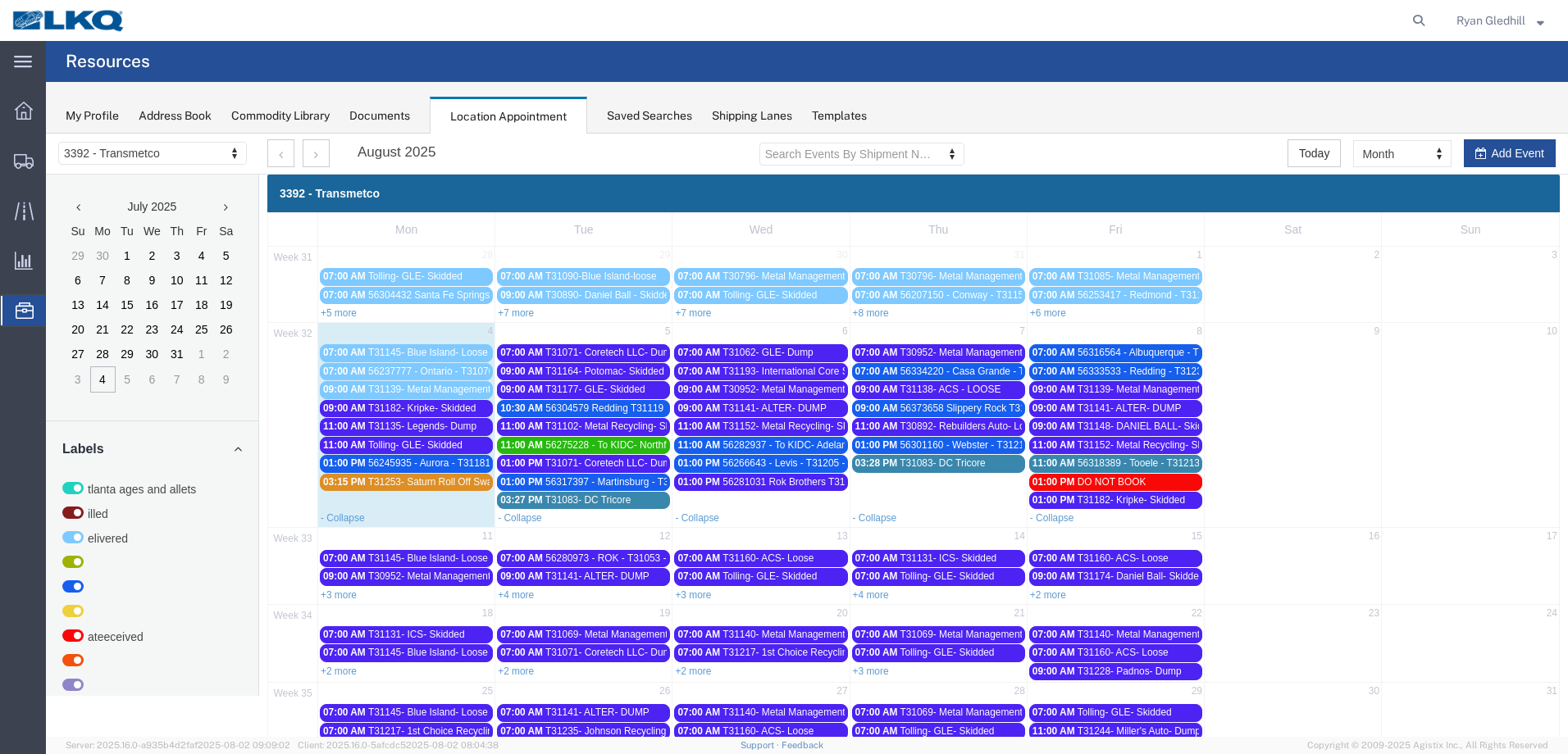 click on "56282937 - To KIDC- Adelanto - T31212 - Palletized" at bounding box center (836, 445) 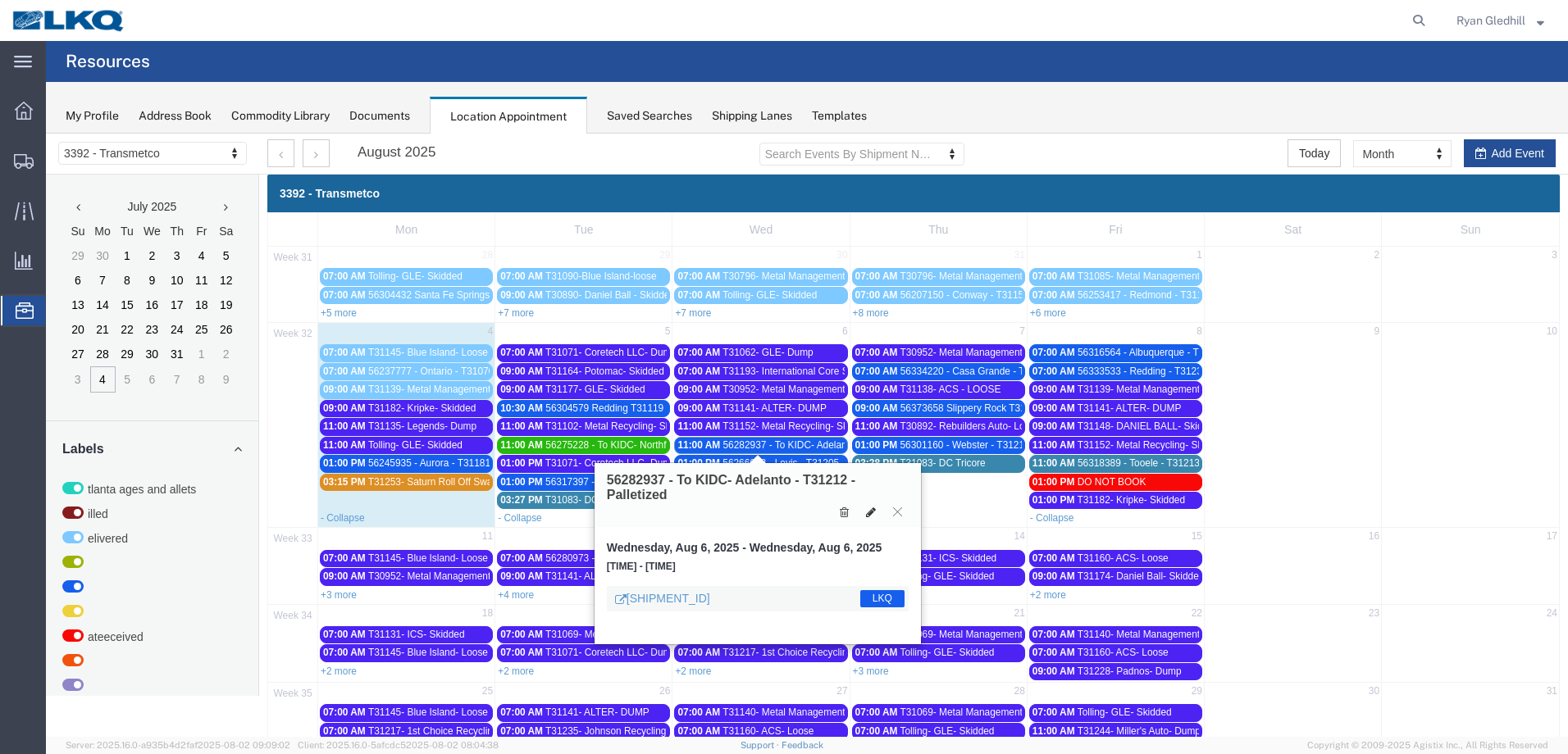 click at bounding box center (871, 512) 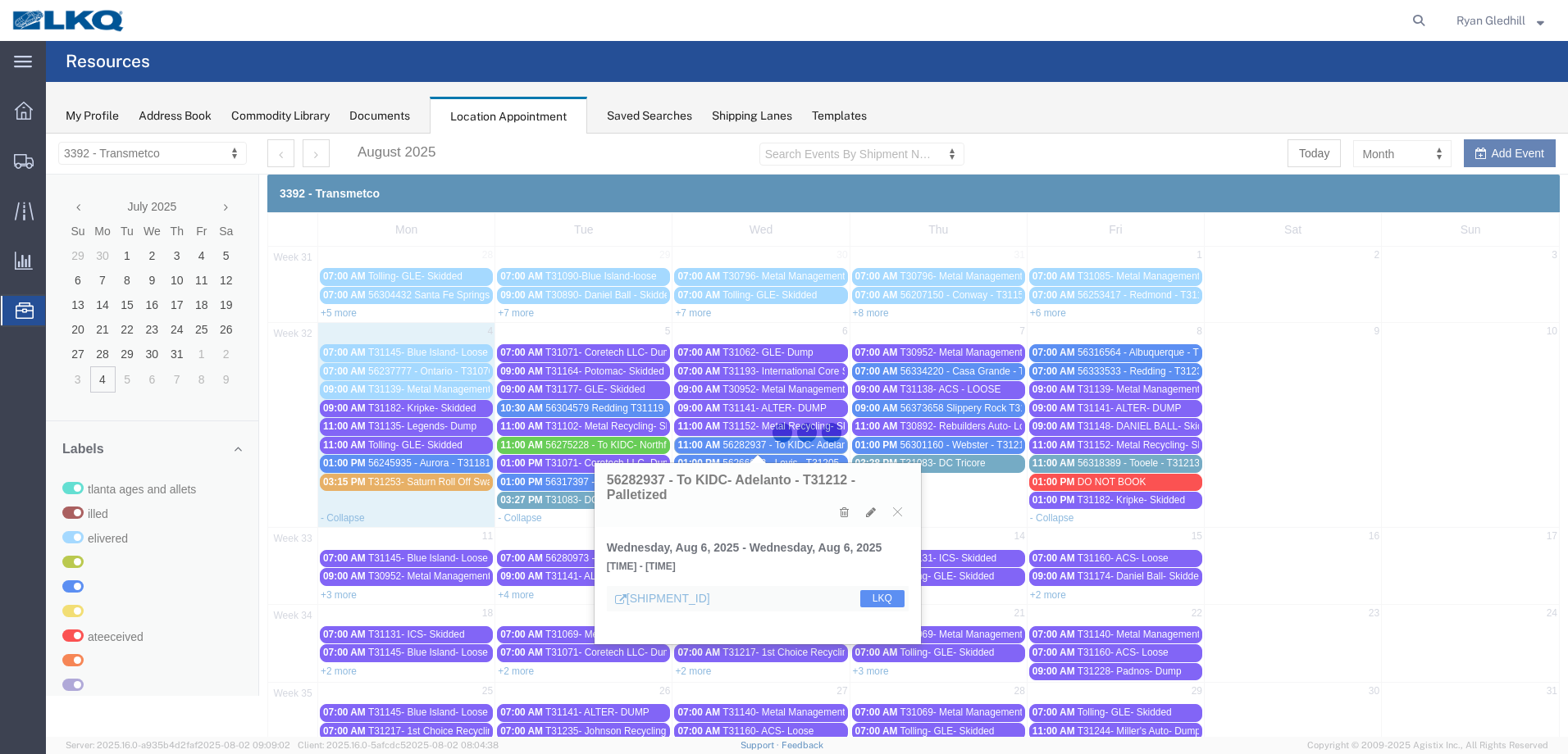 select on "100" 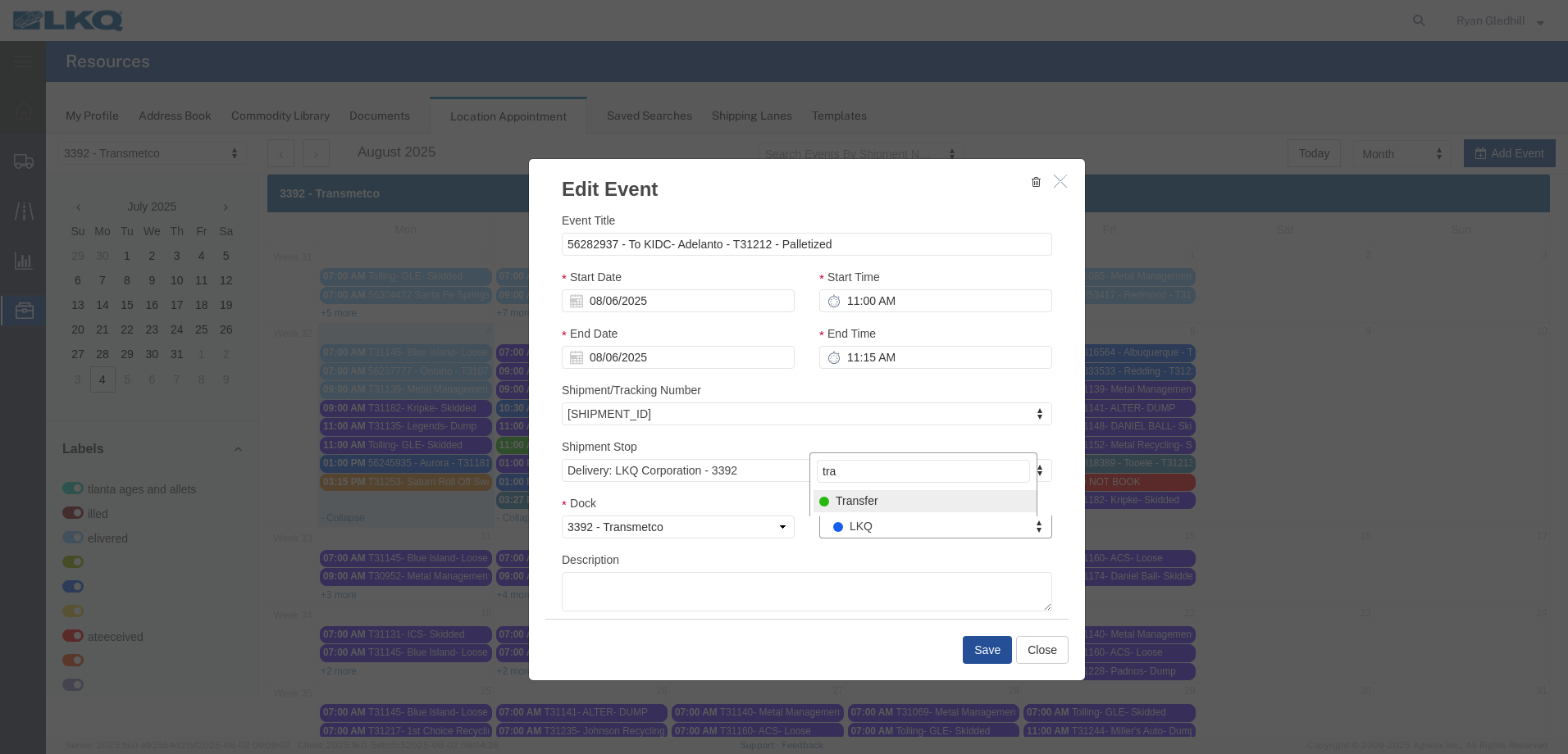 type on "tra" 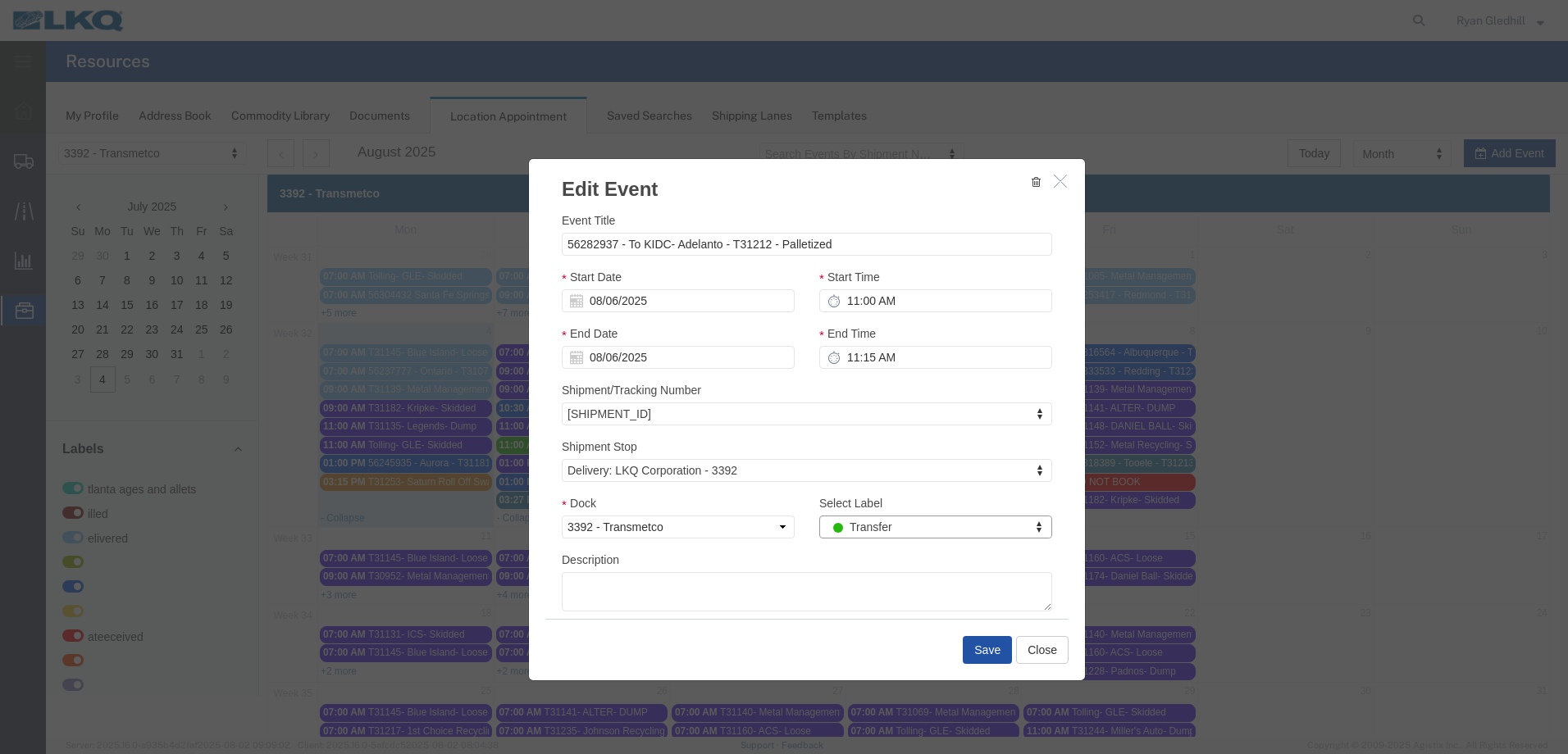 click on "Save" at bounding box center (987, 650) 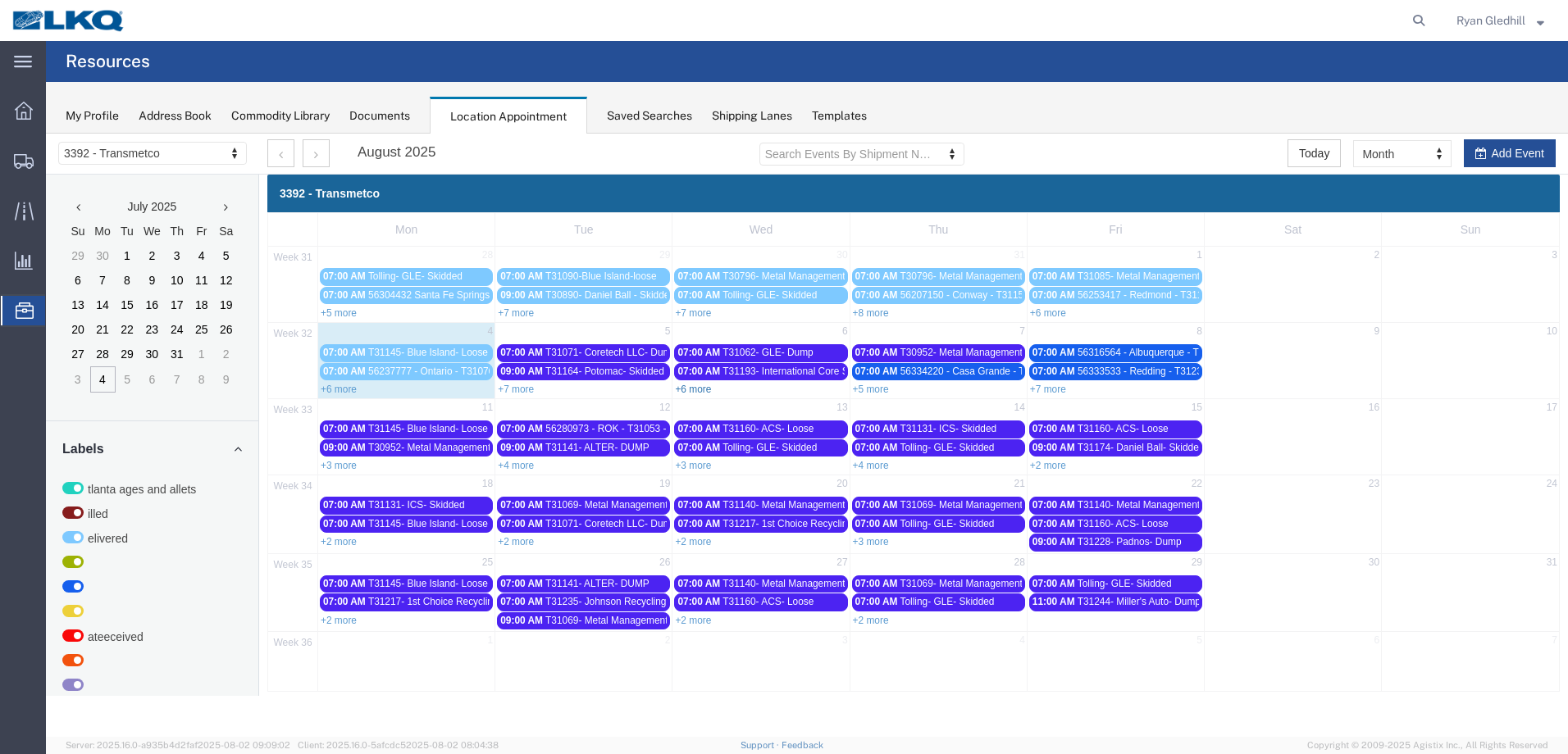 click on "+6 more" at bounding box center (693, 389) 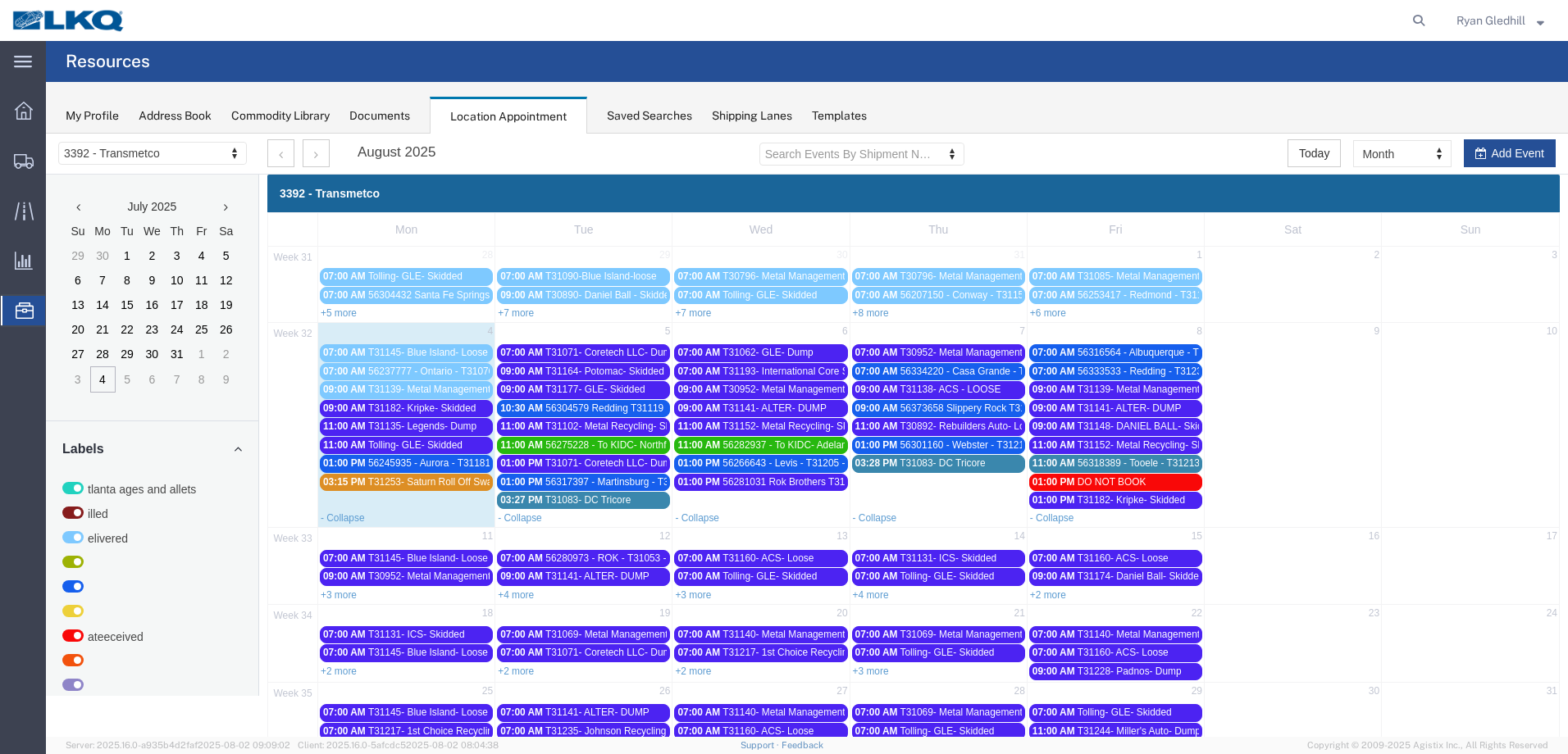 click on "56334220 - Casa Grande - T31242 - Palletized" at bounding box center (1001, 371) 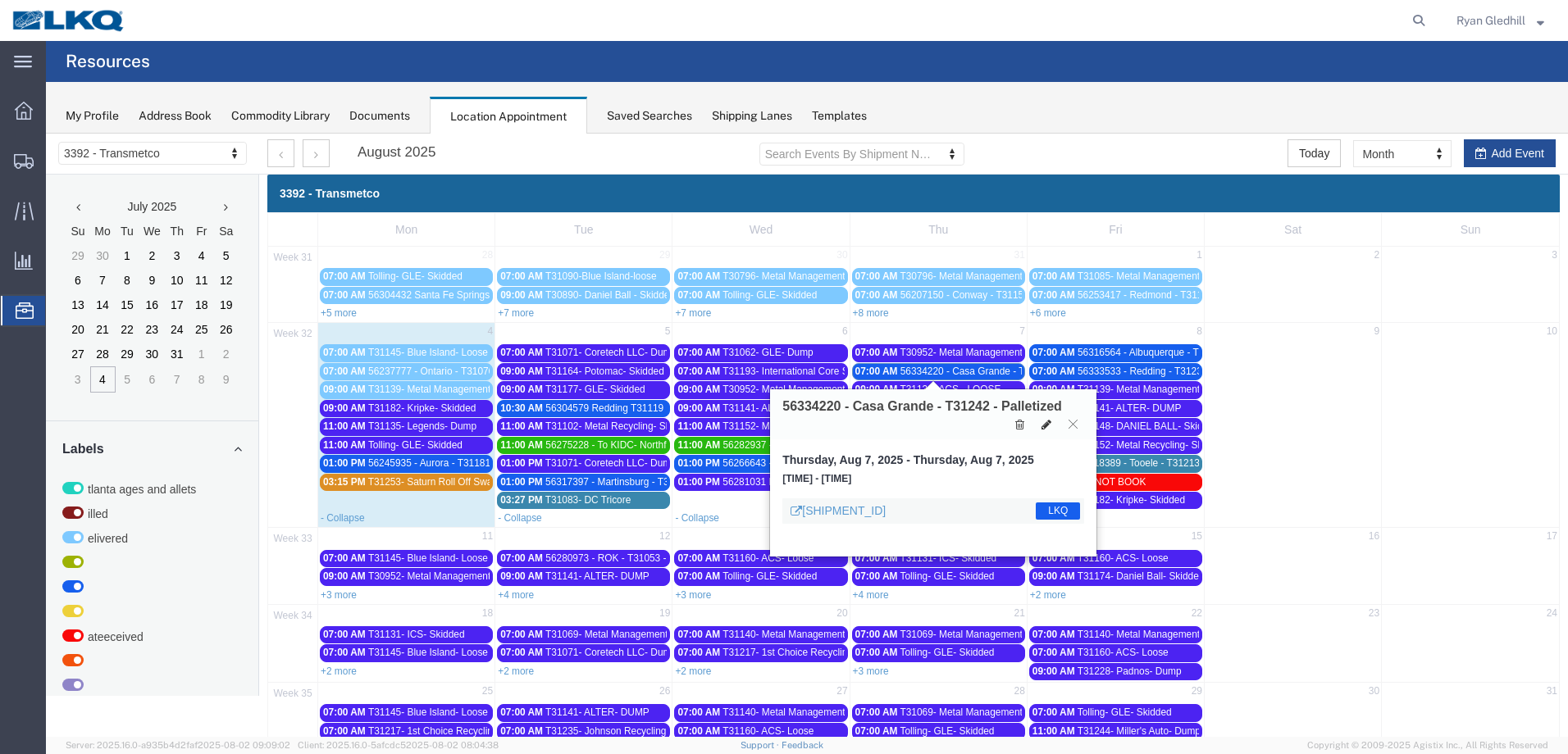 click at bounding box center [1046, 425] 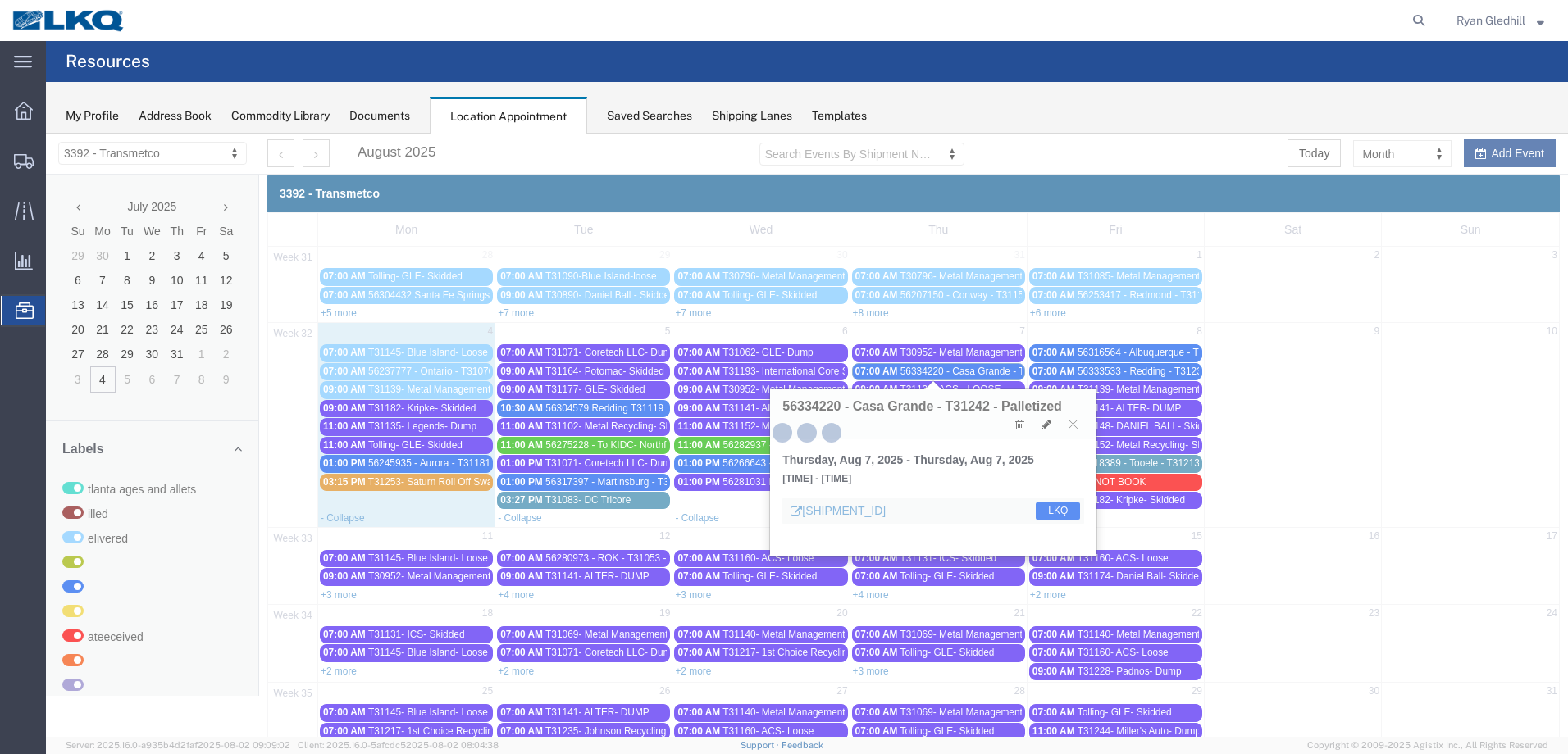 select on "100" 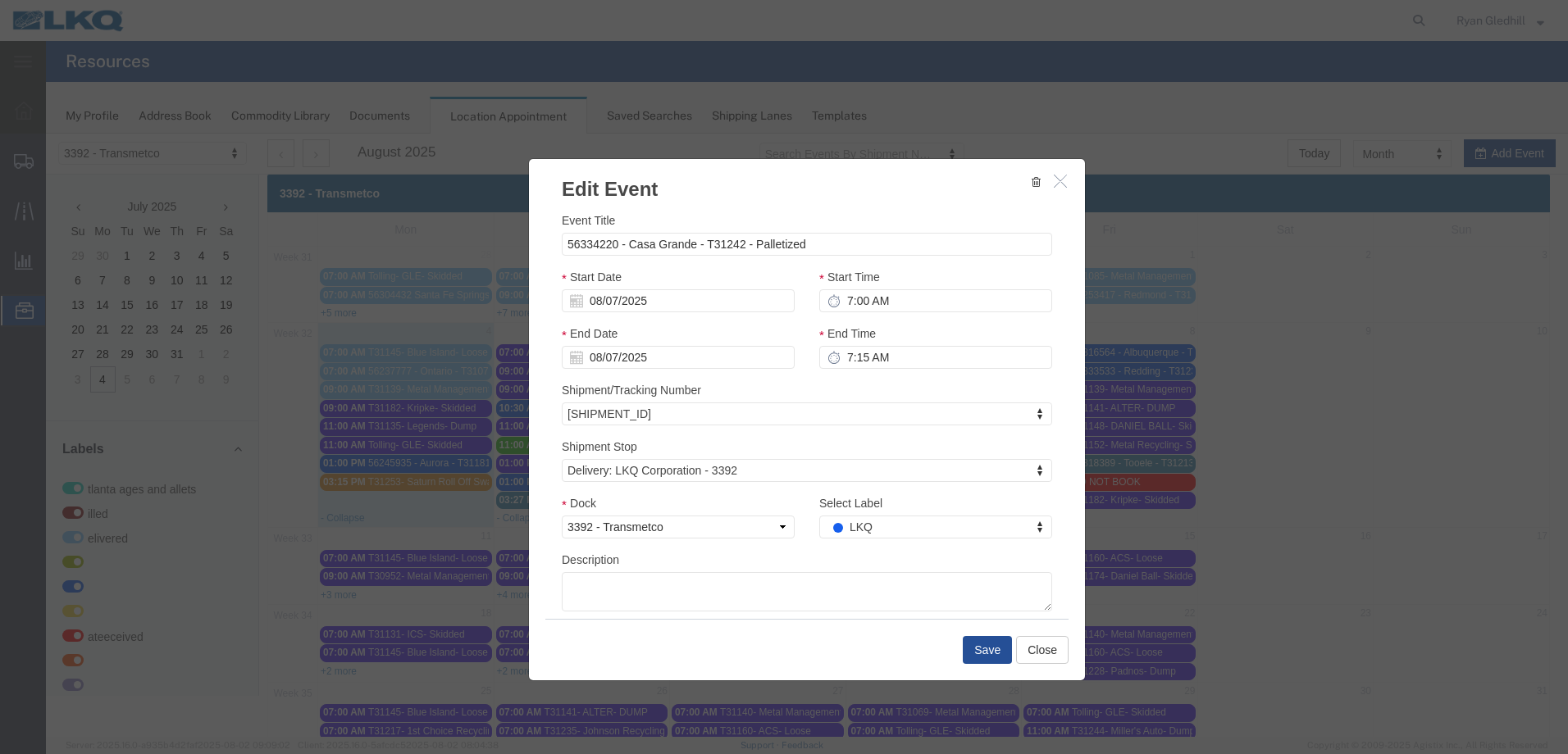 click at bounding box center [1060, 180] 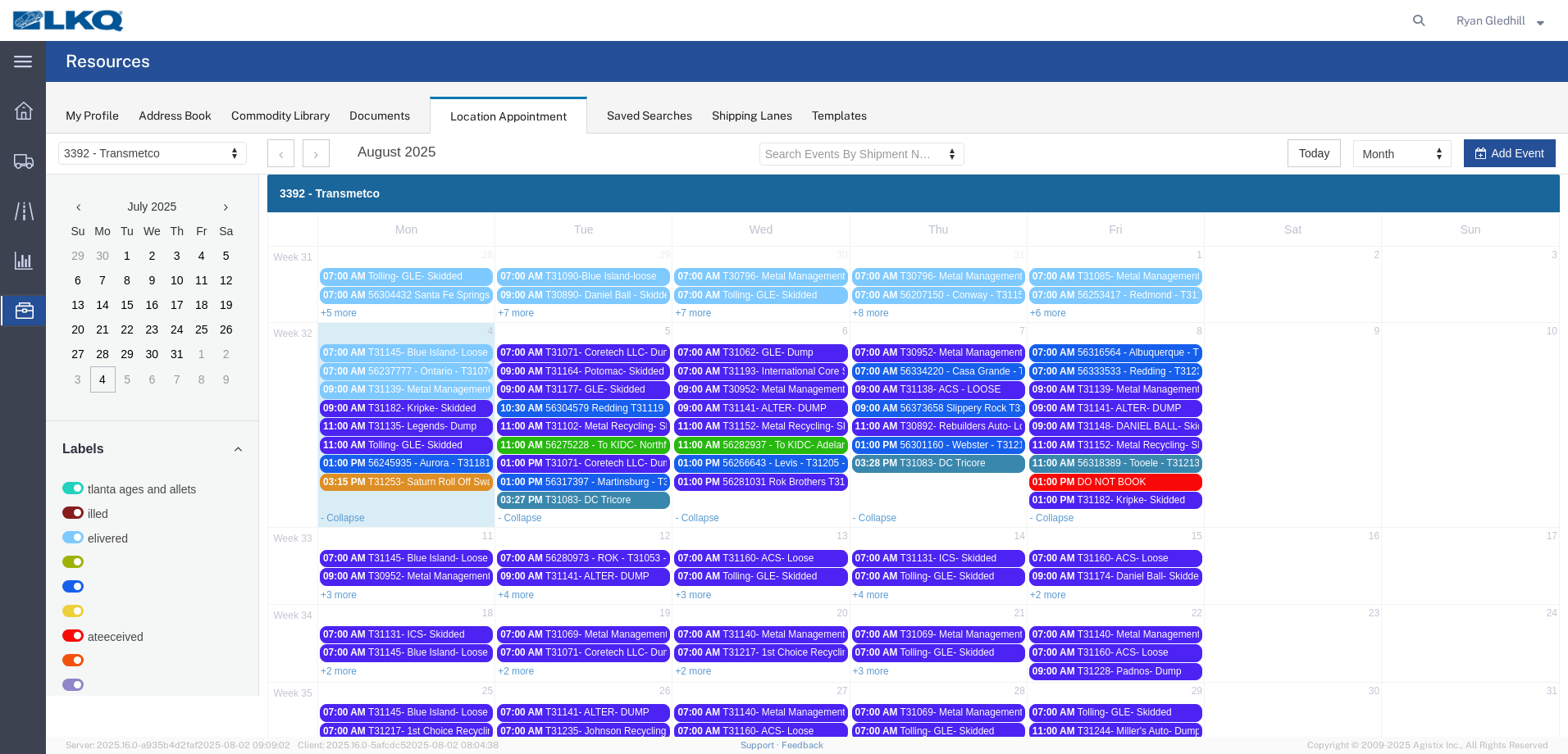 click on "56334220 - Casa Grande - T31242 - Palletized" at bounding box center (1001, 371) 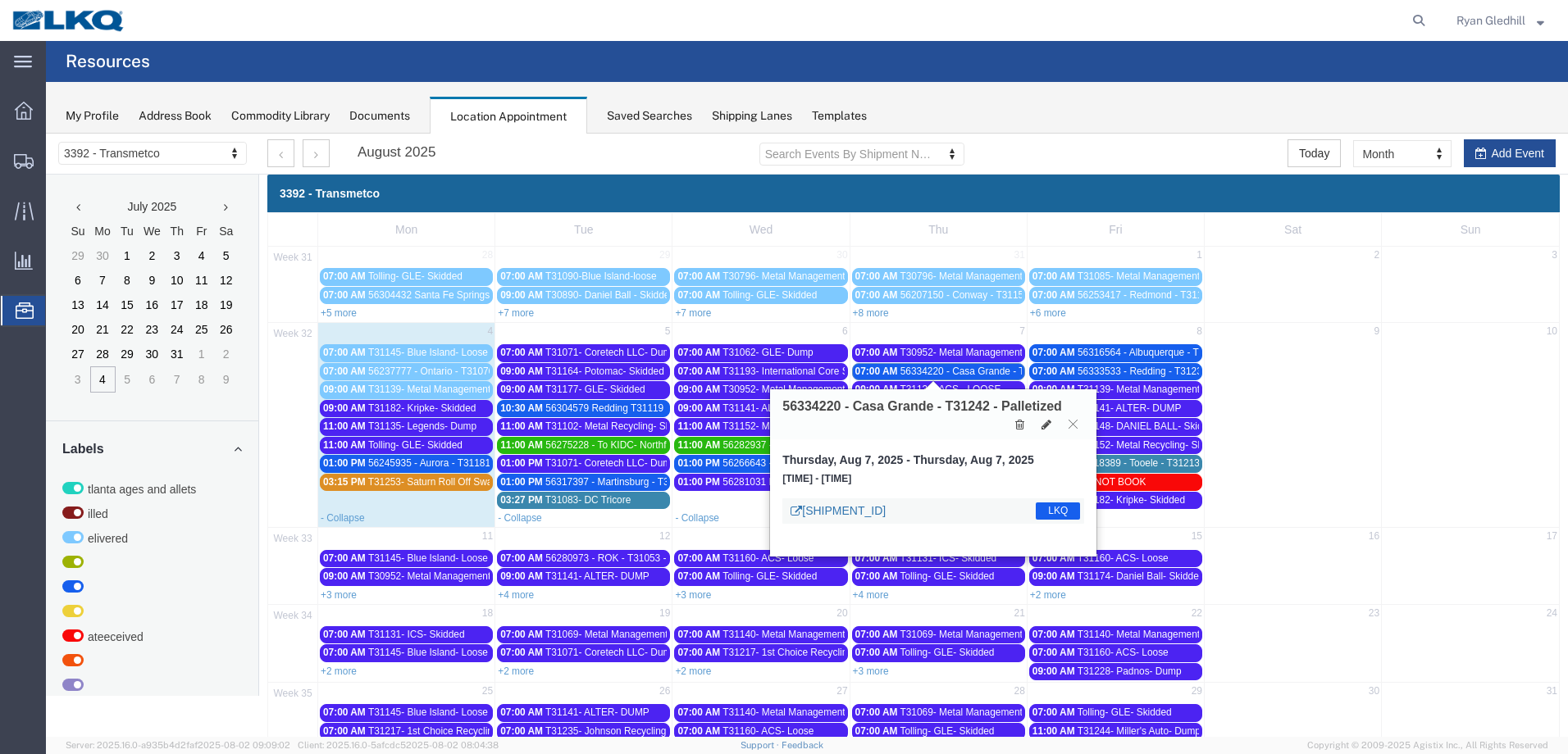 click on "[SHIPMENT_ID]" at bounding box center [838, 511] 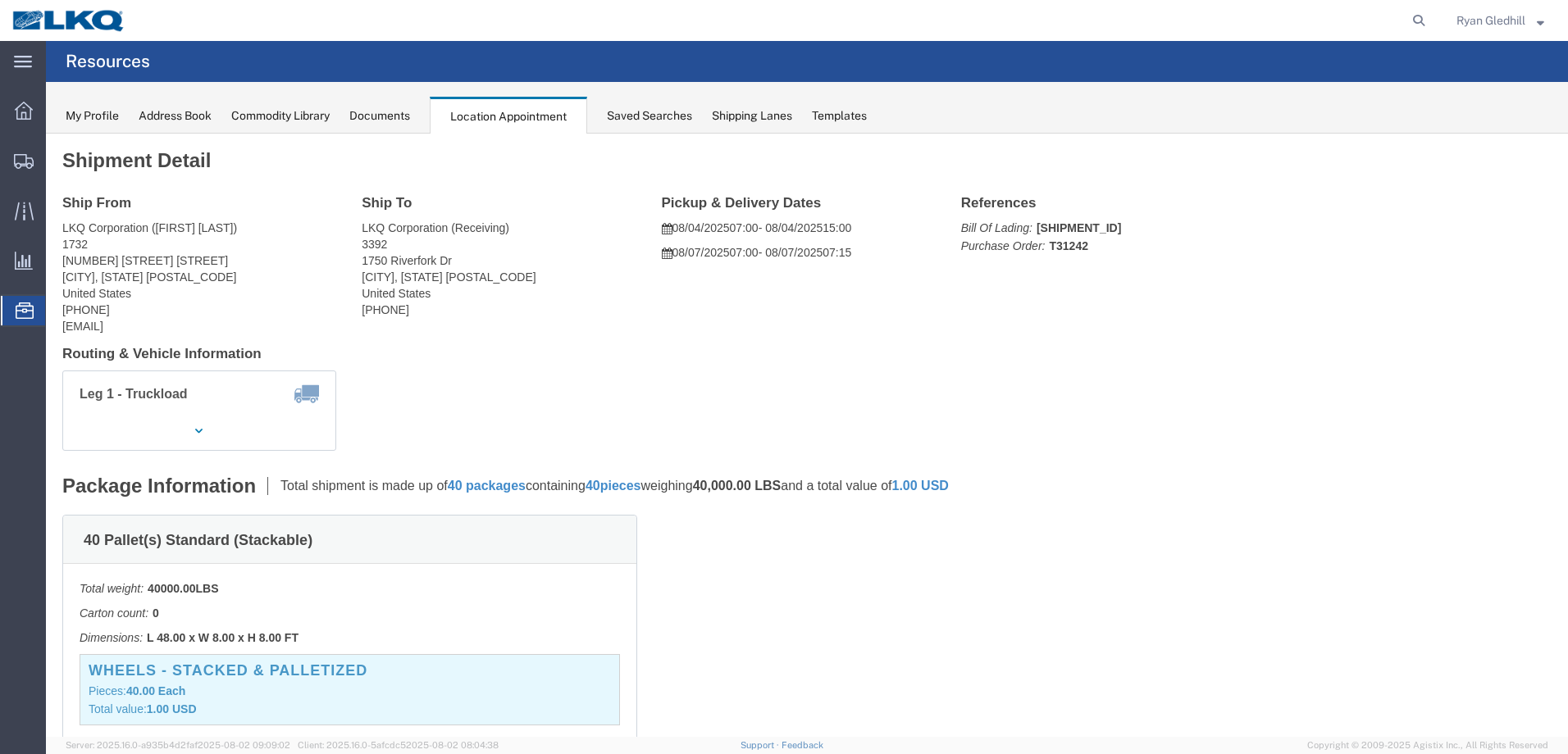click 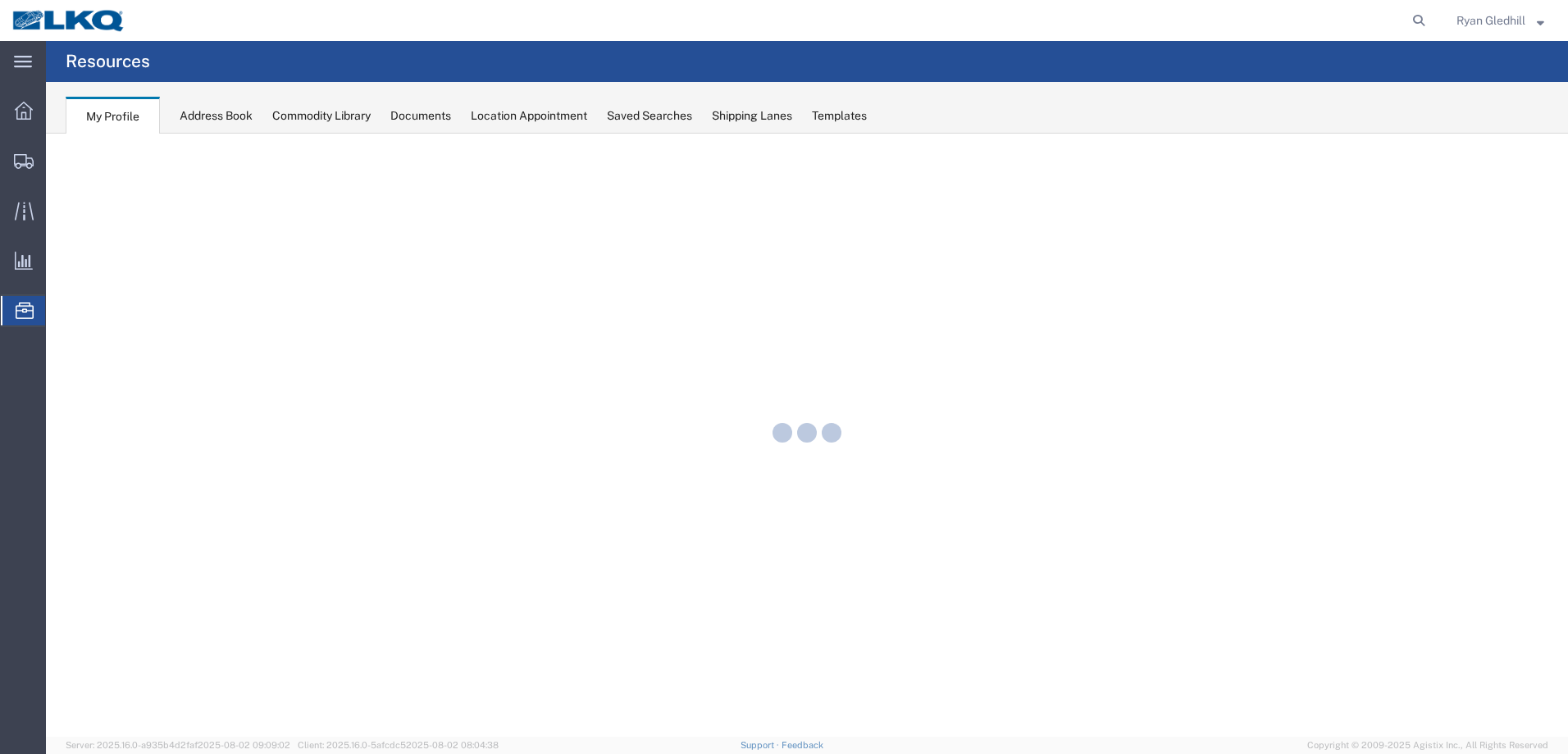 scroll, scrollTop: 0, scrollLeft: 0, axis: both 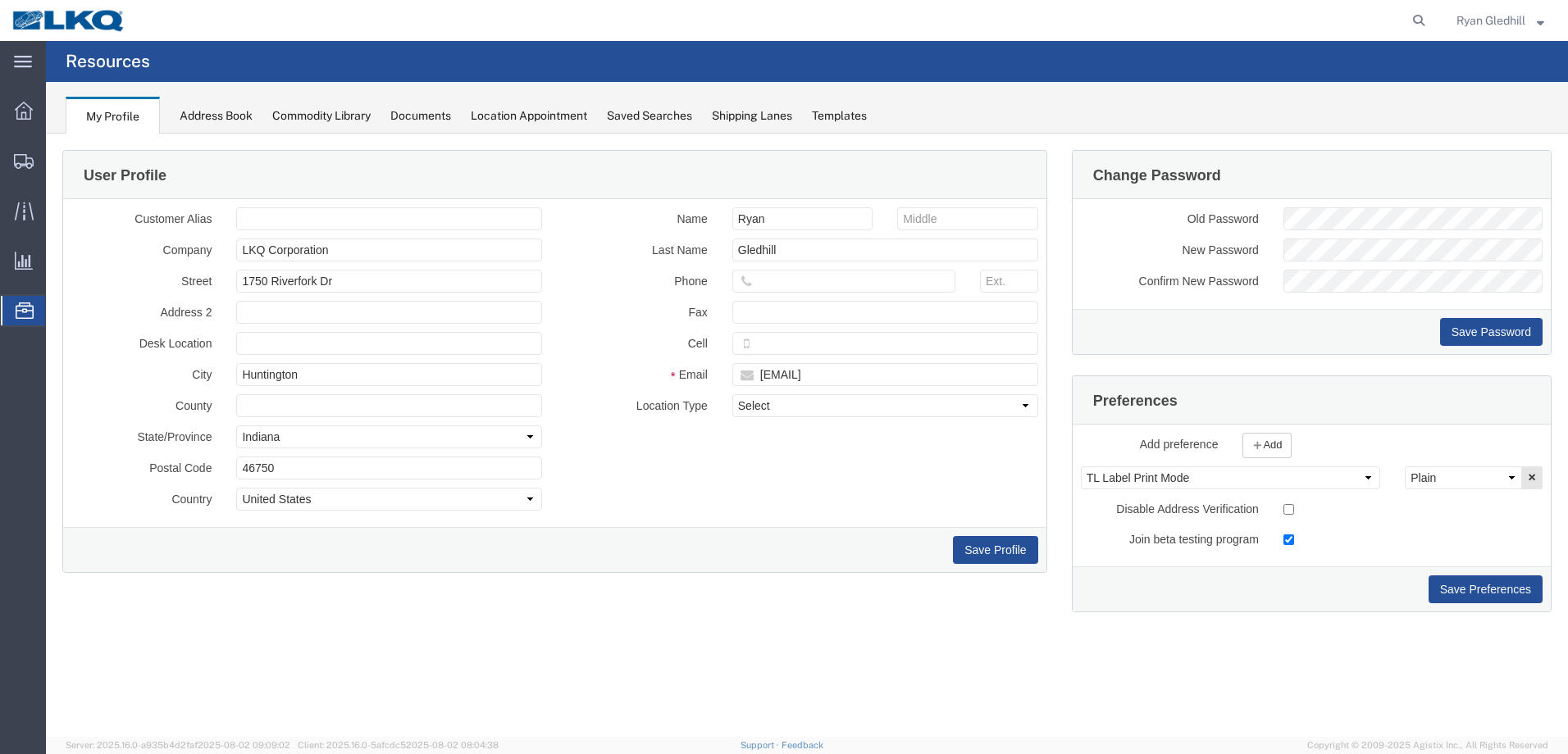 click on "Location Appointment" 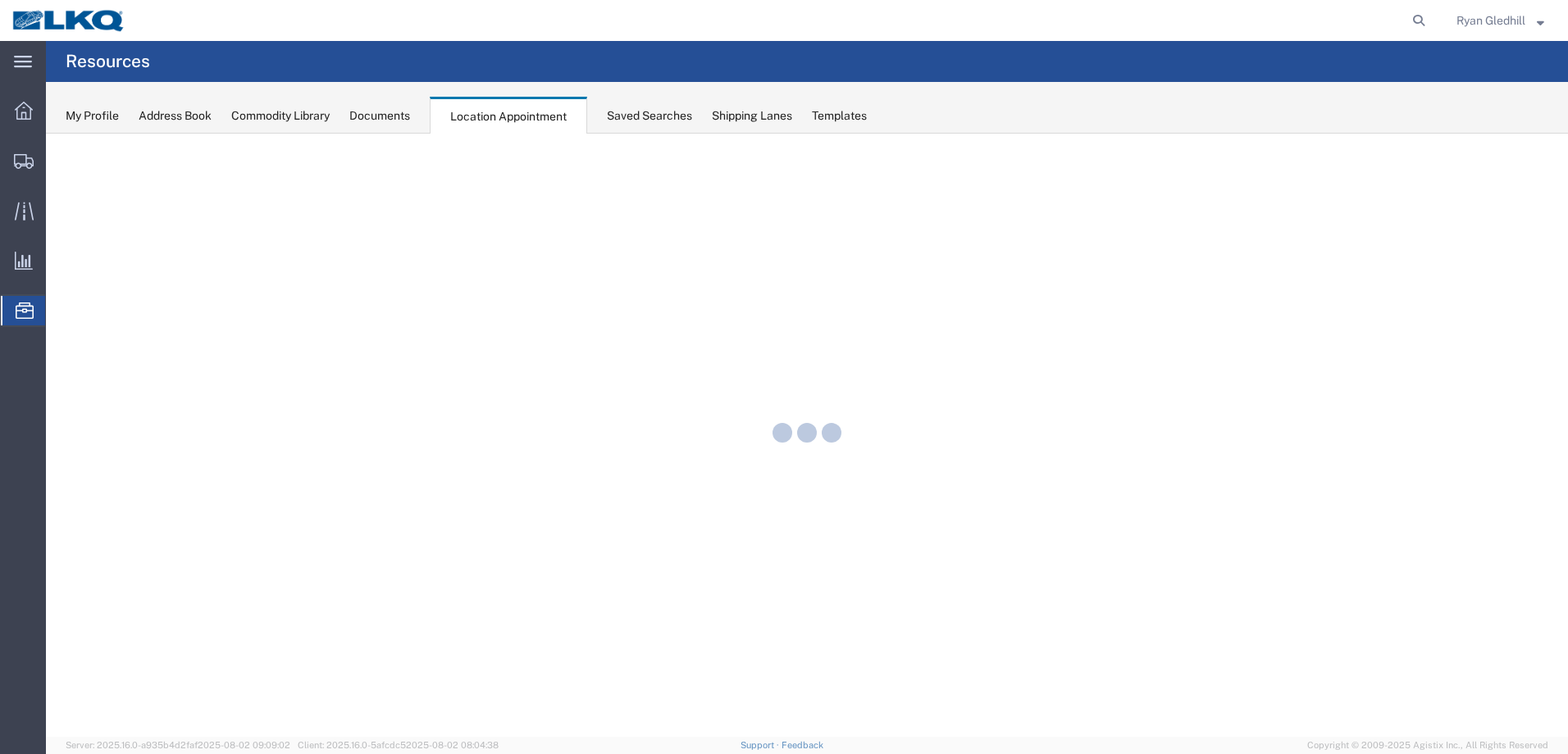 scroll, scrollTop: 0, scrollLeft: 0, axis: both 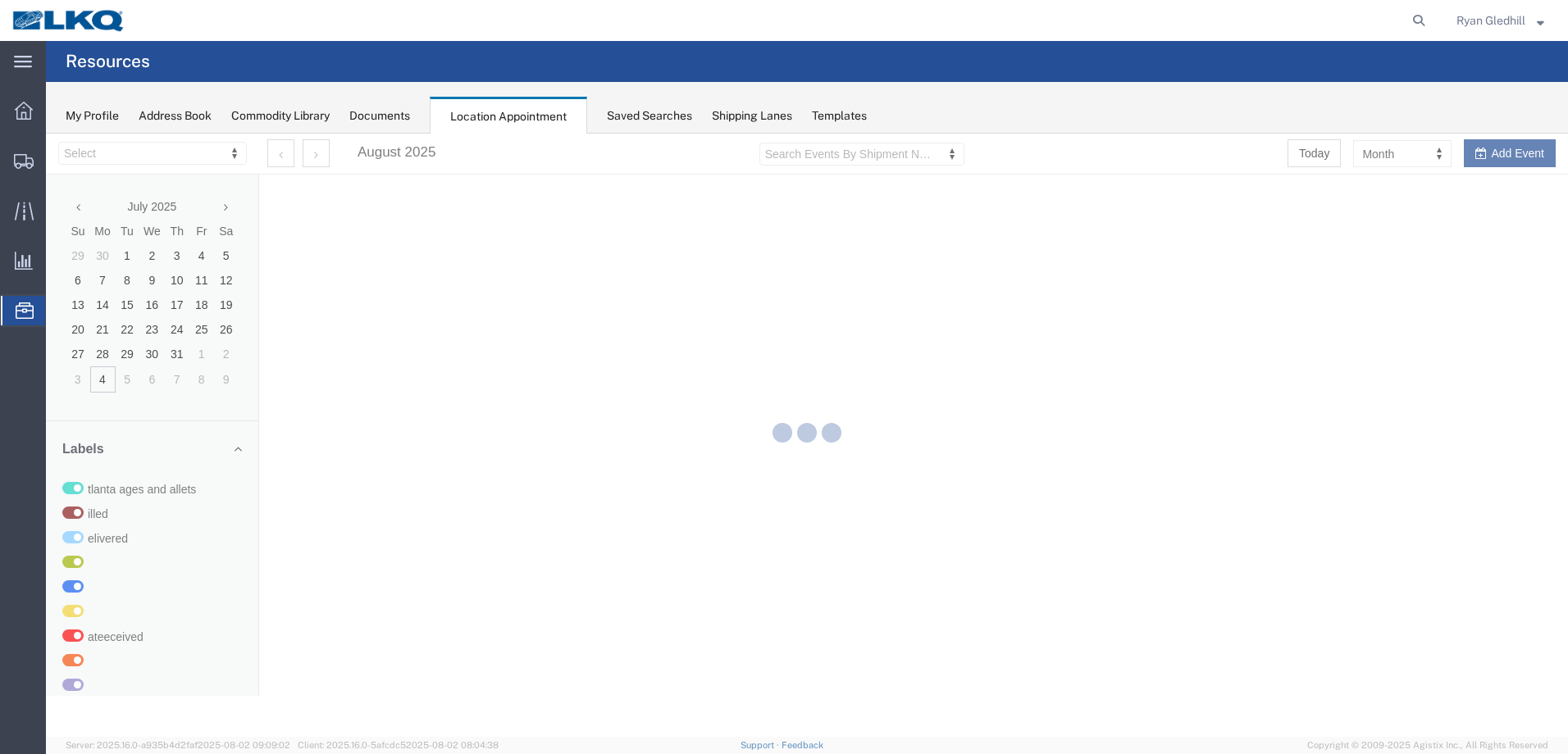 select on "28018" 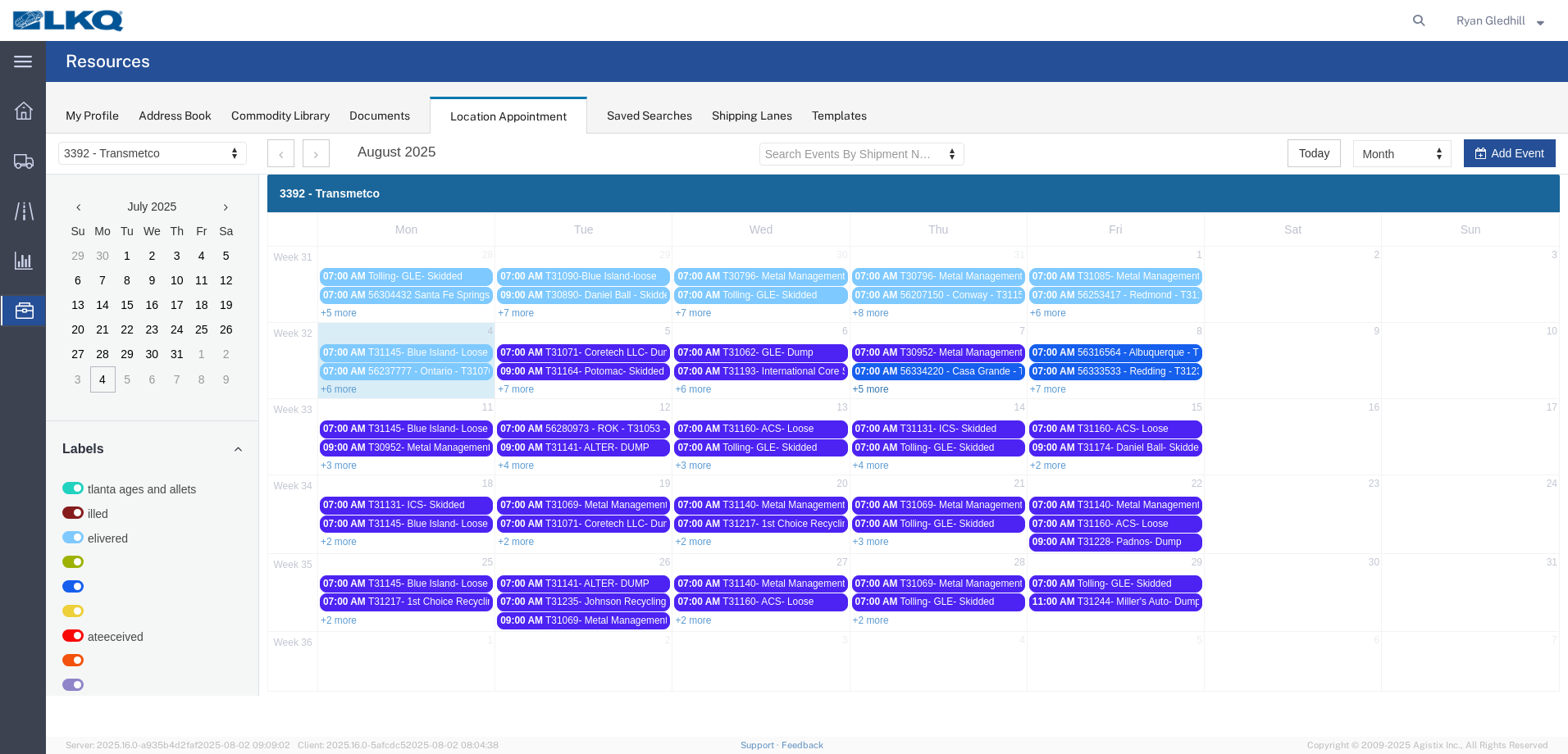 click on "+5 more" at bounding box center (871, 389) 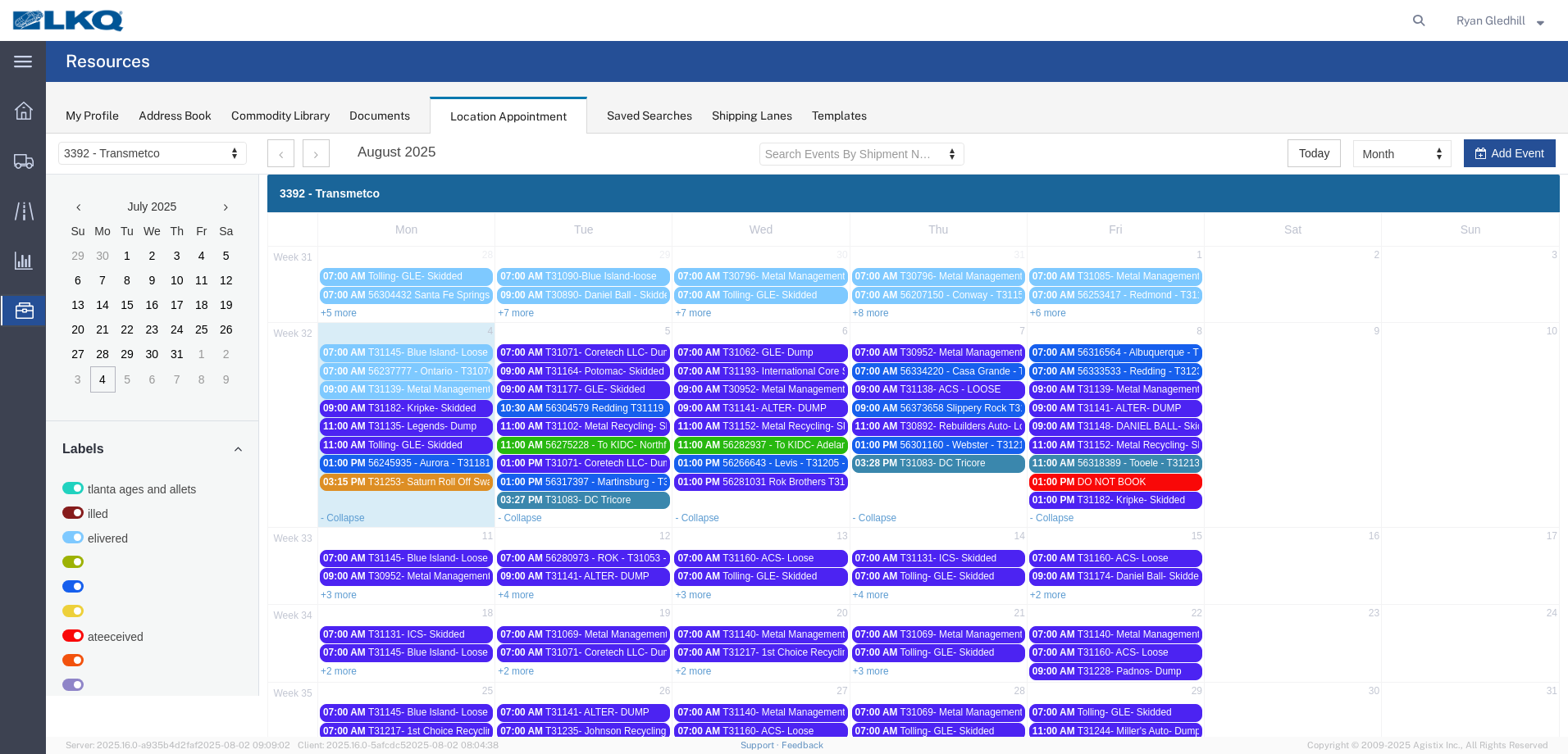 click on "56334220 - Casa Grande - T31242 - Palletized" at bounding box center (1001, 371) 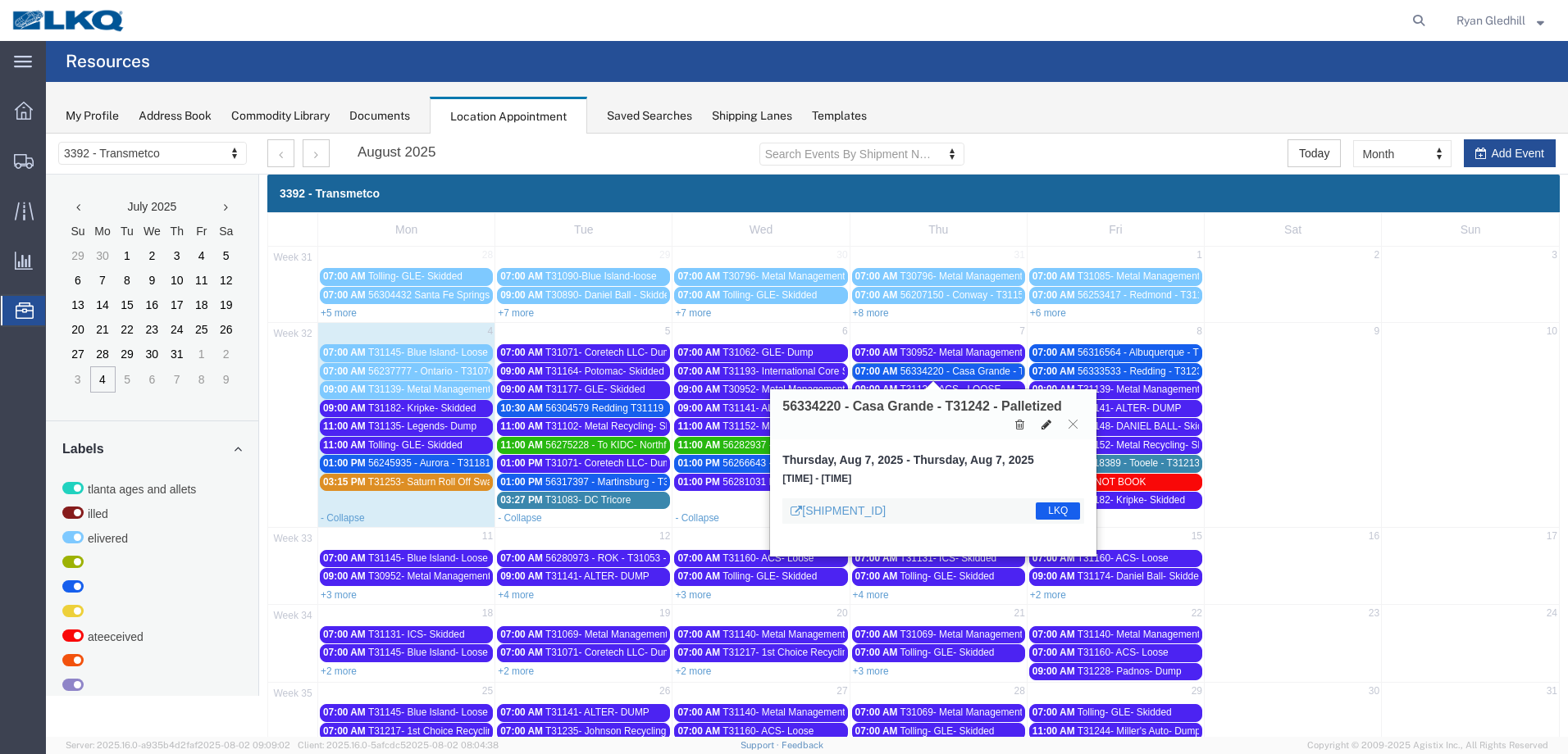 drag, startPoint x: 1051, startPoint y: 418, endPoint x: 990, endPoint y: 405, distance: 62.369865 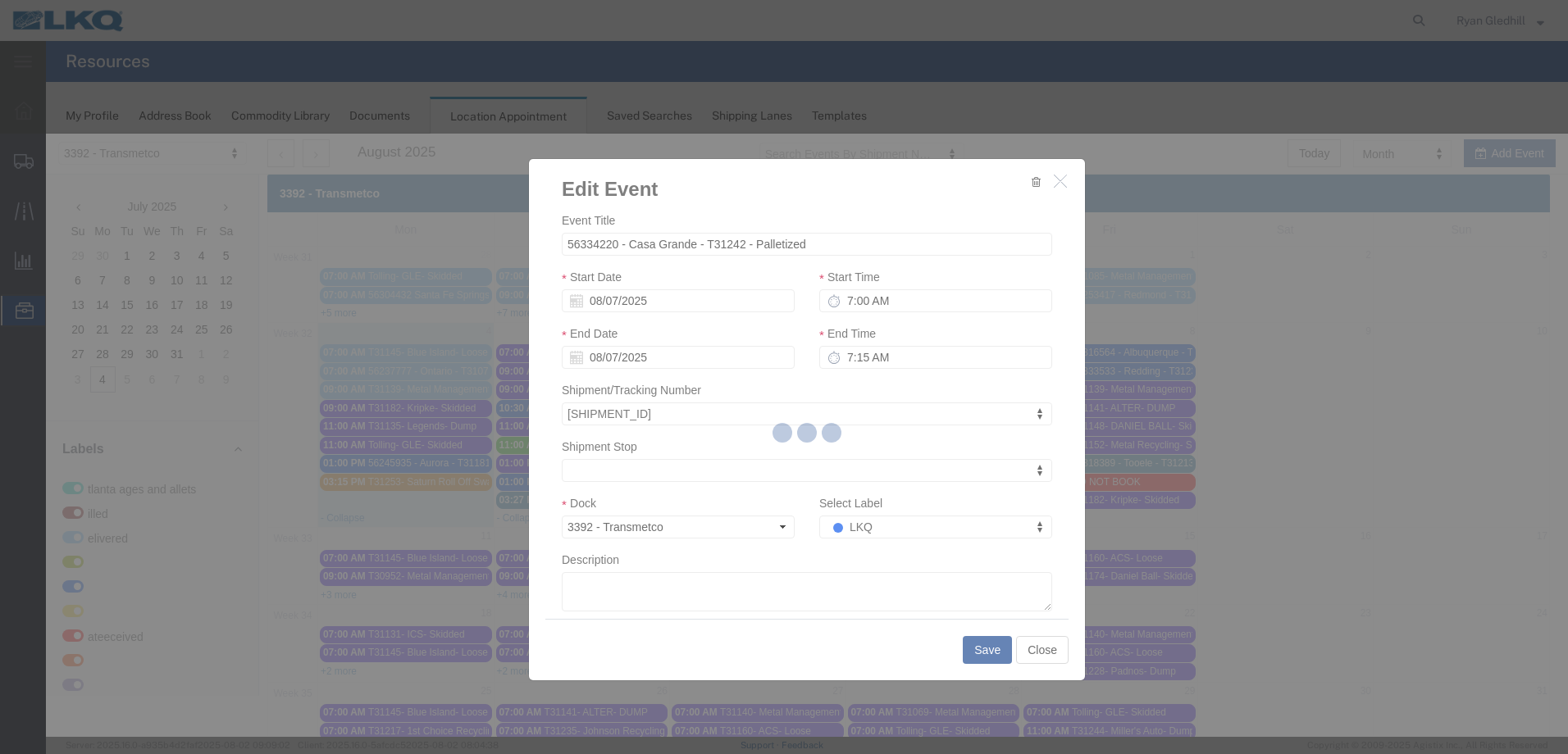 select 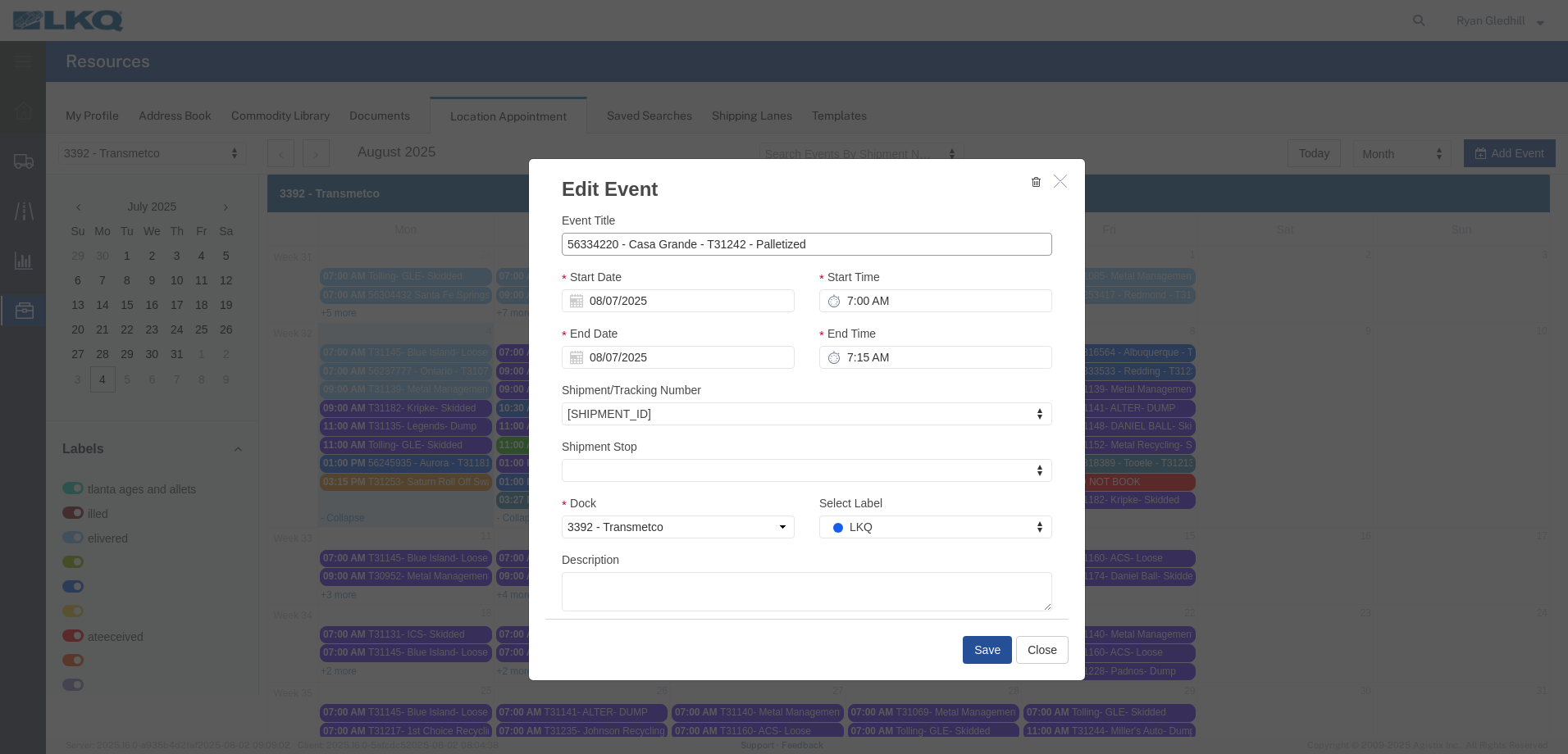 click on "56334220 - Casa Grande - T31242 - Palletized" at bounding box center (807, 244) 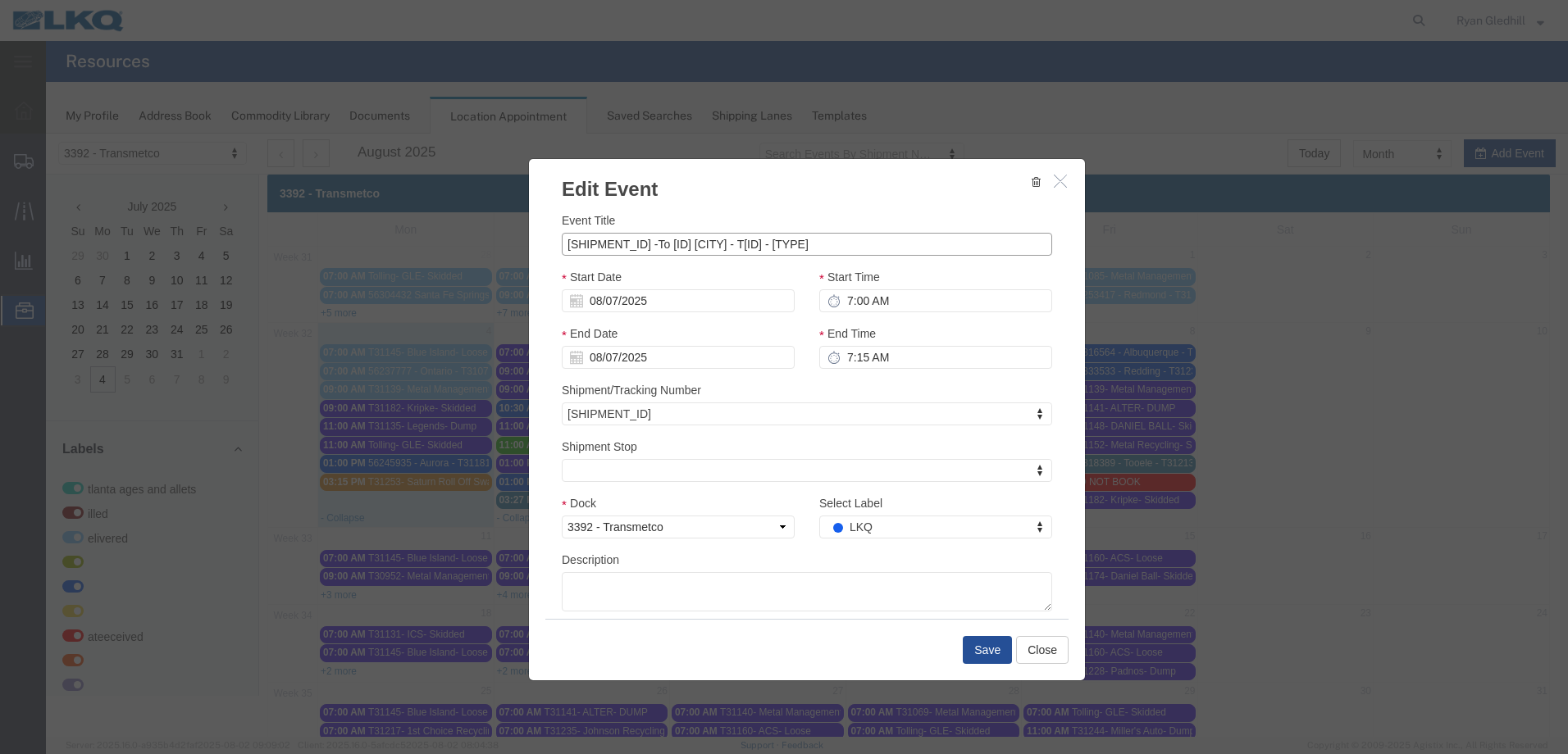 type on "[SHIPMENT_ID] -To [ID] [CITY] - T[ID] - [TYPE]" 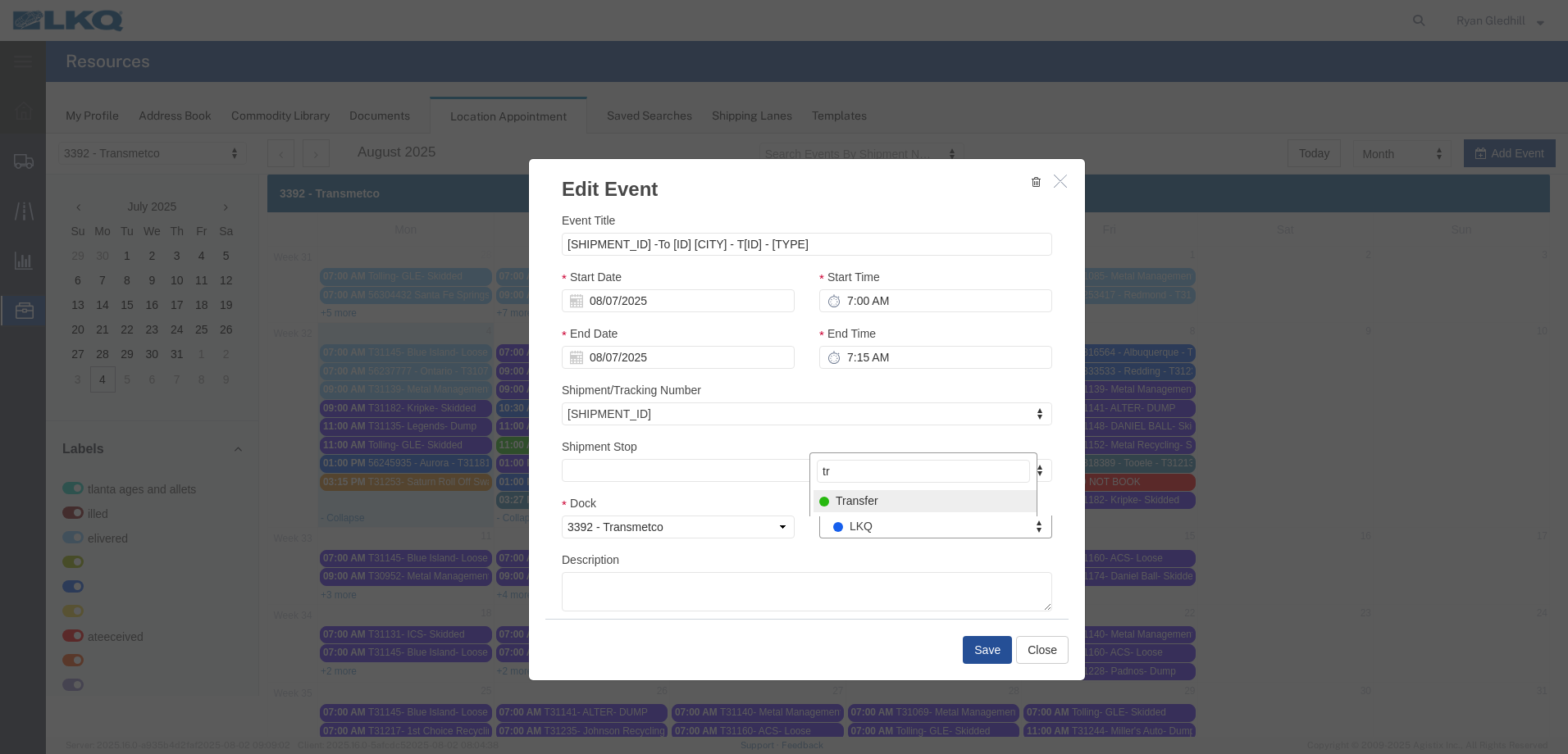 type on "tr" 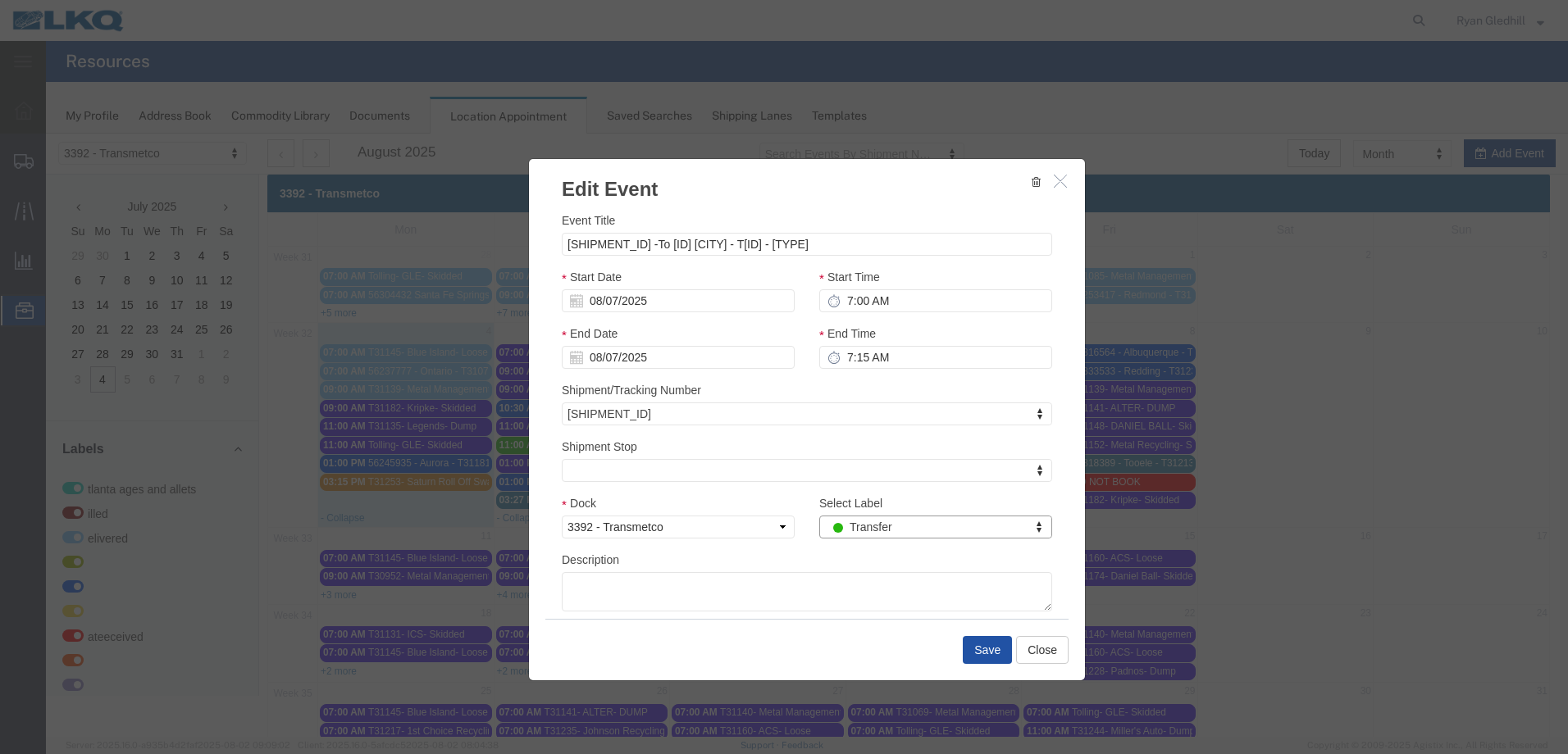 click on "Save" at bounding box center (987, 650) 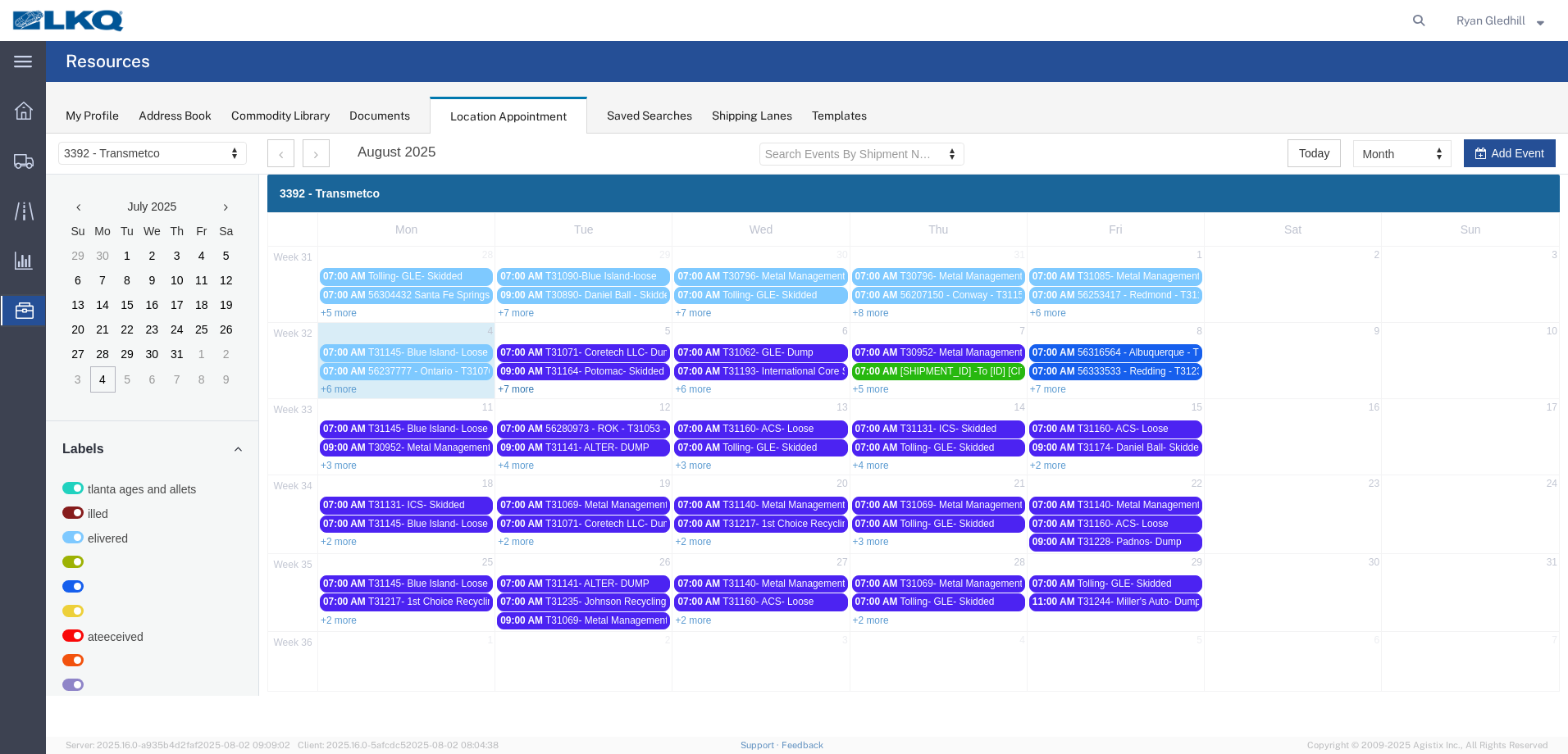 click on "+7 more" at bounding box center [516, 389] 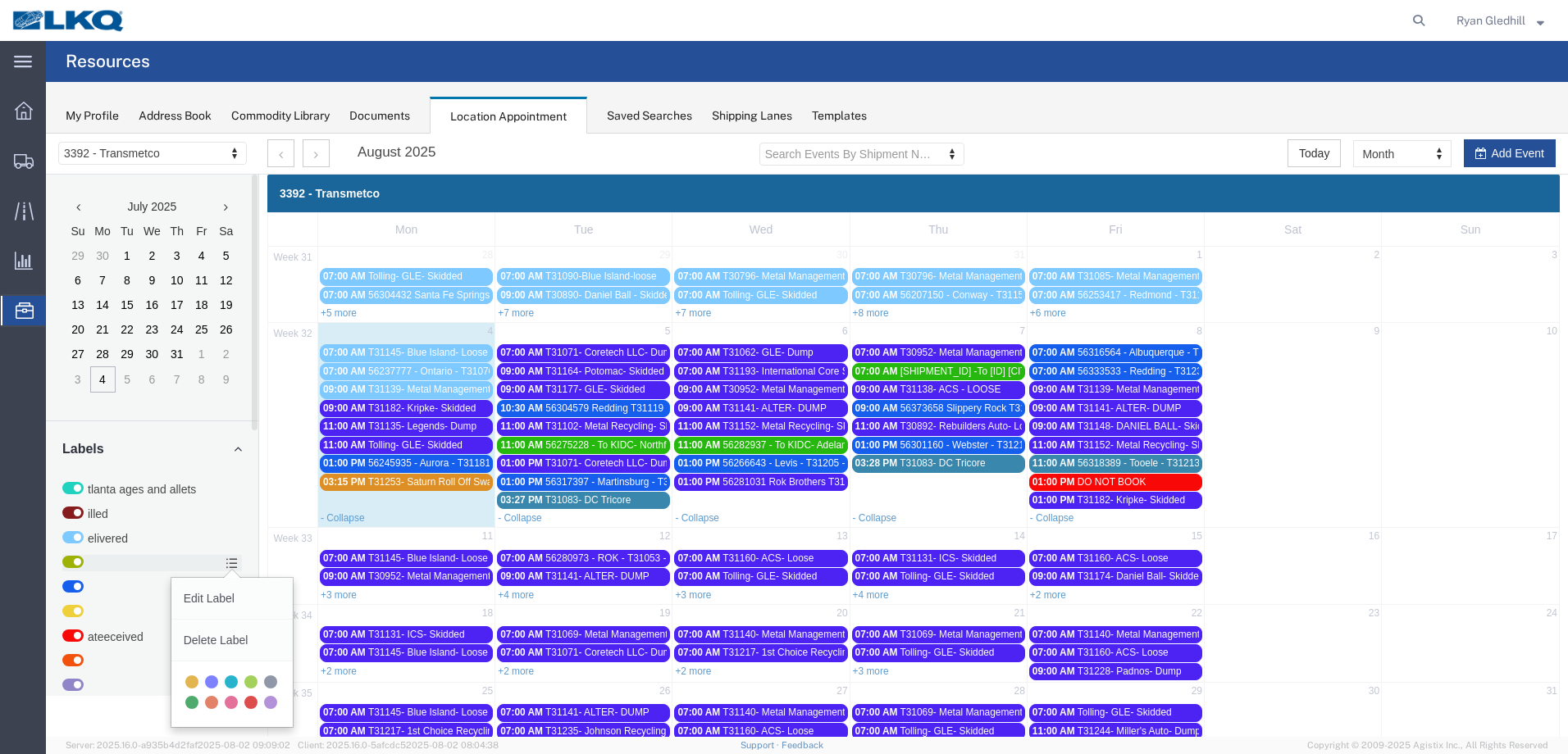 click on "56275228 - To KIDC- Northfield - T31209 - Palletized" at bounding box center [659, 445] 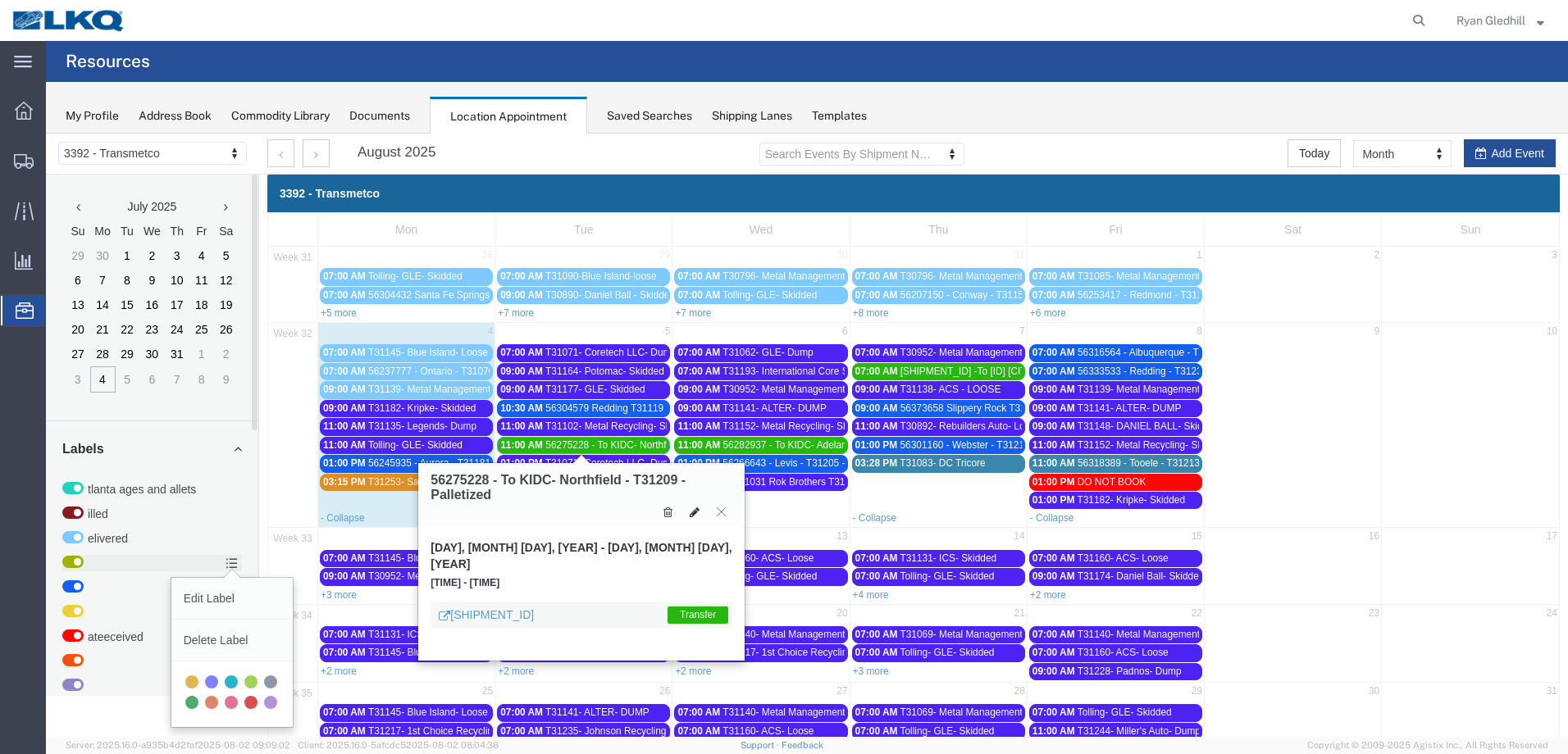click at bounding box center [695, 512] 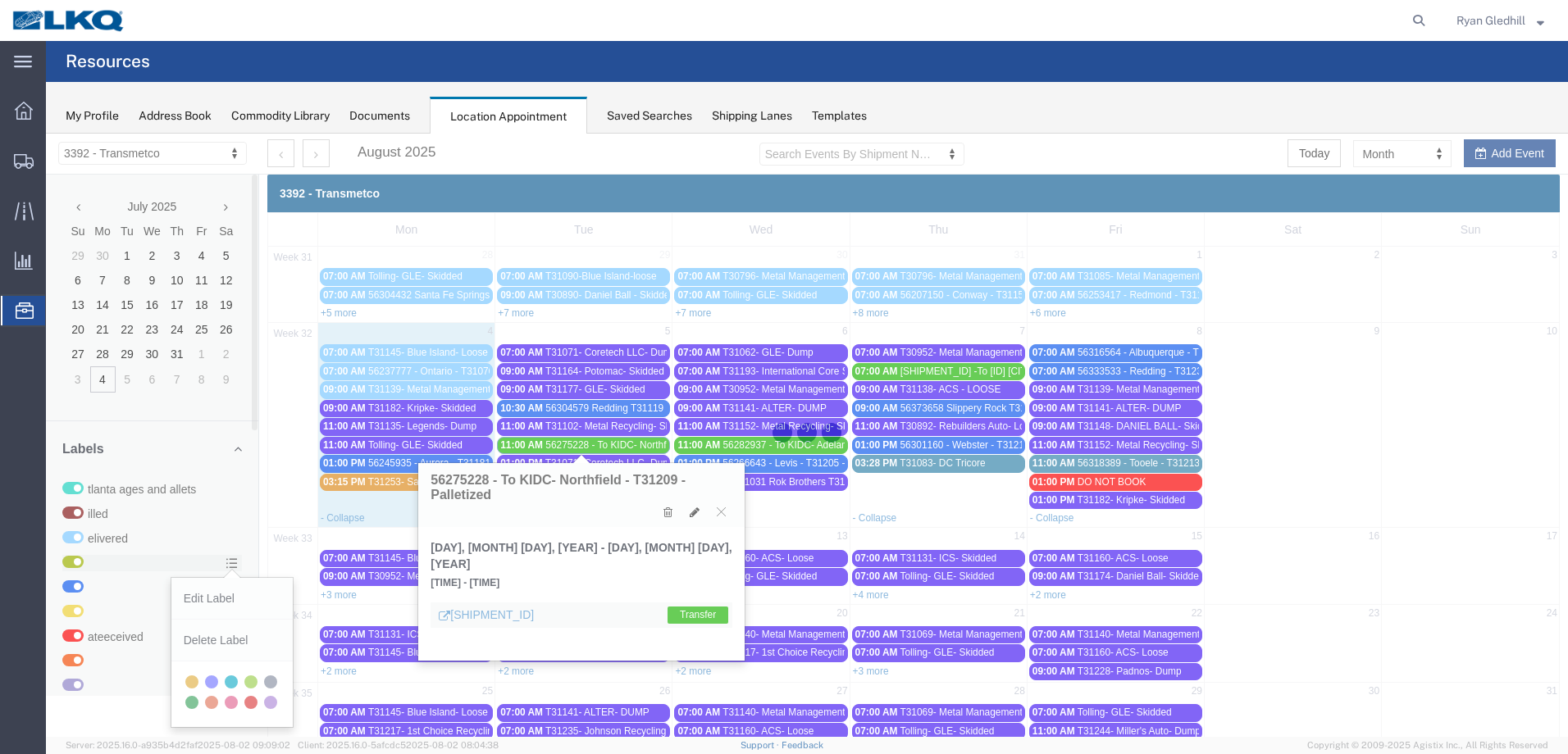 select on "100" 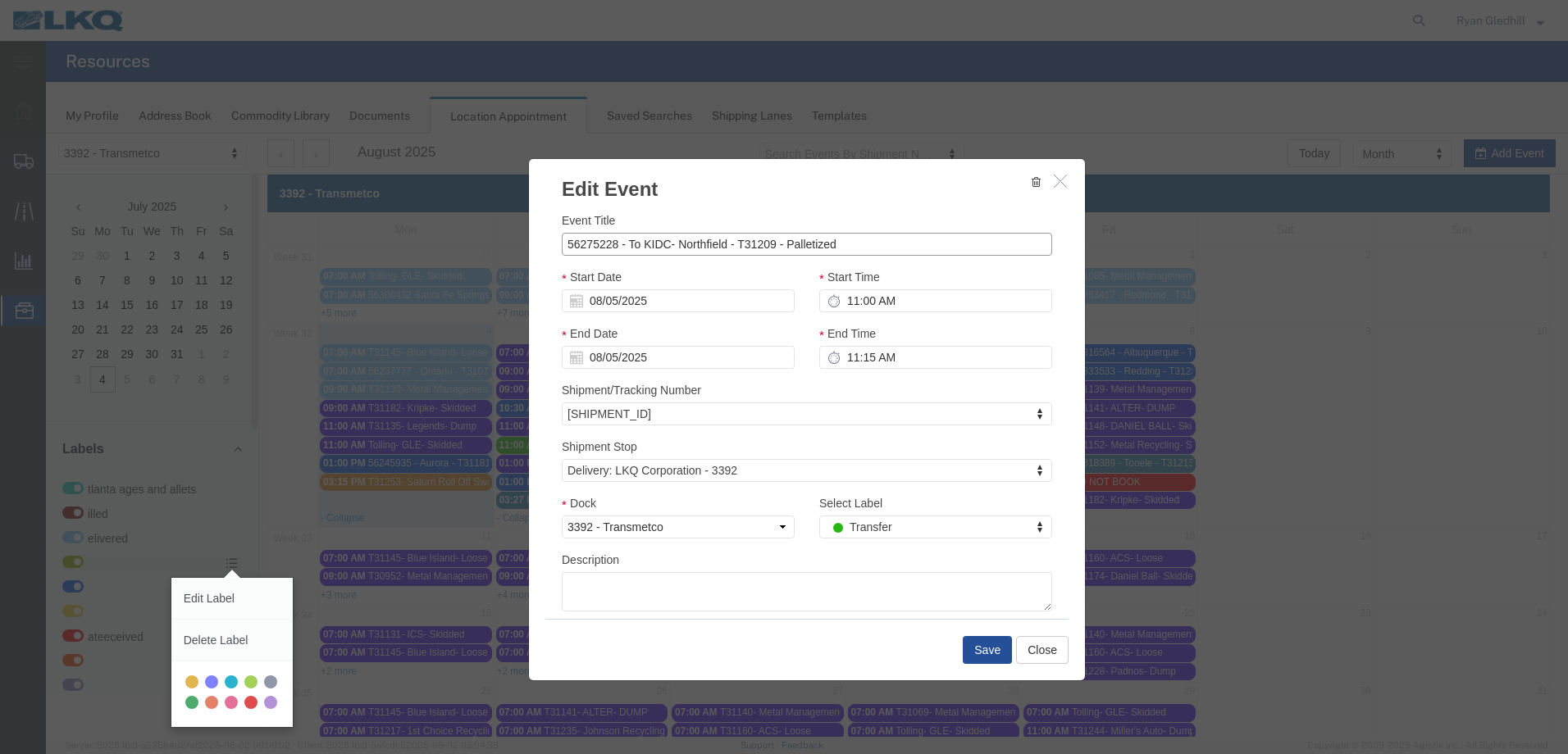 drag, startPoint x: 849, startPoint y: 243, endPoint x: 554, endPoint y: 248, distance: 295.04 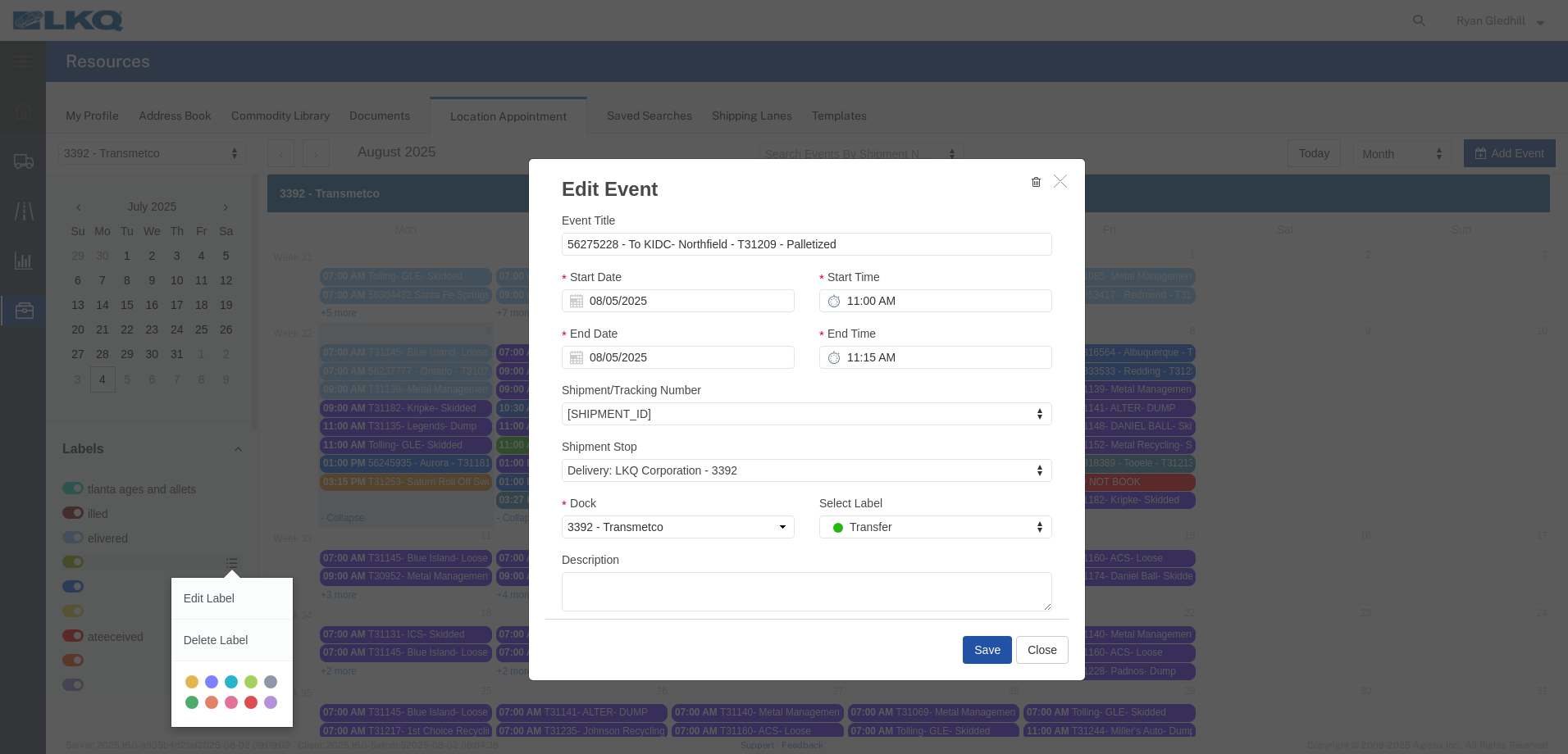 click on "Save" at bounding box center [987, 650] 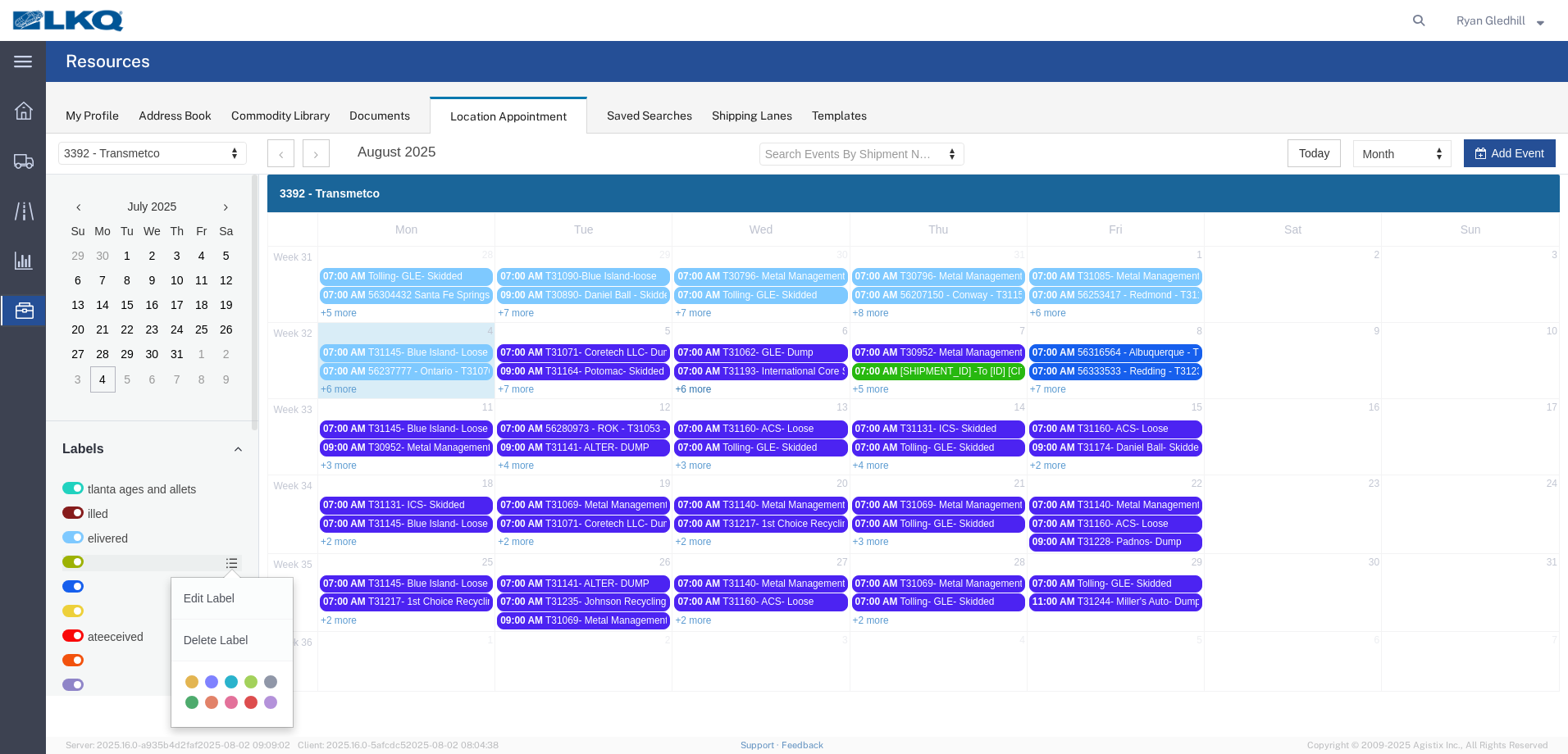 click on "+6 more" at bounding box center [693, 389] 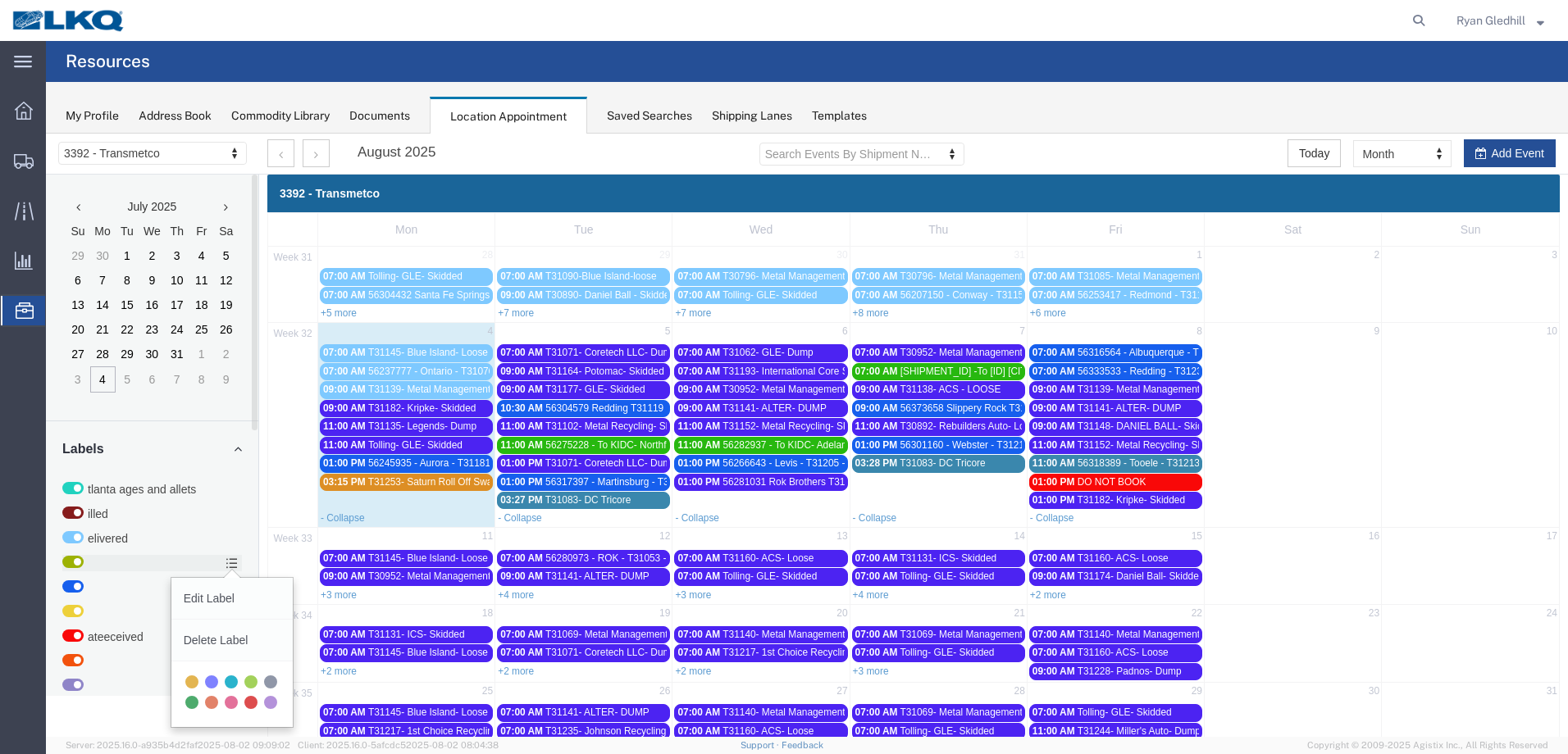 click on "56282937 - To KIDC- Adelanto - T31212 - Palletized" at bounding box center [836, 445] 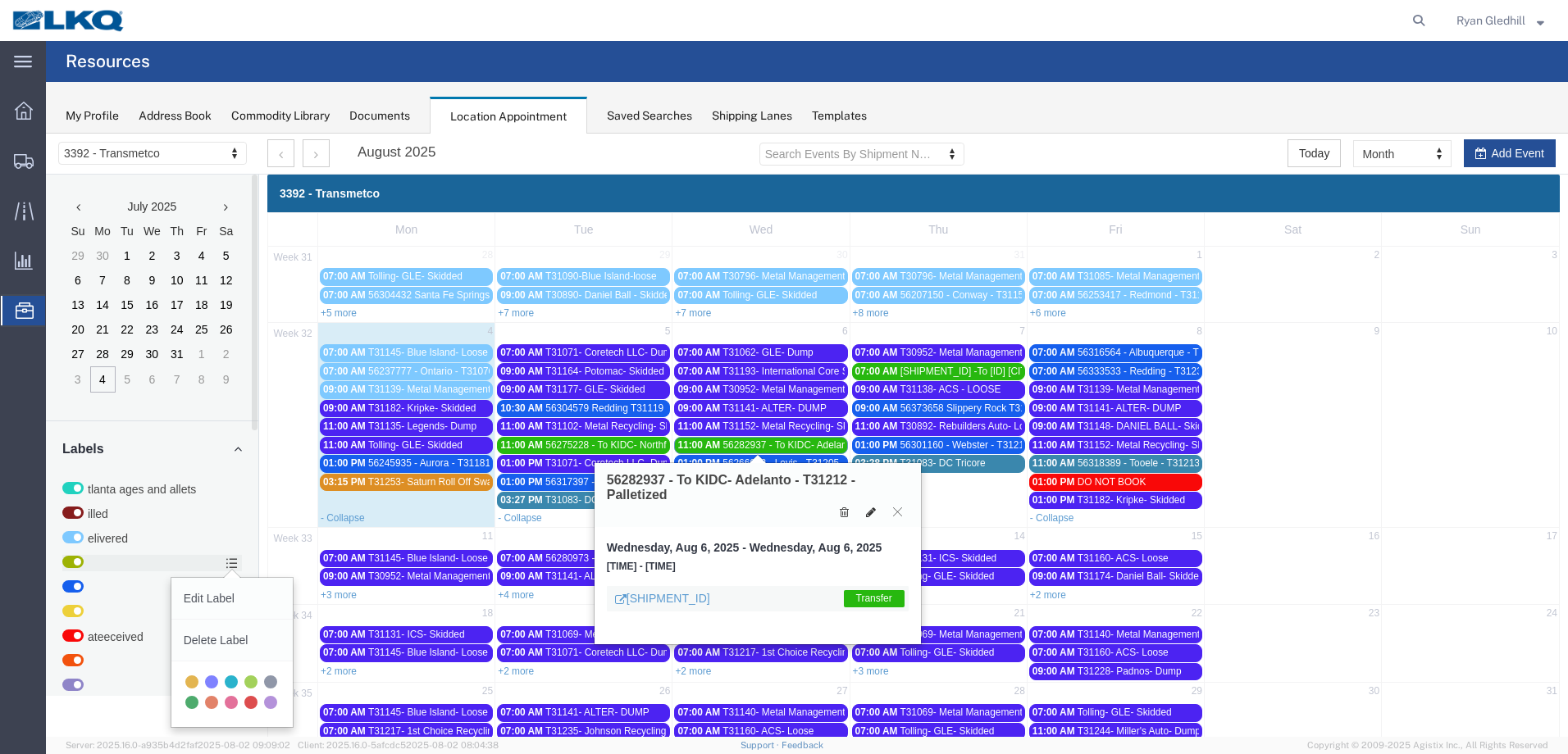 click at bounding box center (871, 512) 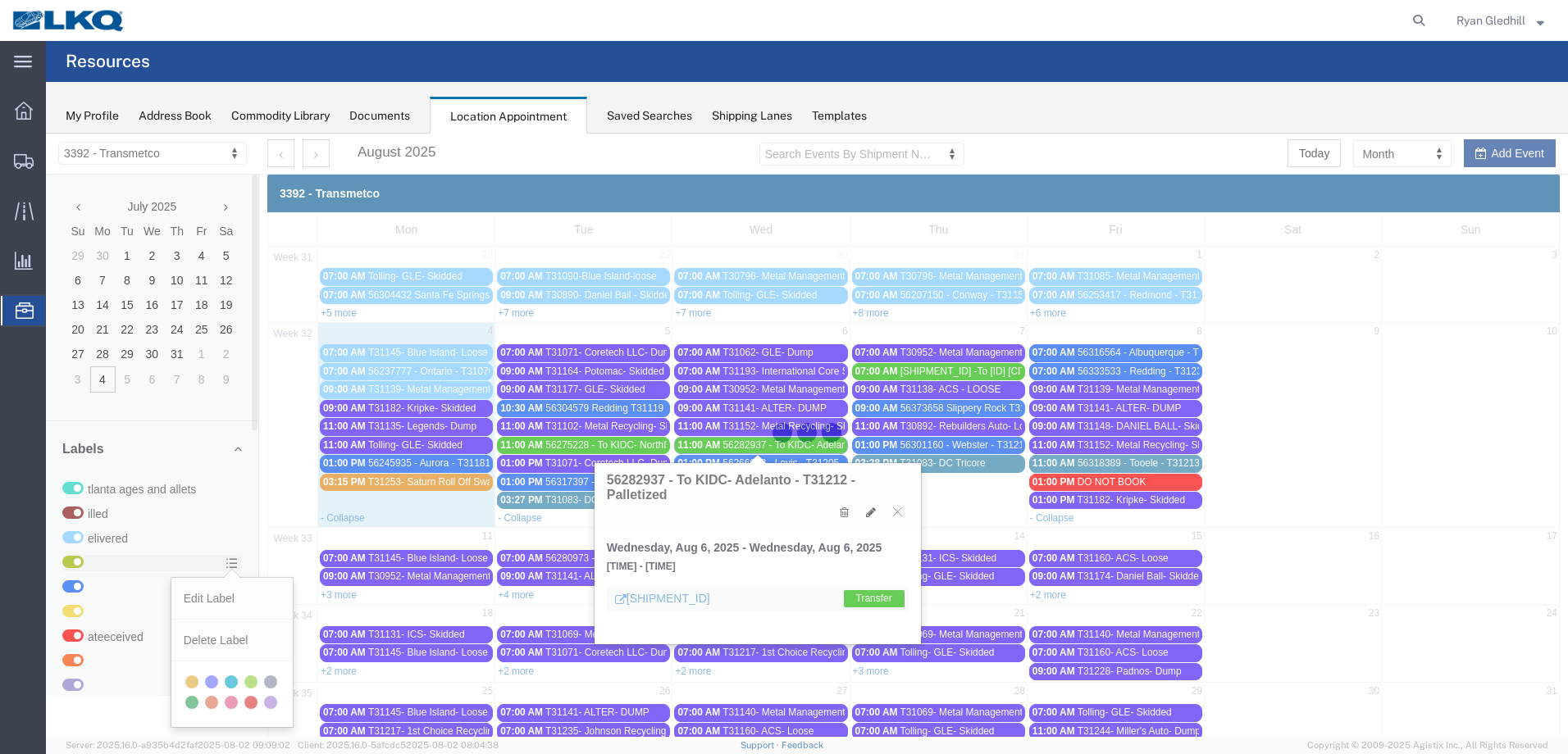select on "100" 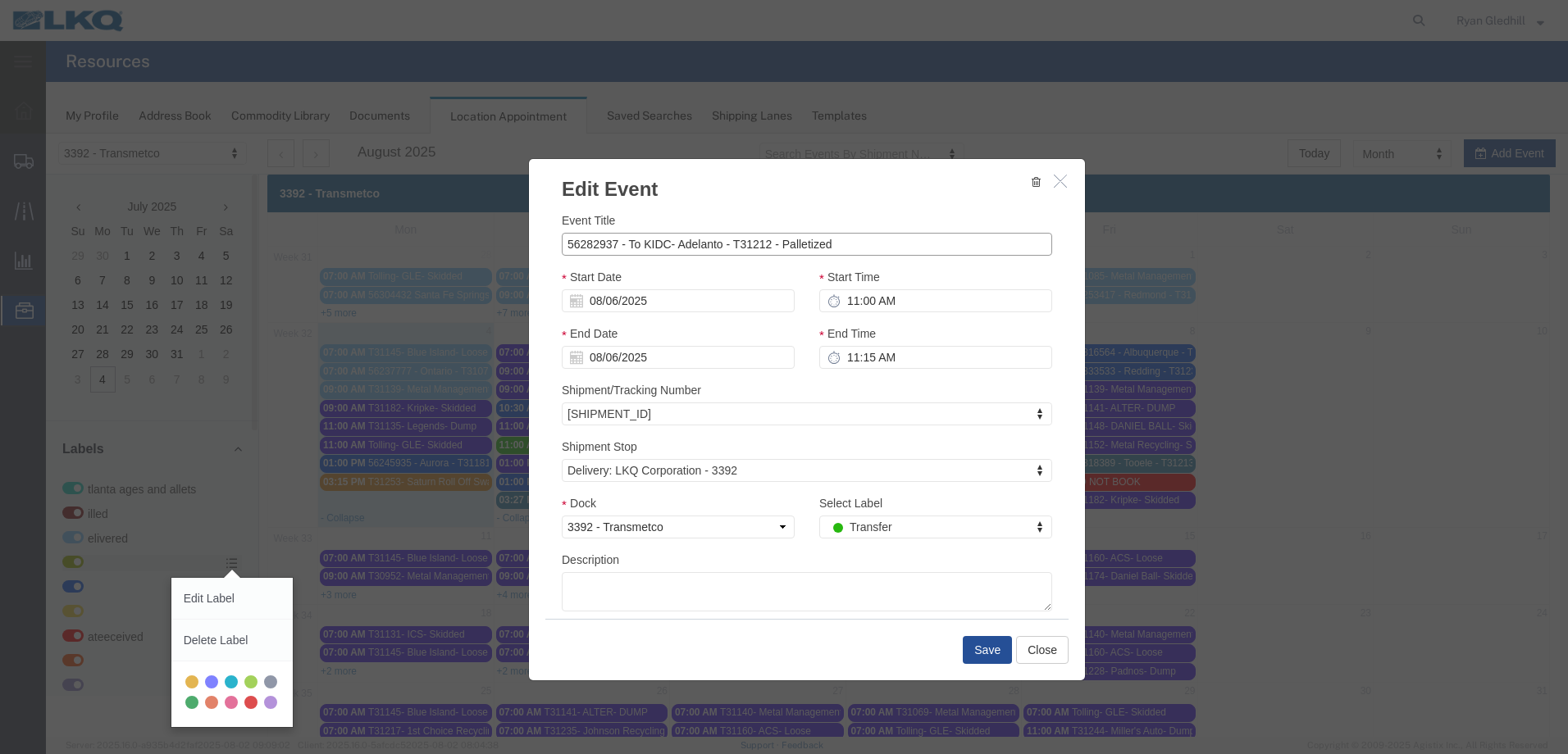drag, startPoint x: 839, startPoint y: 245, endPoint x: 554, endPoint y: 252, distance: 285.086 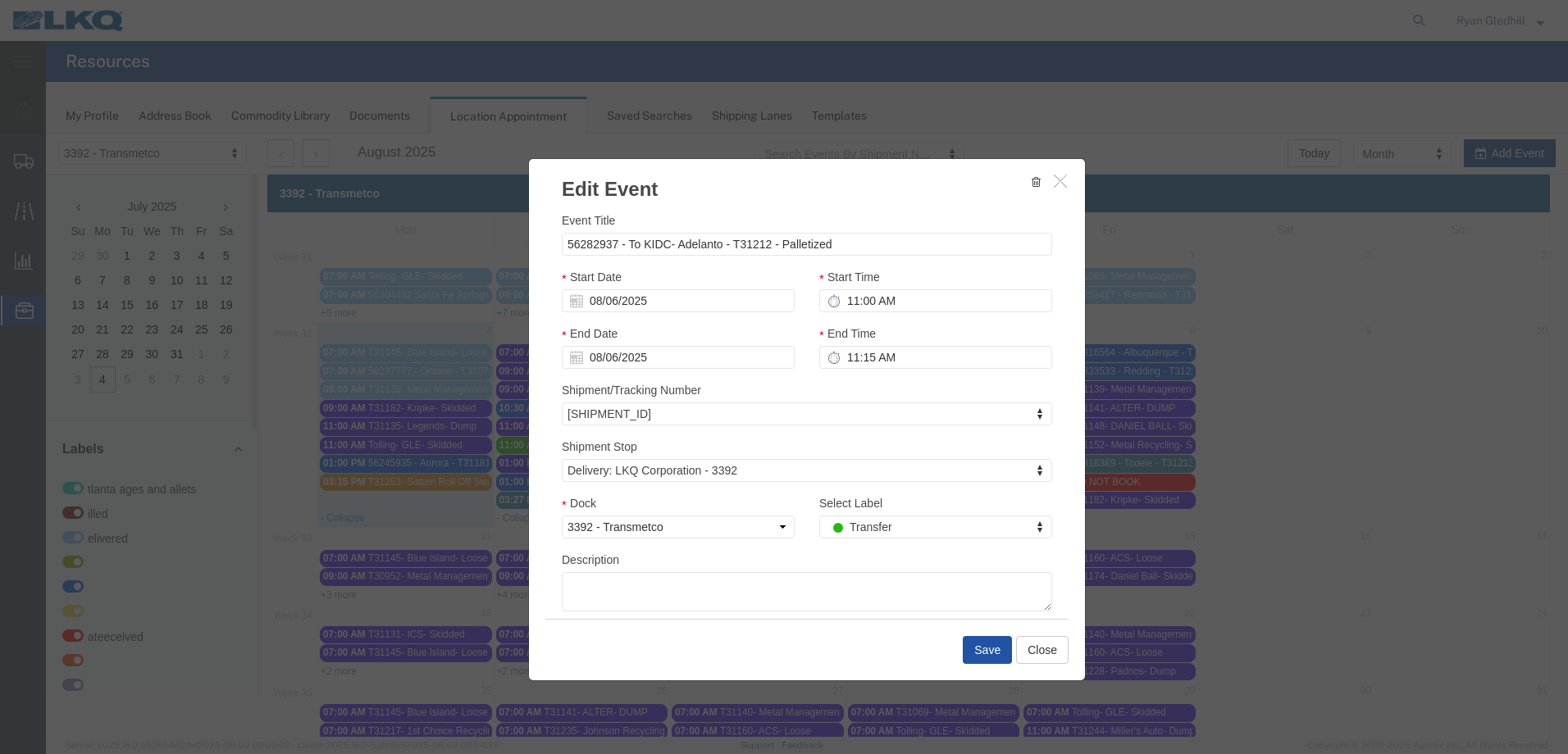 click on "Save" at bounding box center [987, 650] 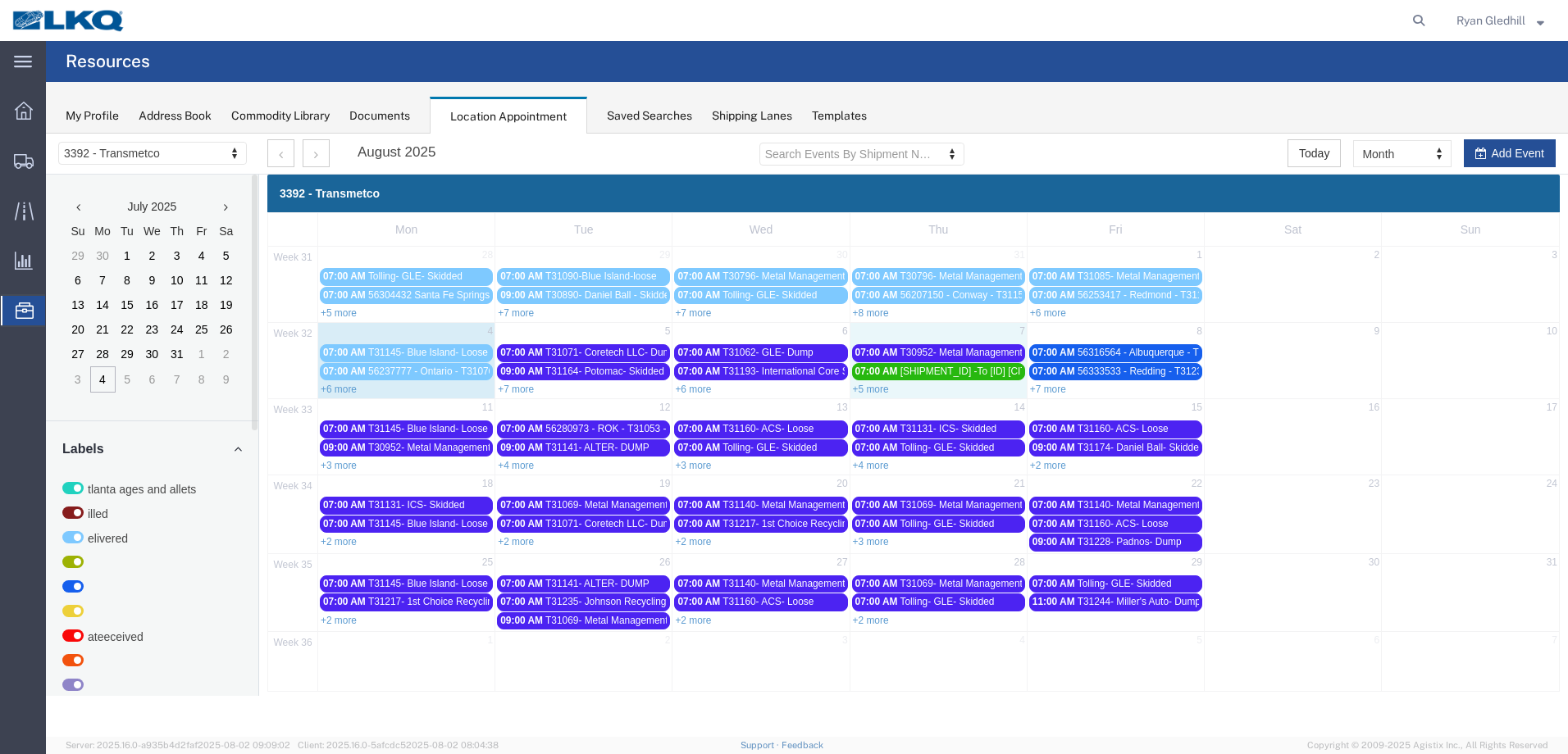 click on "+5 more" at bounding box center (938, 388) 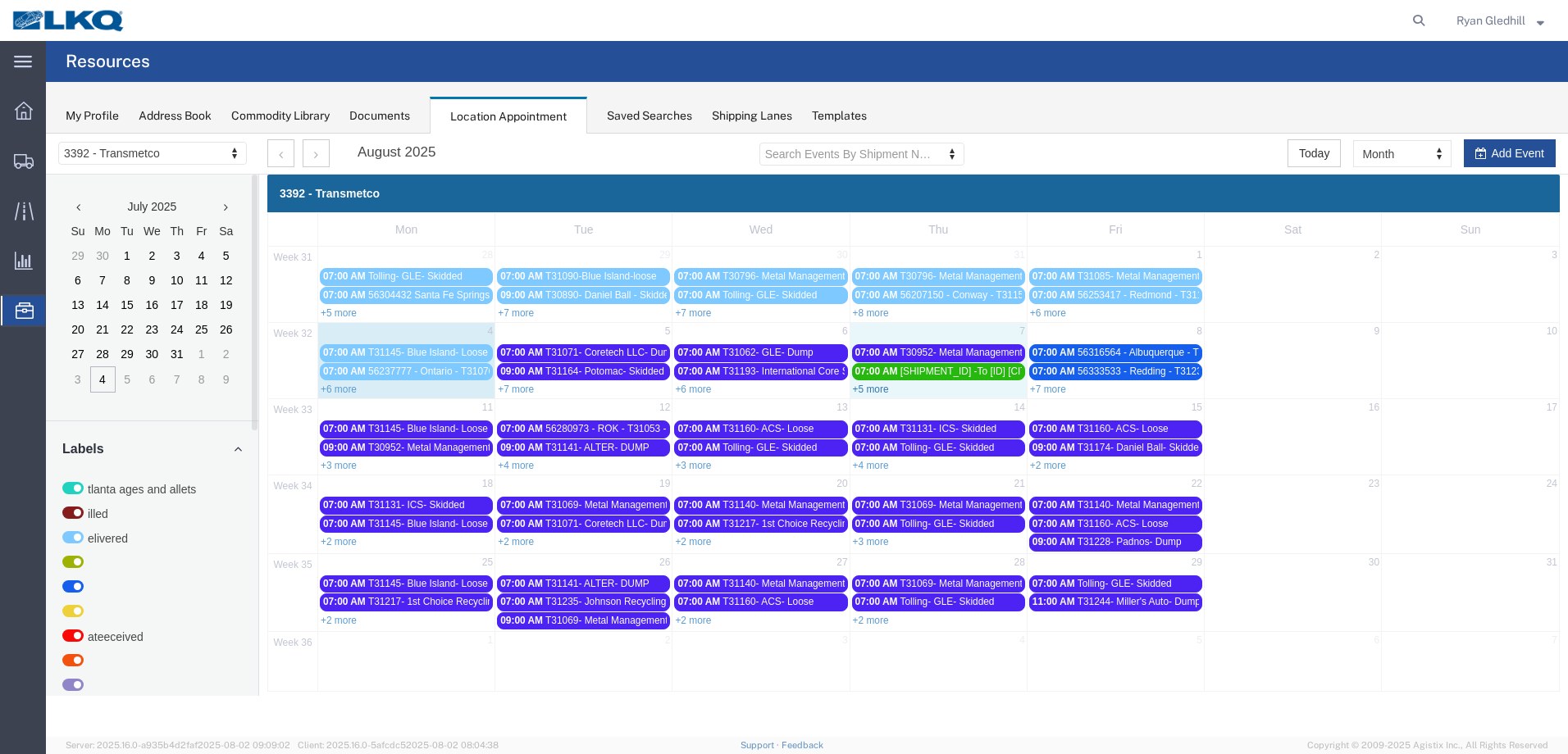 select on "1" 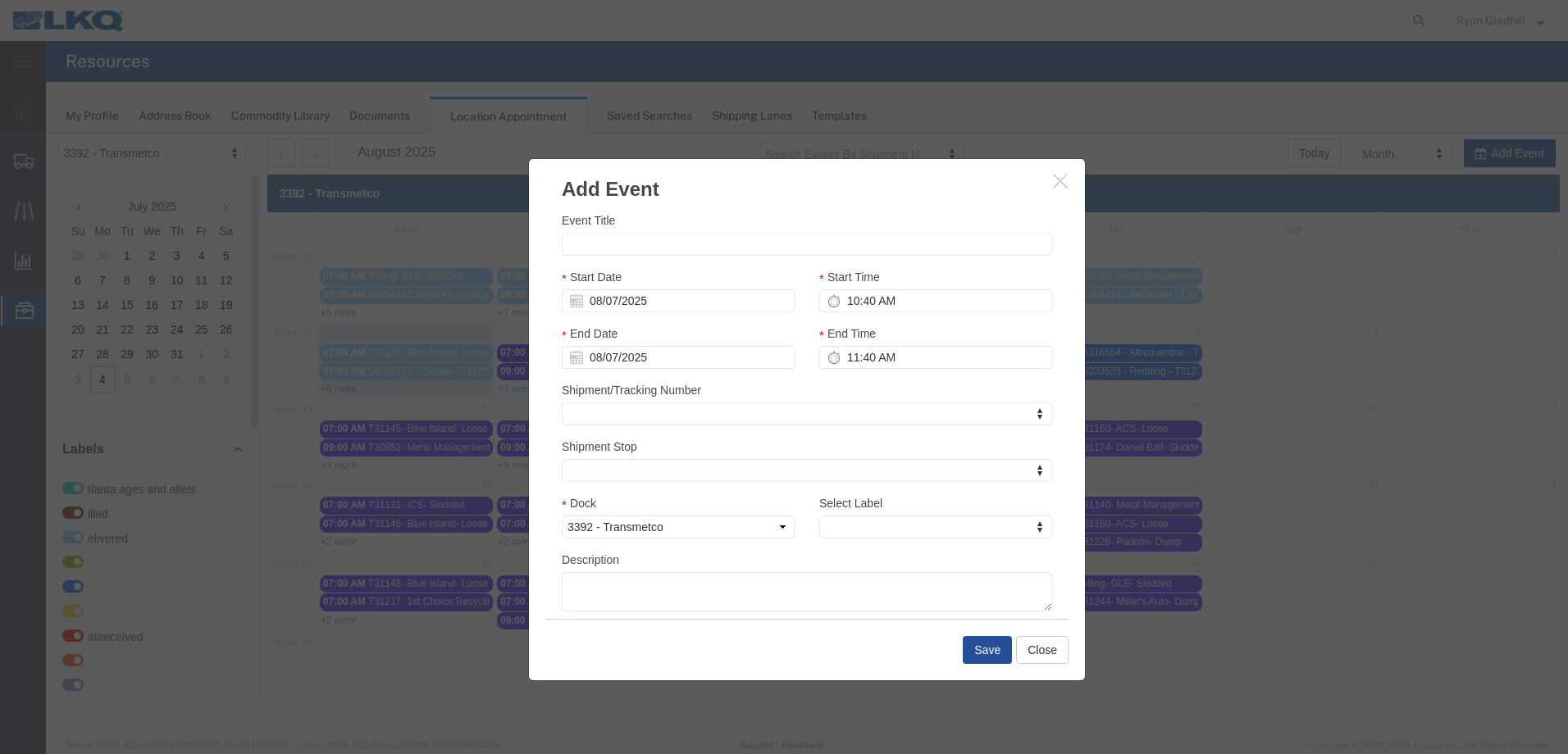 click at bounding box center (1060, 180) 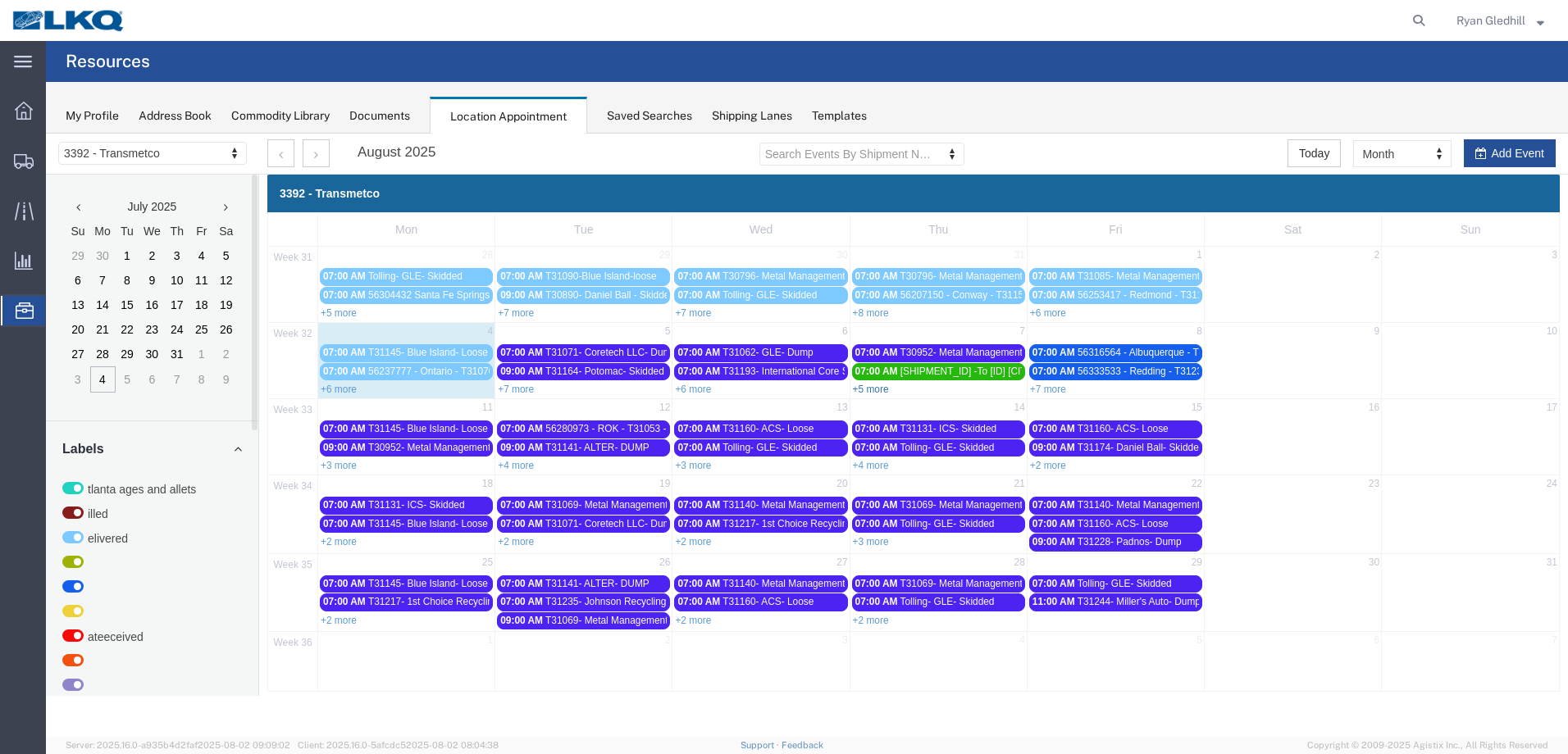 click on "+5 more" at bounding box center (871, 389) 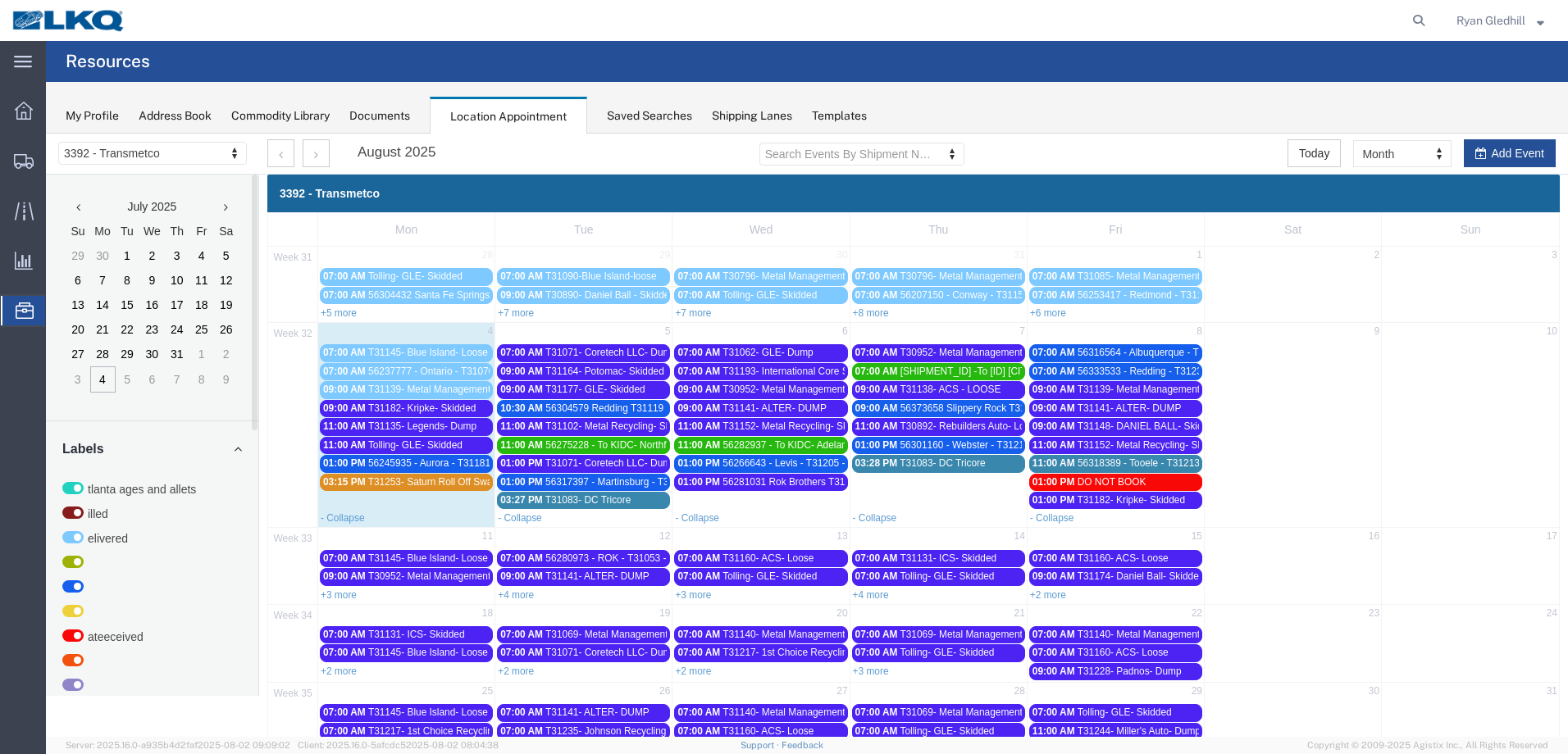 click on "[SHIPMENT_ID] -To [ID] [CITY] - T[ID] - [TYPE]" at bounding box center [1003, 371] 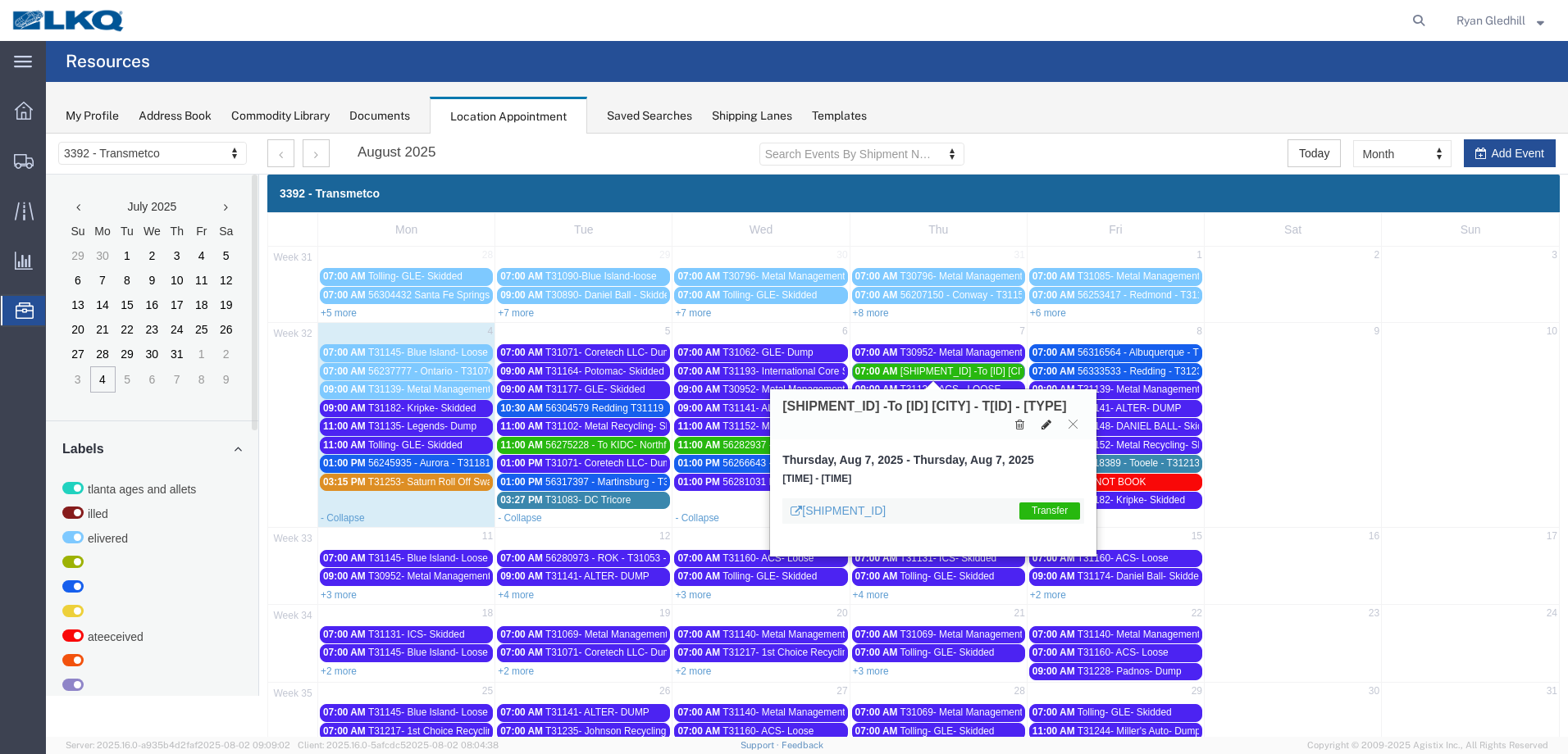 click at bounding box center [1046, 425] 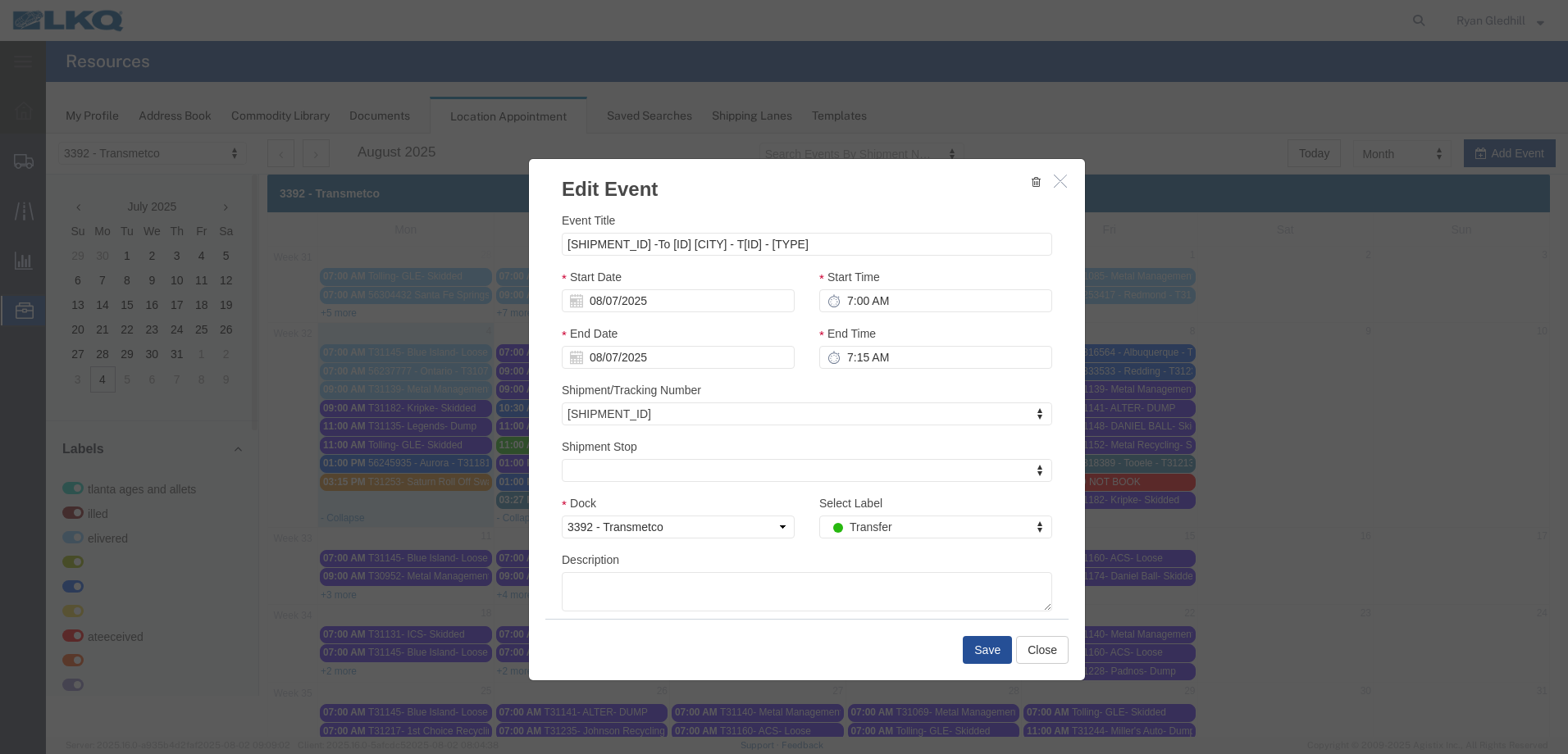 select 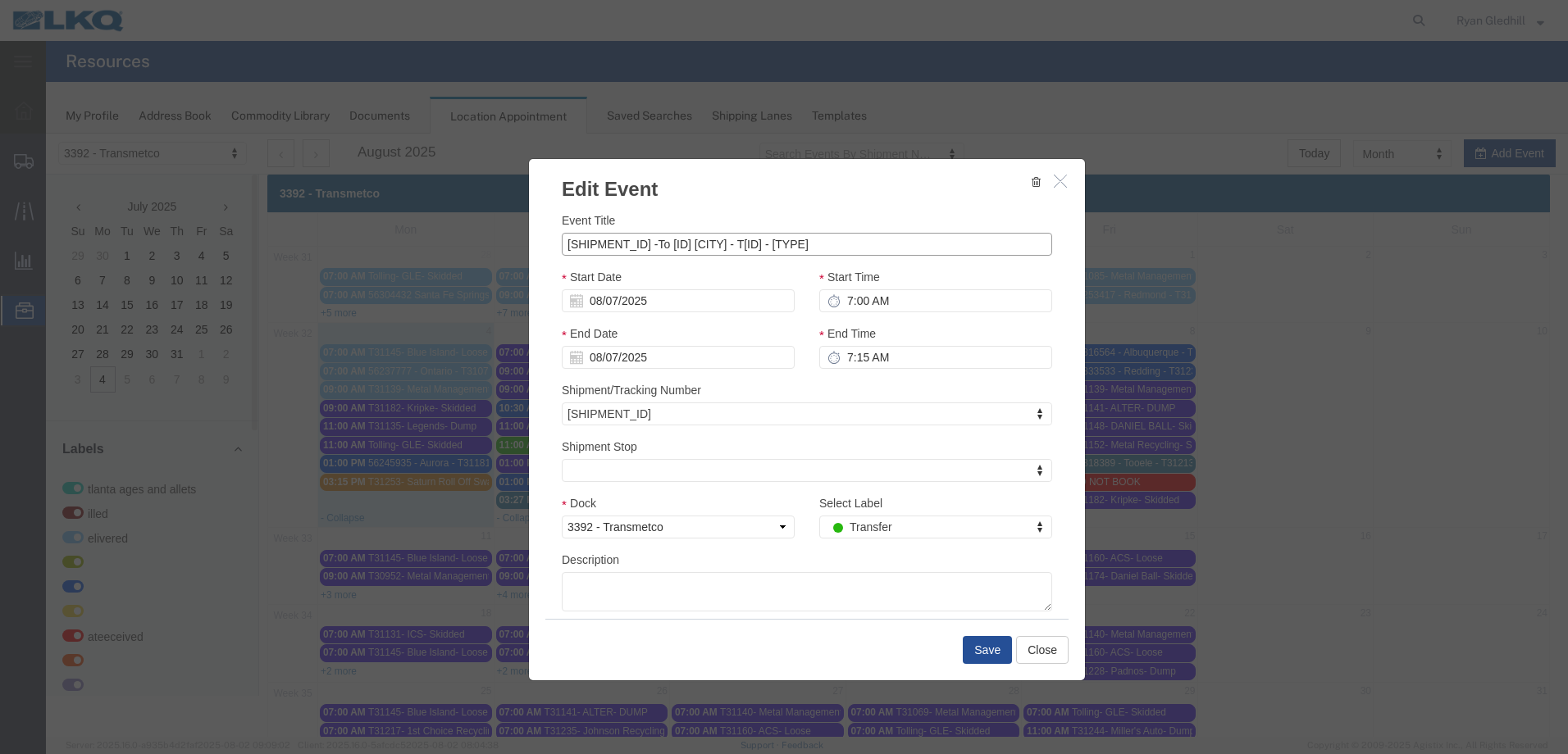 click on "[SHIPMENT_ID] -To [ID] [CITY] - T[ID] - [TYPE]" at bounding box center [807, 244] 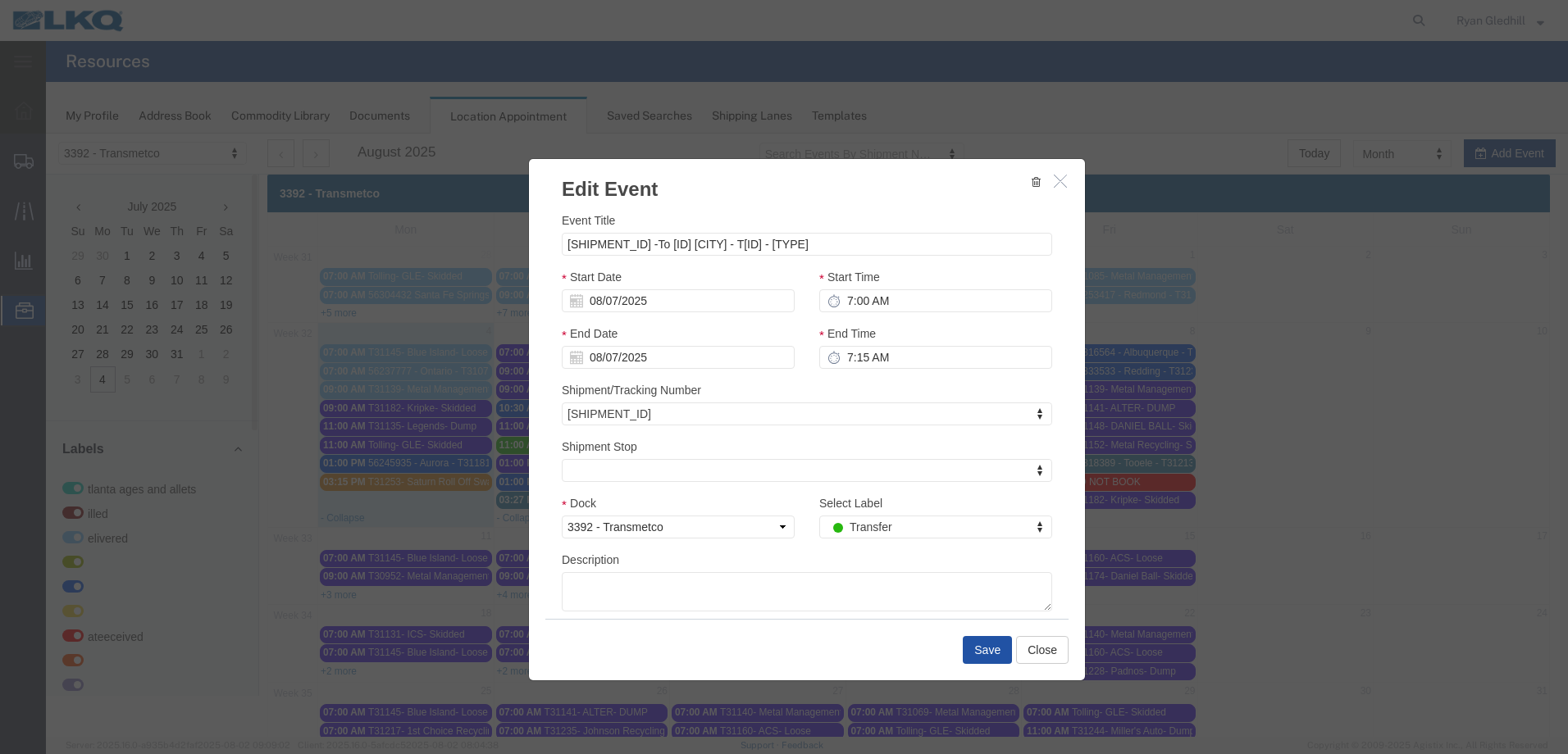 click on "Save" at bounding box center [987, 650] 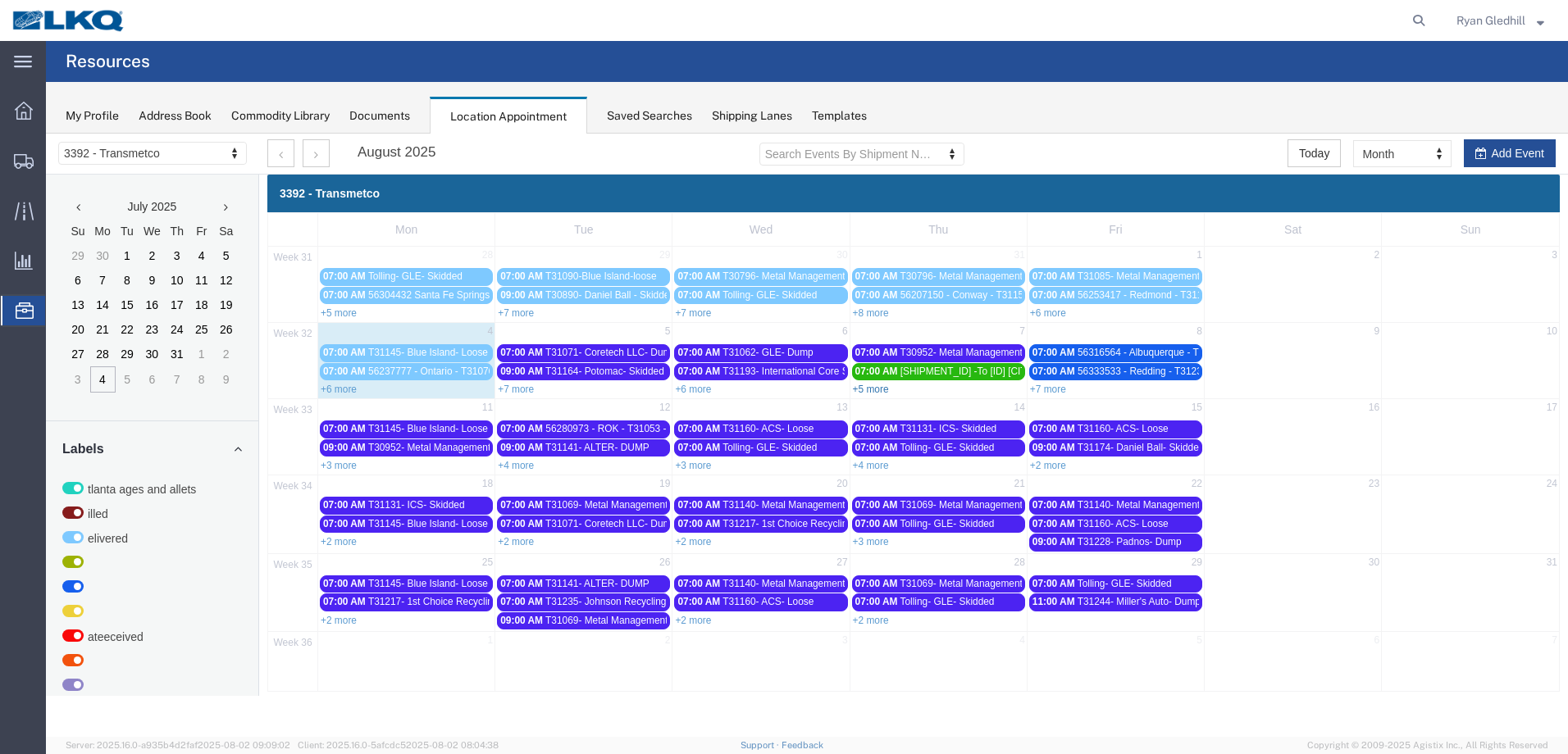 click on "+5 more" at bounding box center (871, 389) 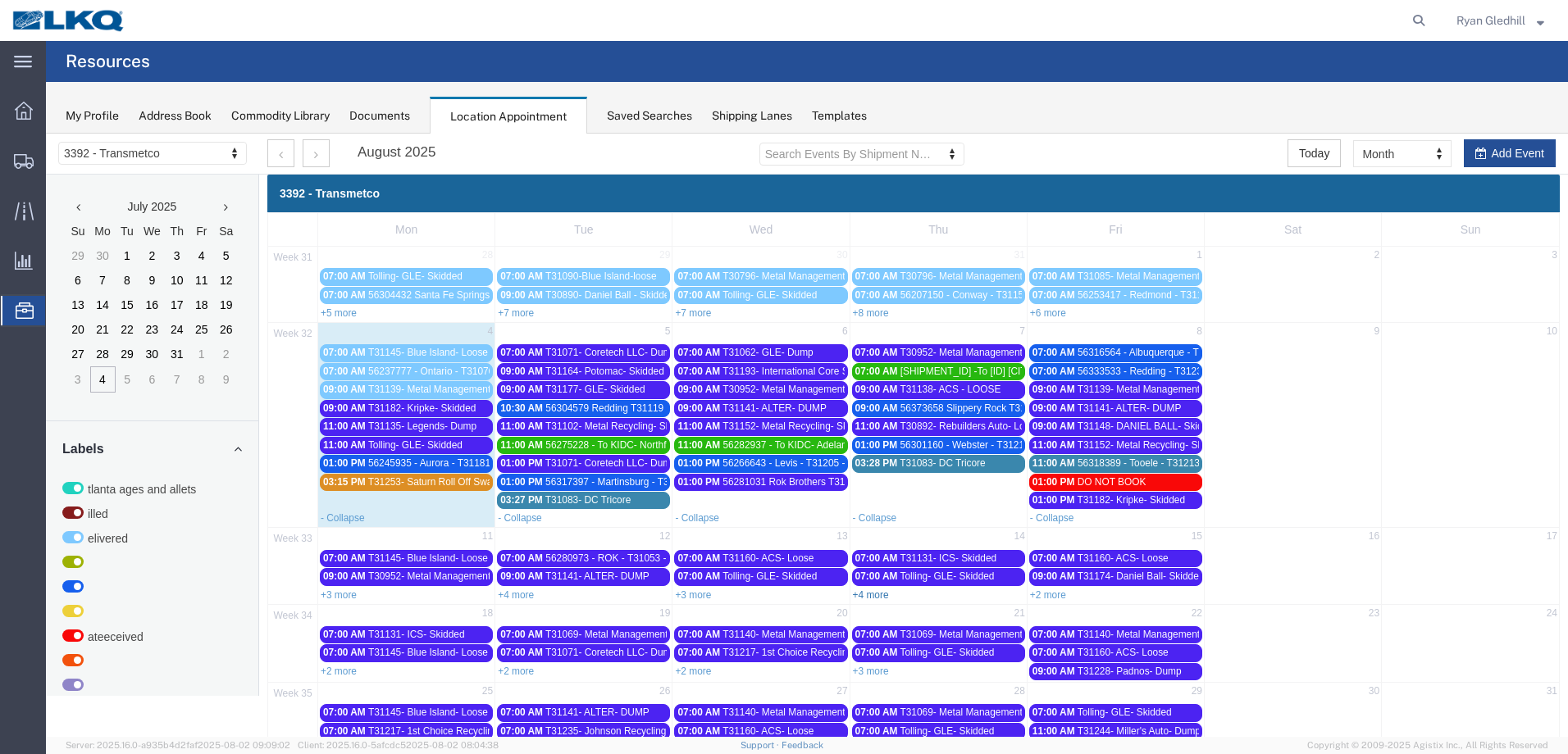 click on "+4 more" at bounding box center (871, 595) 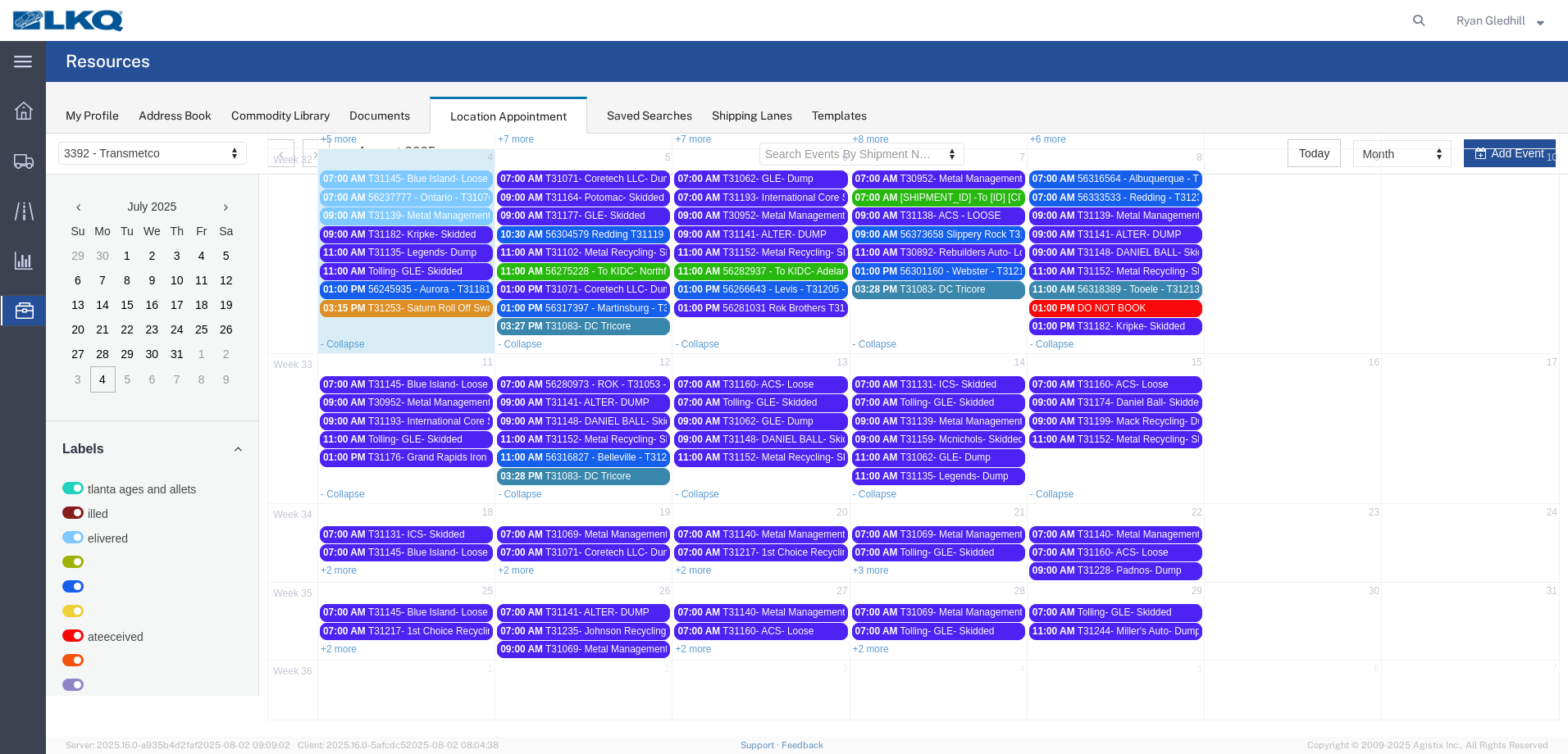 scroll, scrollTop: 175, scrollLeft: 0, axis: vertical 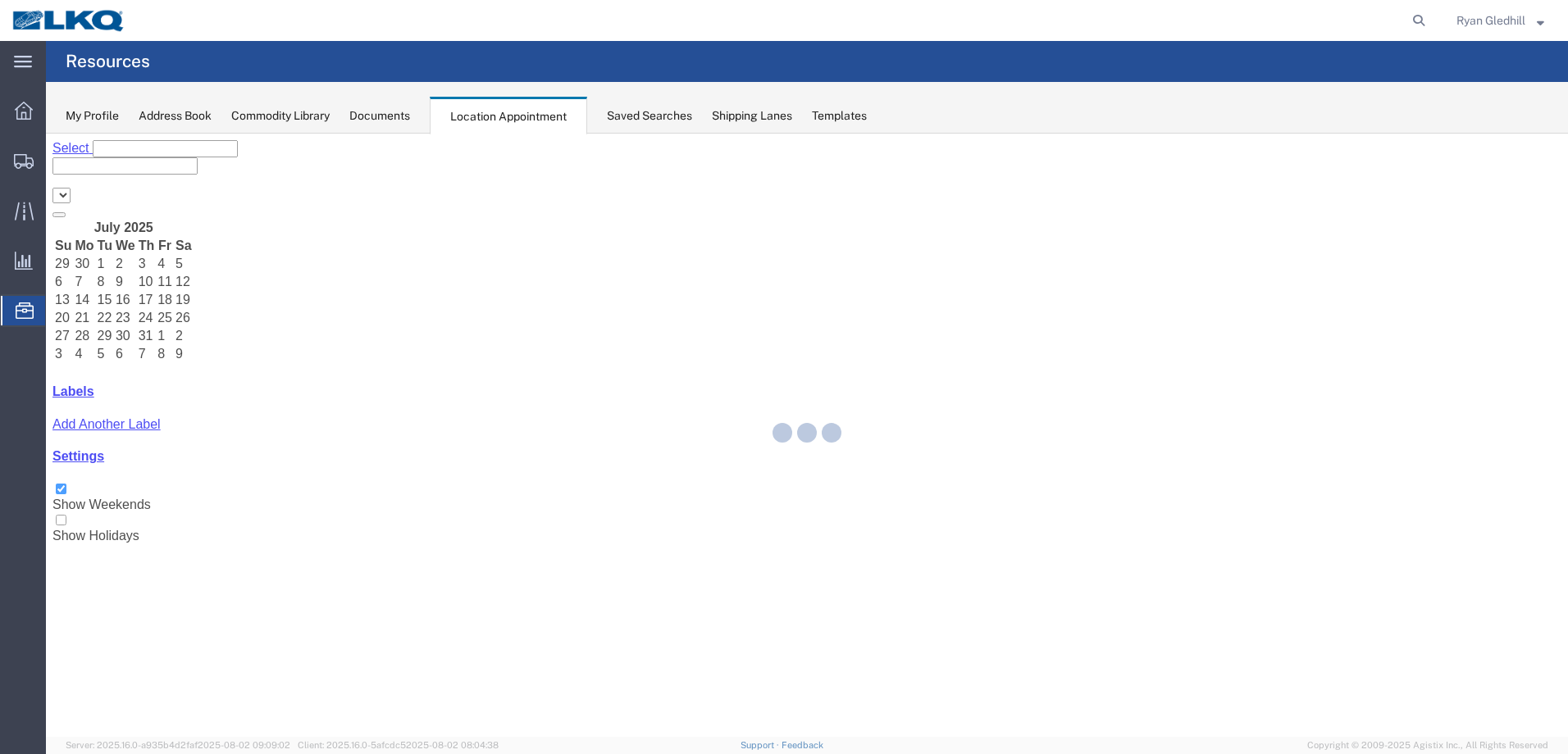 select on "28018" 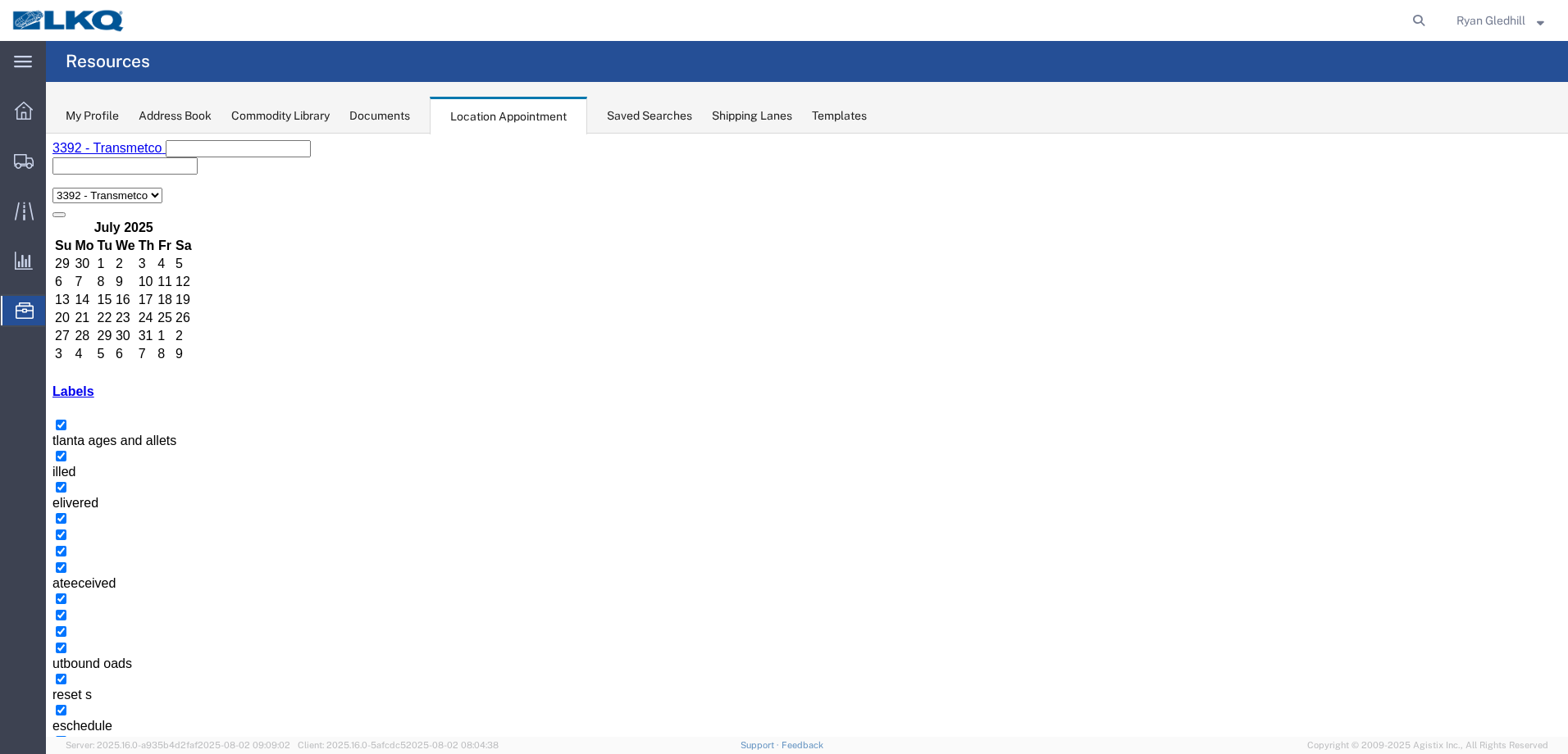 click on "+6 more" at bounding box center (314, 1532) 